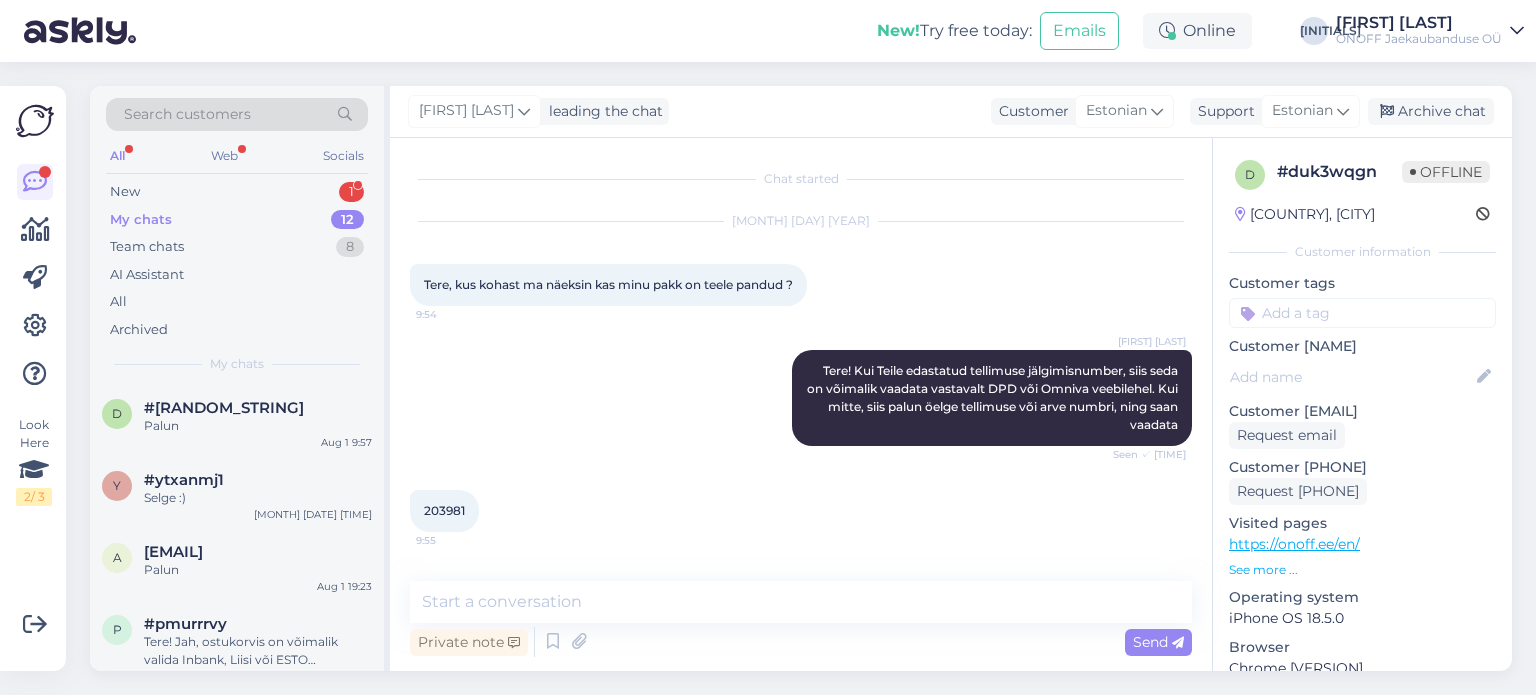 scroll, scrollTop: 0, scrollLeft: 0, axis: both 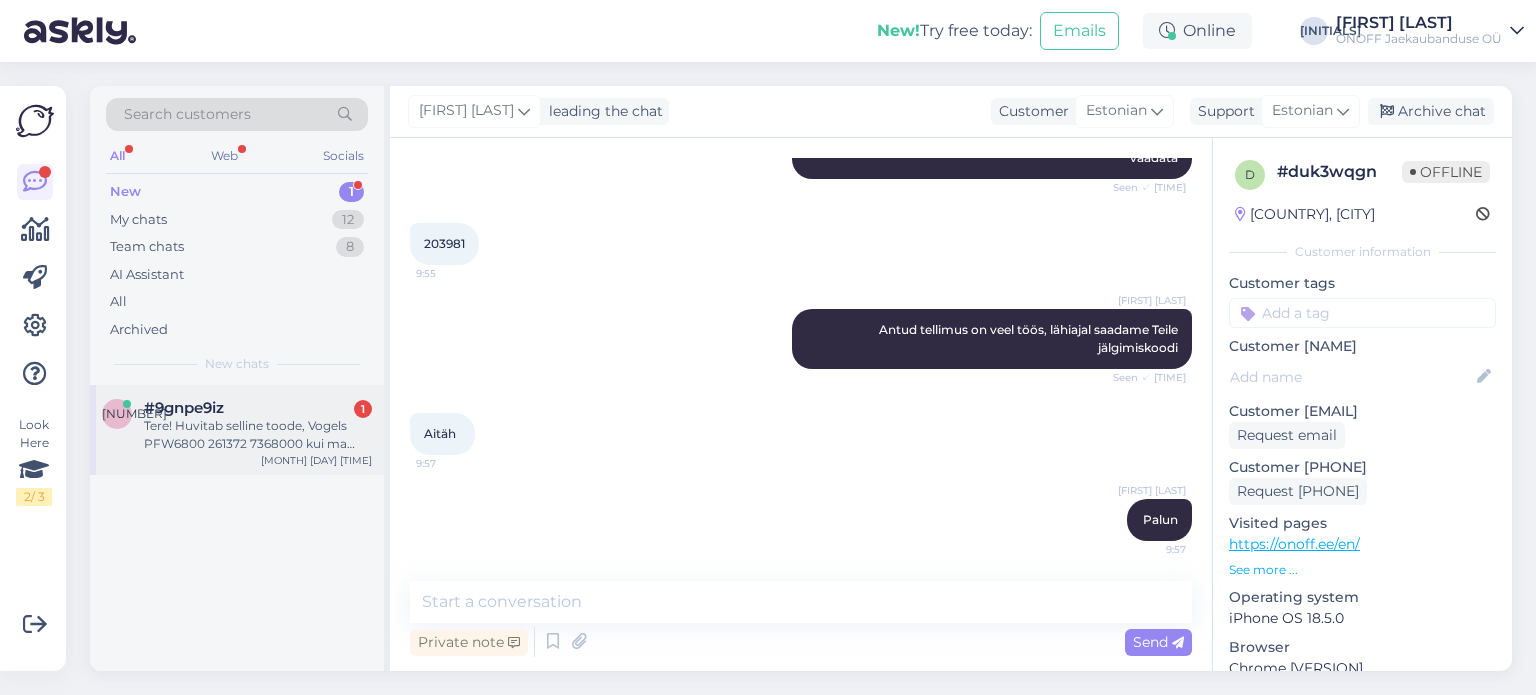 click on "[NUMBER] #[ALPHANUMERIC] 1 Tere! Huvitab selline toode, Vogels PFW6800
[NUMBER]
[NUMBER] kui ma kohe ostan selle e-poest, kui suur tõenäosus, et saan selle järgi tulla juba täna Tallinnas? Aug 1 11:07" at bounding box center [237, 430] 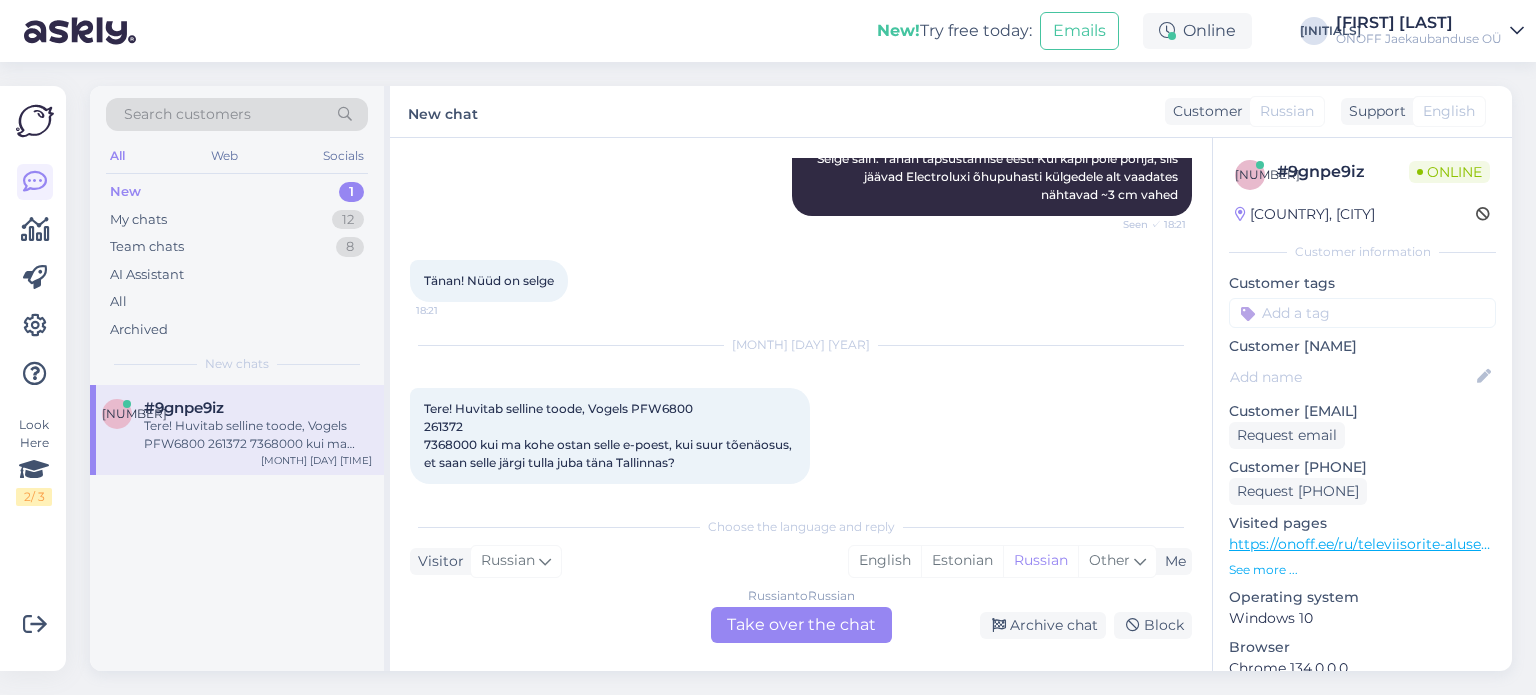 click on "Russian to Russian Take over the chat" at bounding box center [801, 625] 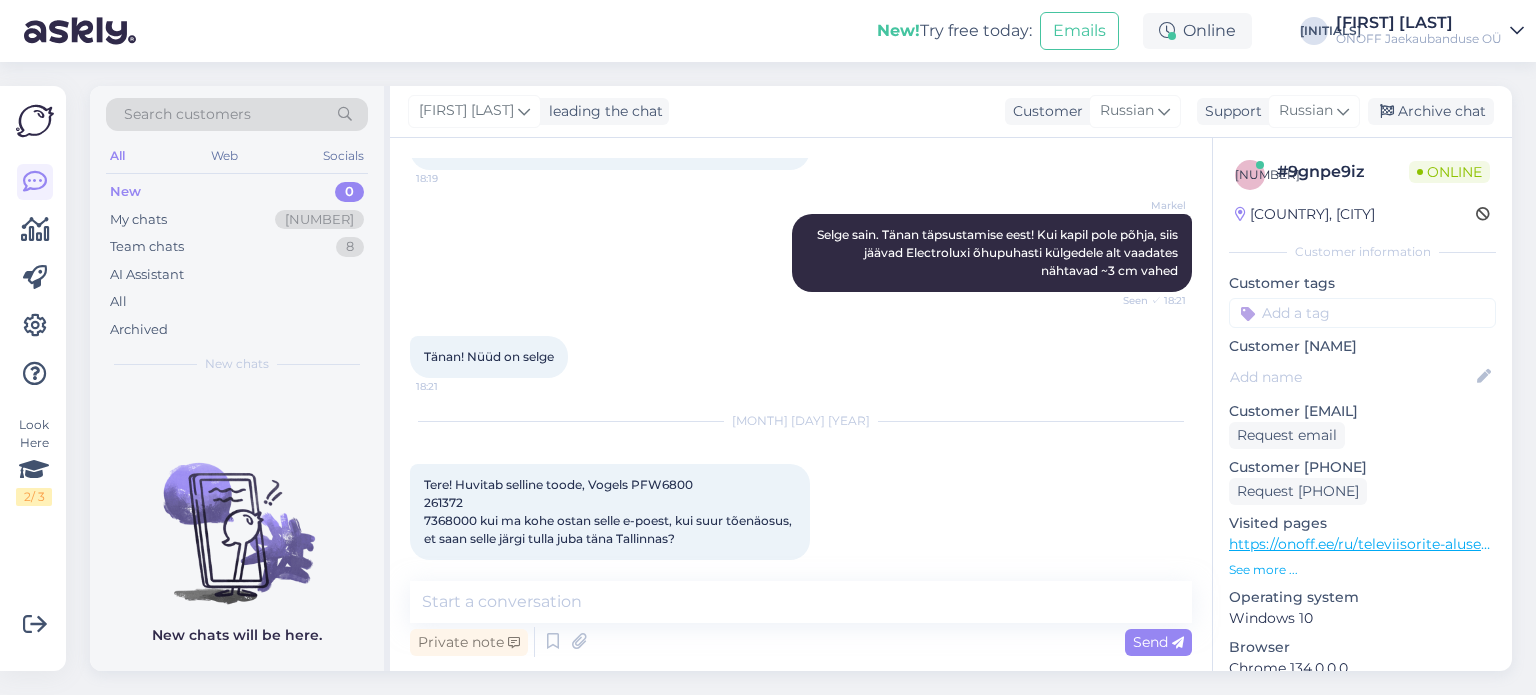 click on "https://onoff.ee/ru/televiisorite-alused-ja-seinakinnitused/44060-vogels-tv-wall-mount-pfw6800-55-80-maximum-weight-capacity-100-kg-black-261372-8712285334160.html" at bounding box center (1825, 544) 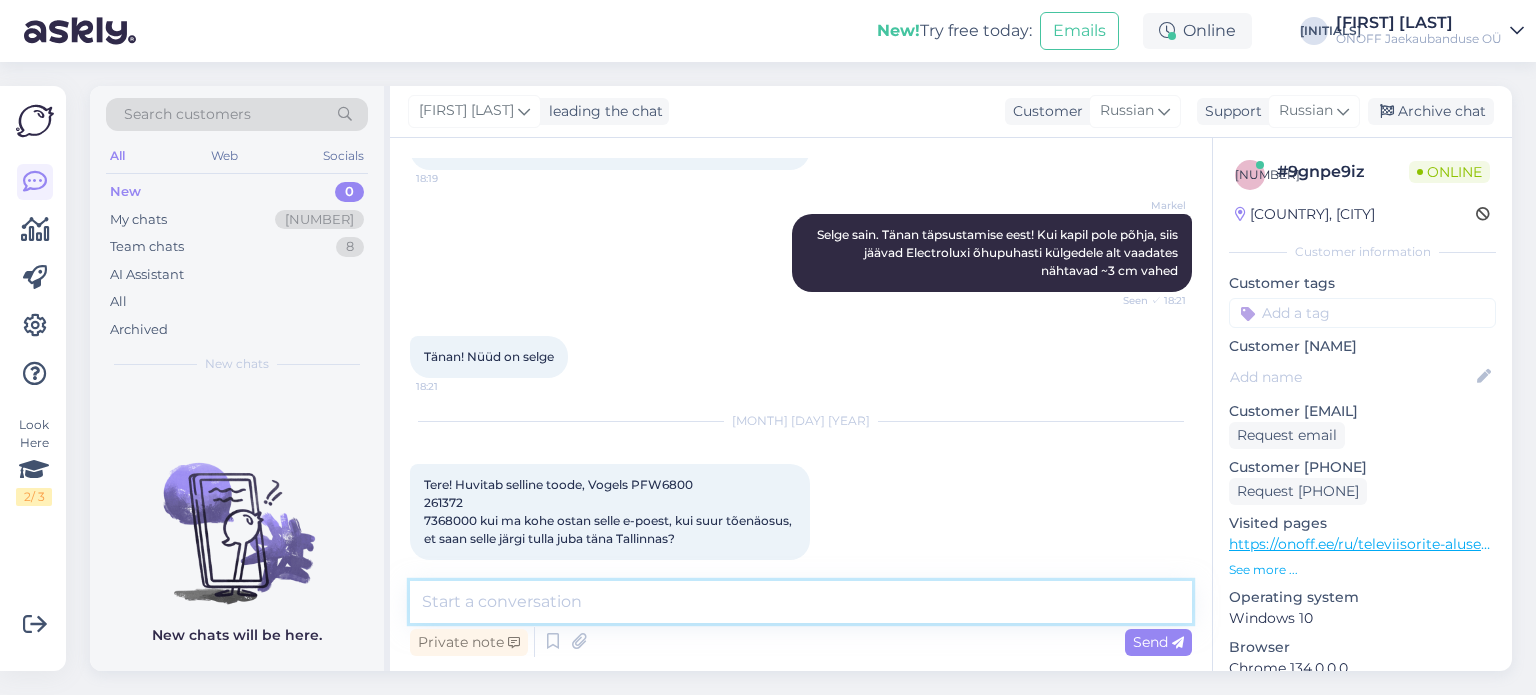 click at bounding box center [801, 602] 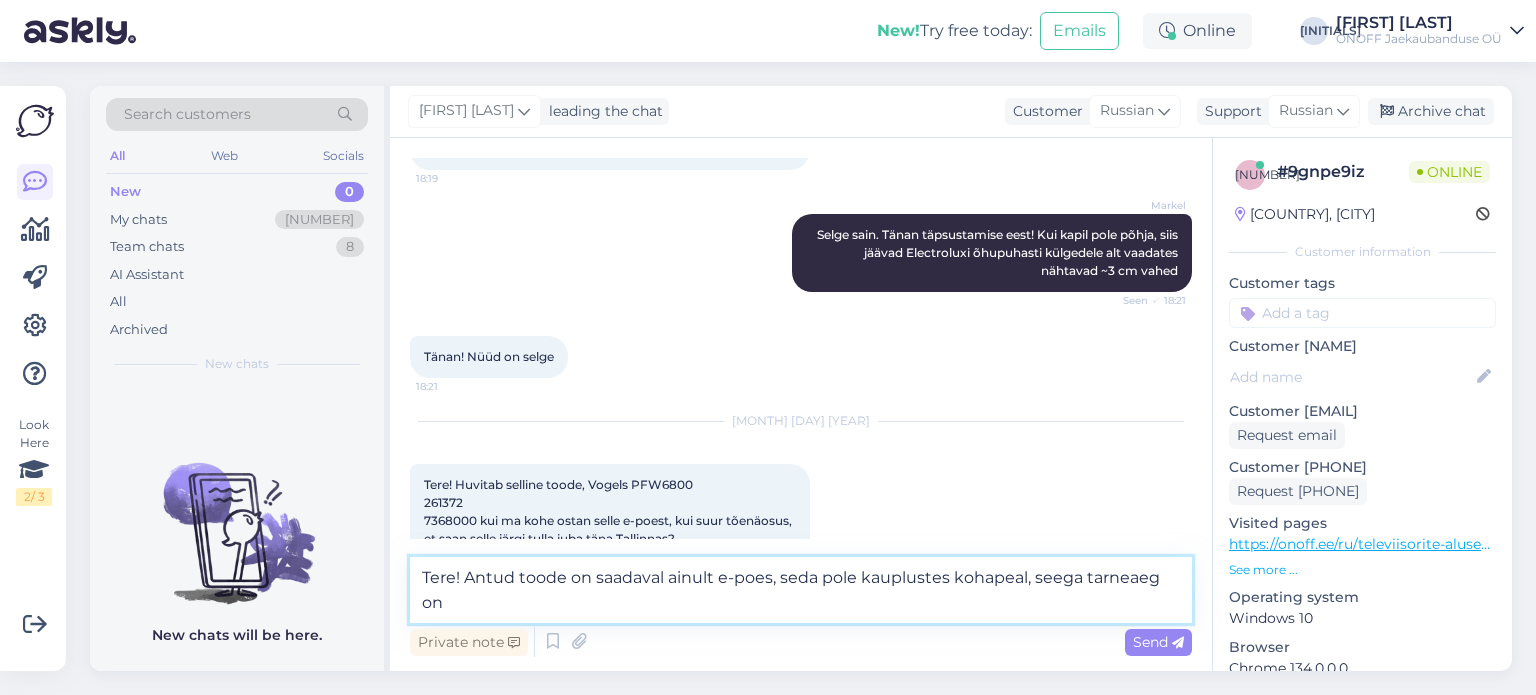 scroll, scrollTop: 1444, scrollLeft: 0, axis: vertical 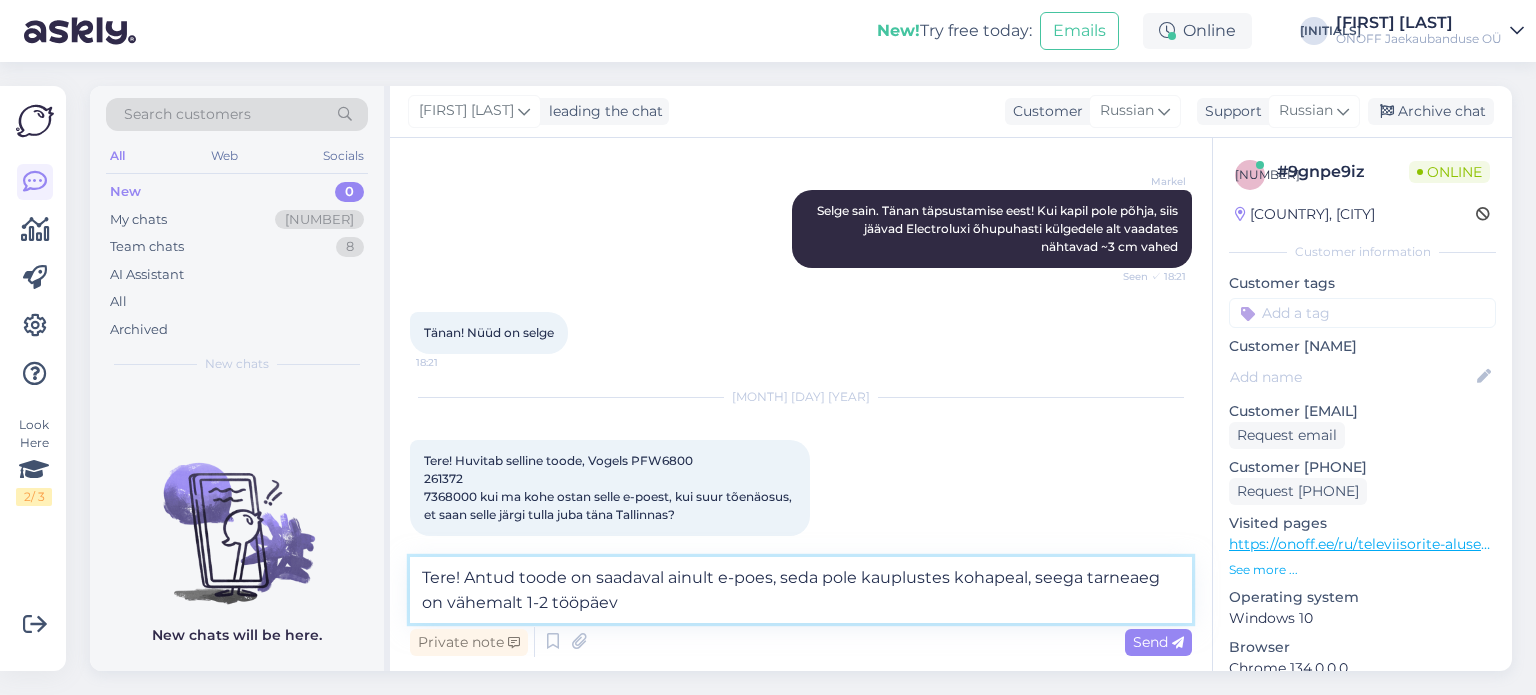 type on "Tere! Antud toode on saadaval ainult e-poes, seda pole kauplustes kohapeal, seega tarneaeg on vähemalt 1-2 tööpäeva" 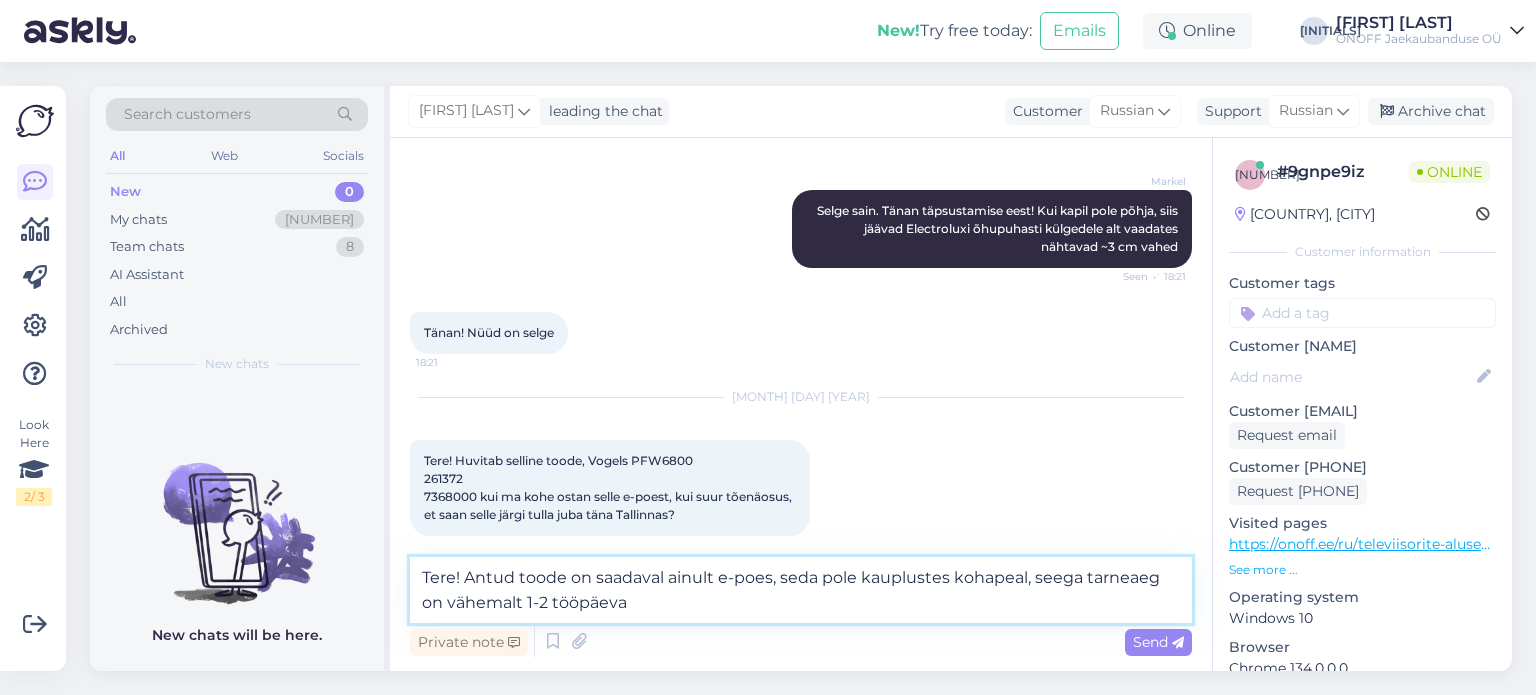 type 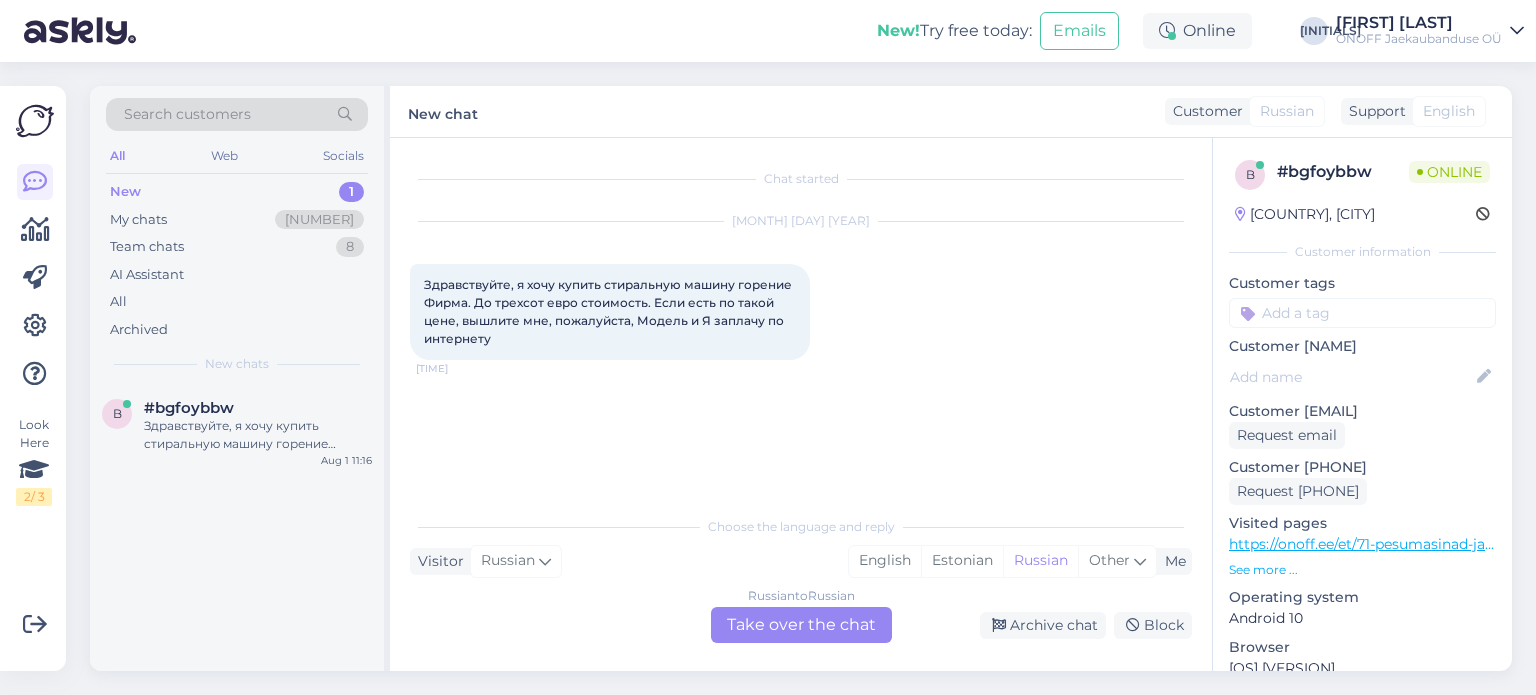 scroll, scrollTop: 0, scrollLeft: 0, axis: both 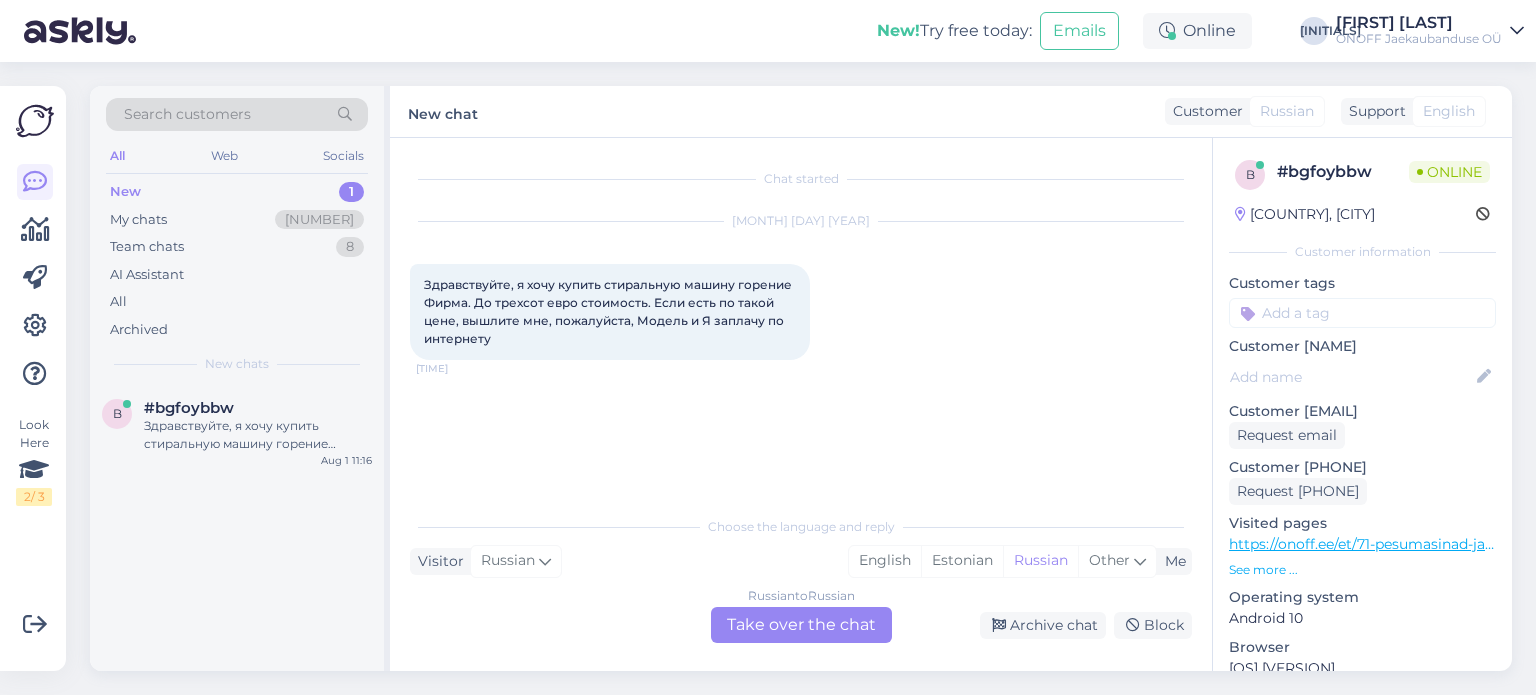 click on "Russian to Russian Take over the chat" at bounding box center [801, 625] 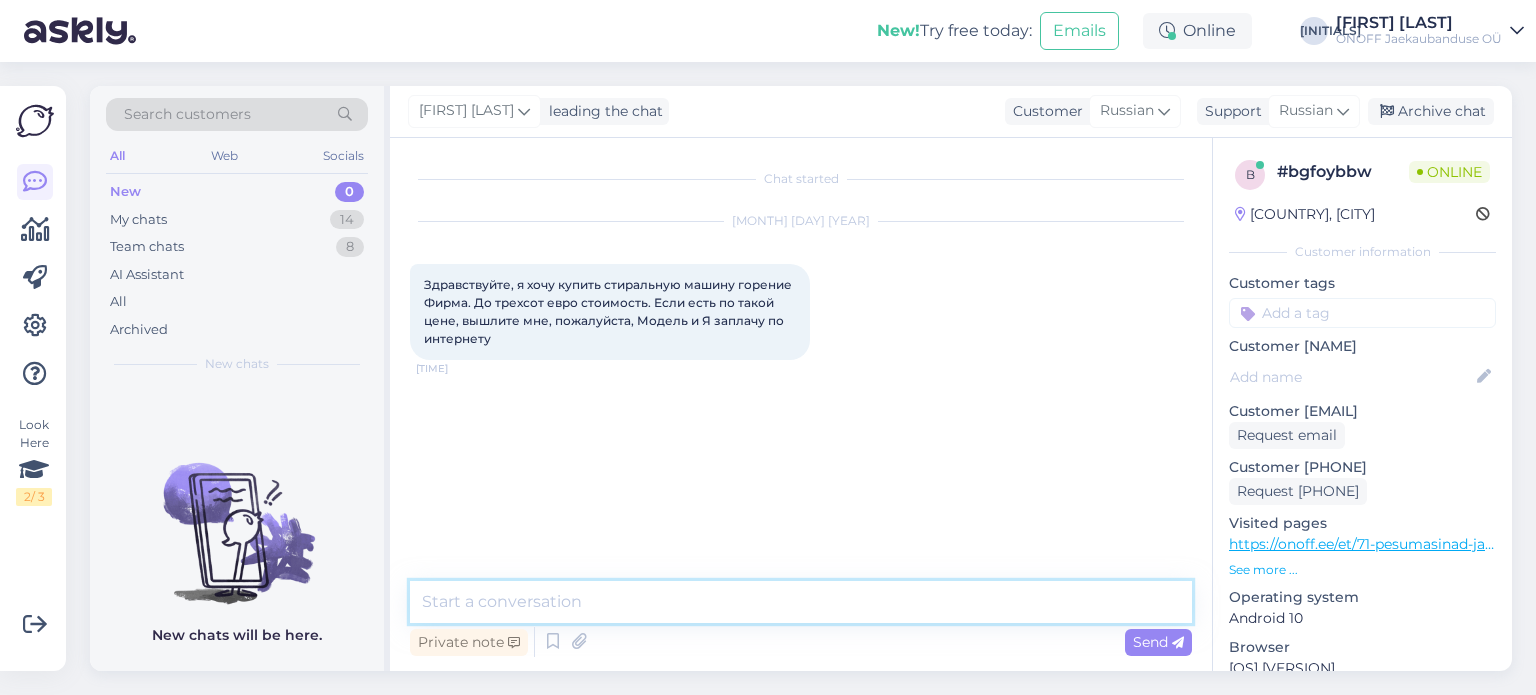 click at bounding box center [801, 602] 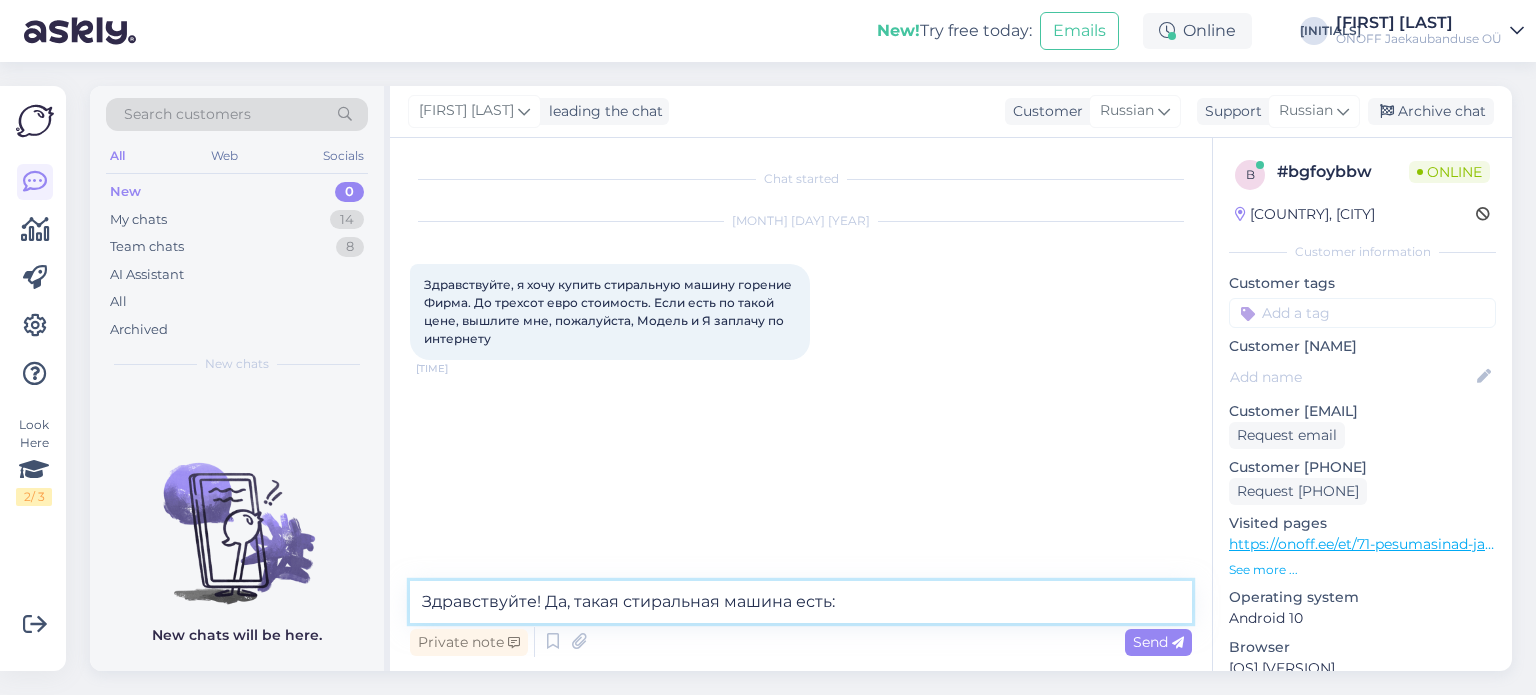 paste on "https://onoff.ee/et/eestlaetavad-pesumasinad/113600-gorenje-w3ngpi62sbs-251090115-3838782922015.html" 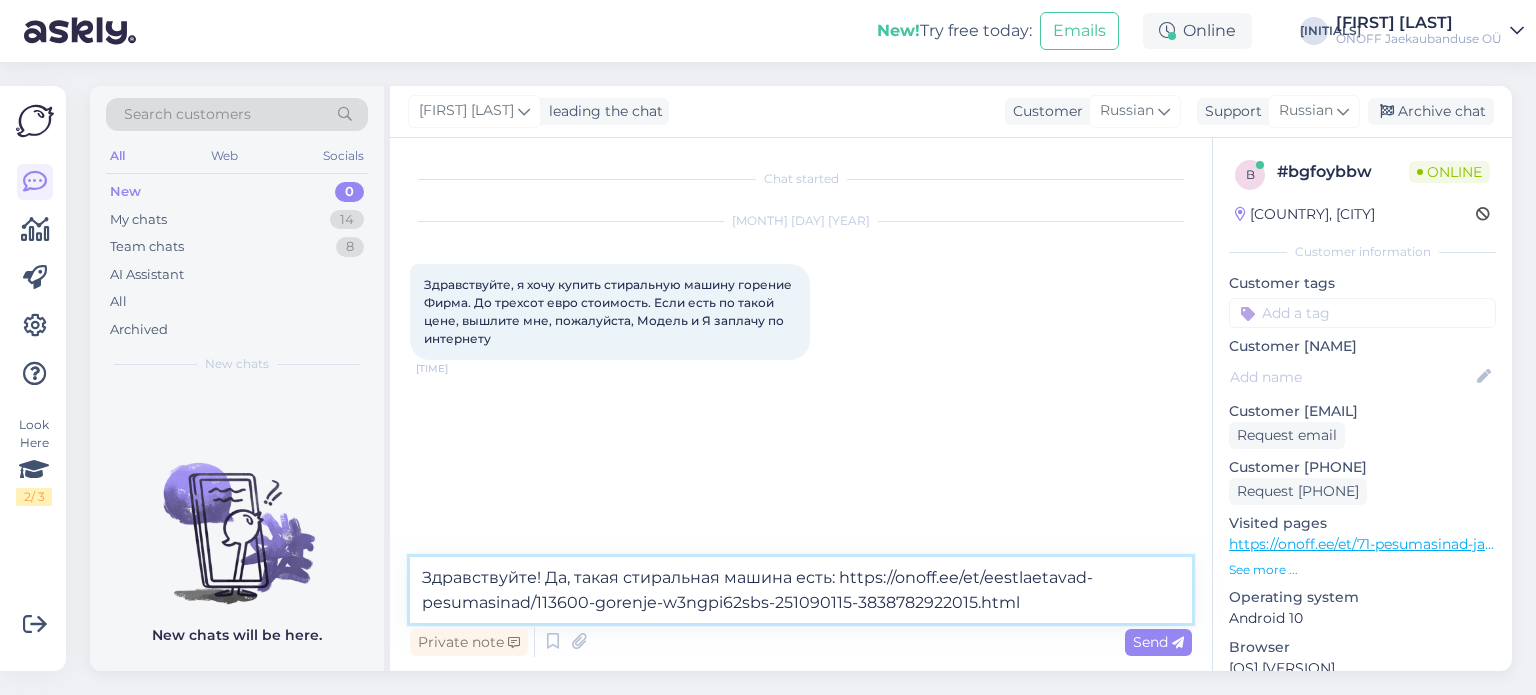 type 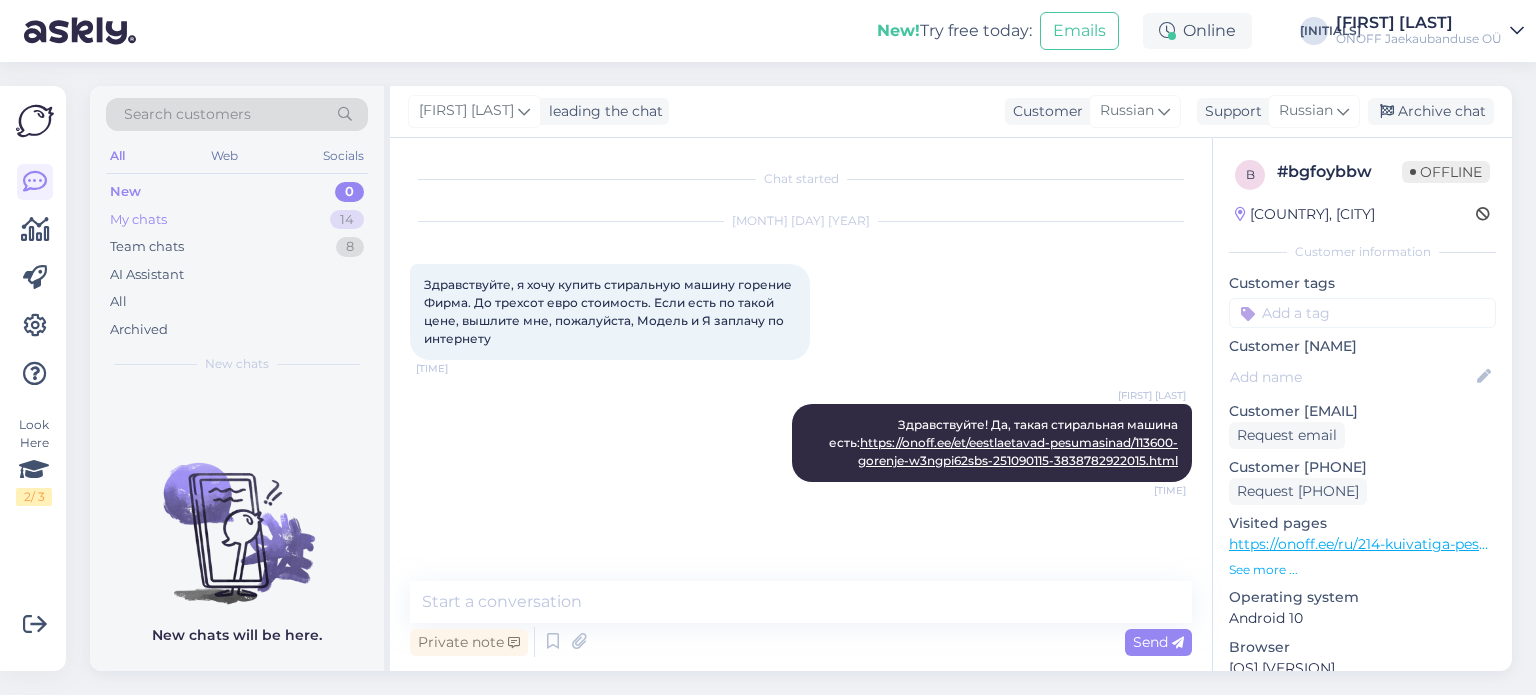 click on "My chats [NUMBER]" at bounding box center [237, 220] 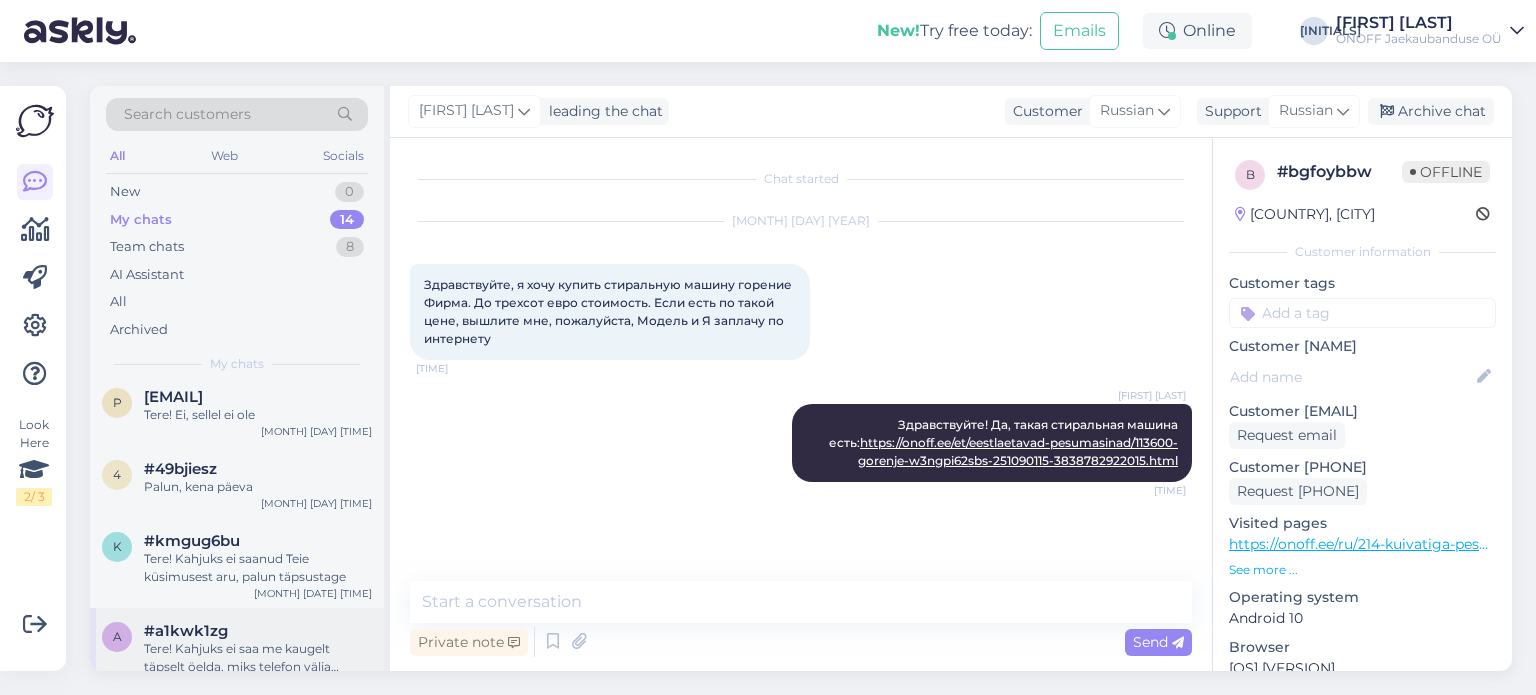 scroll, scrollTop: 847, scrollLeft: 0, axis: vertical 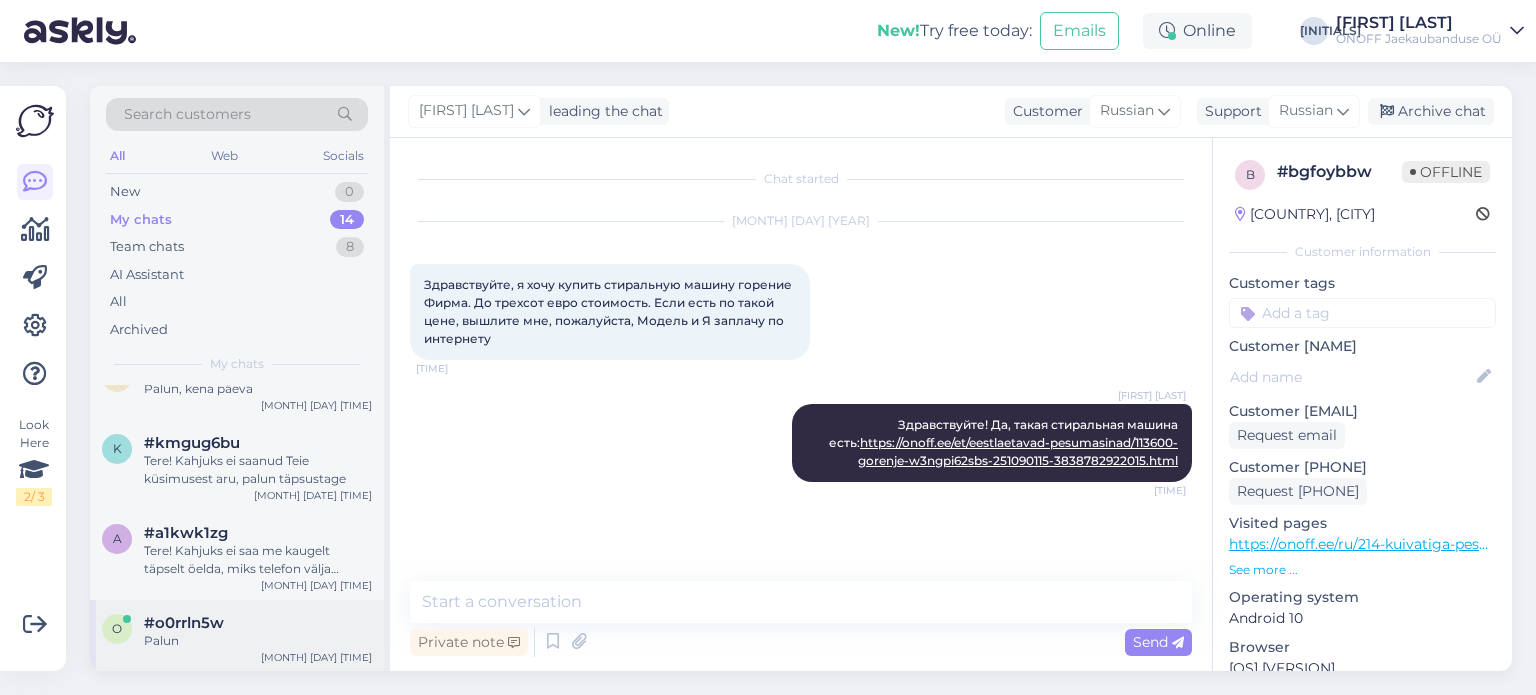 click on "Palun" at bounding box center (258, 641) 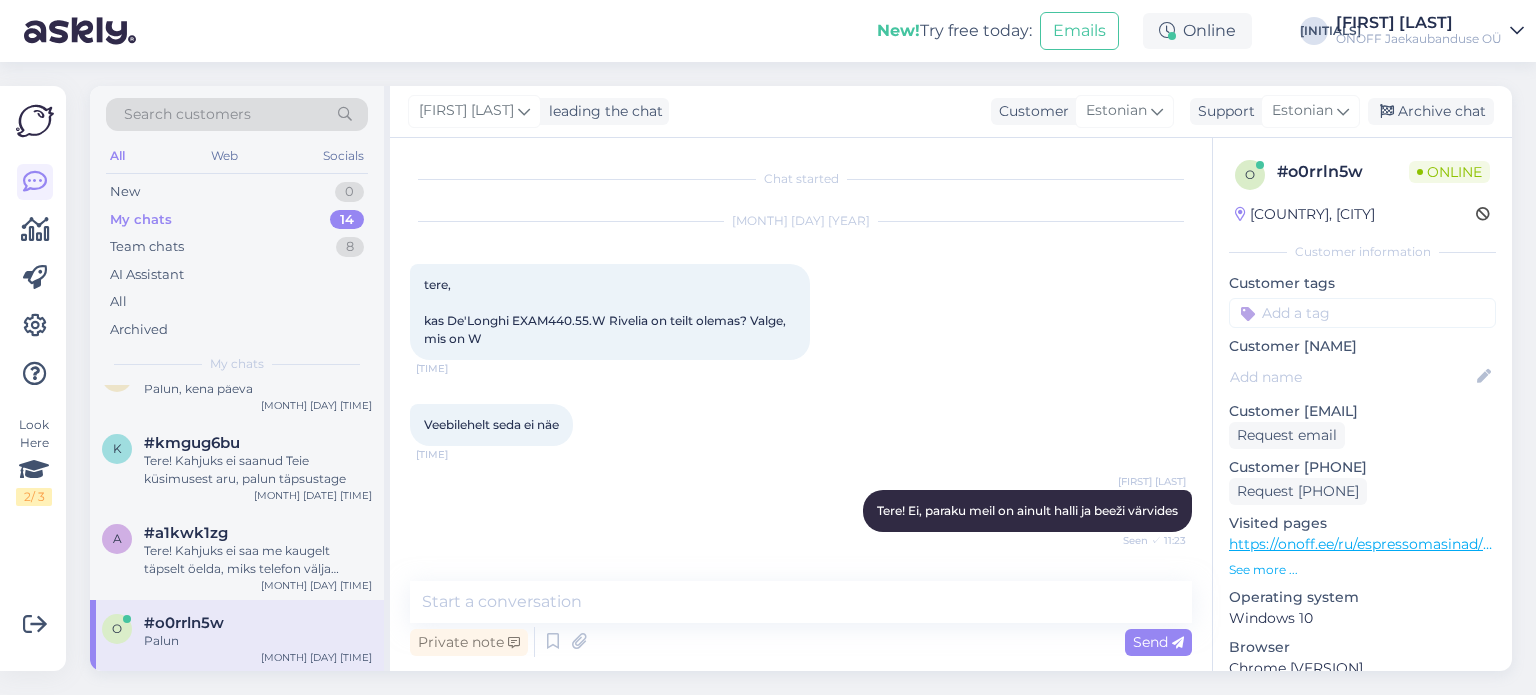 scroll, scrollTop: 162, scrollLeft: 0, axis: vertical 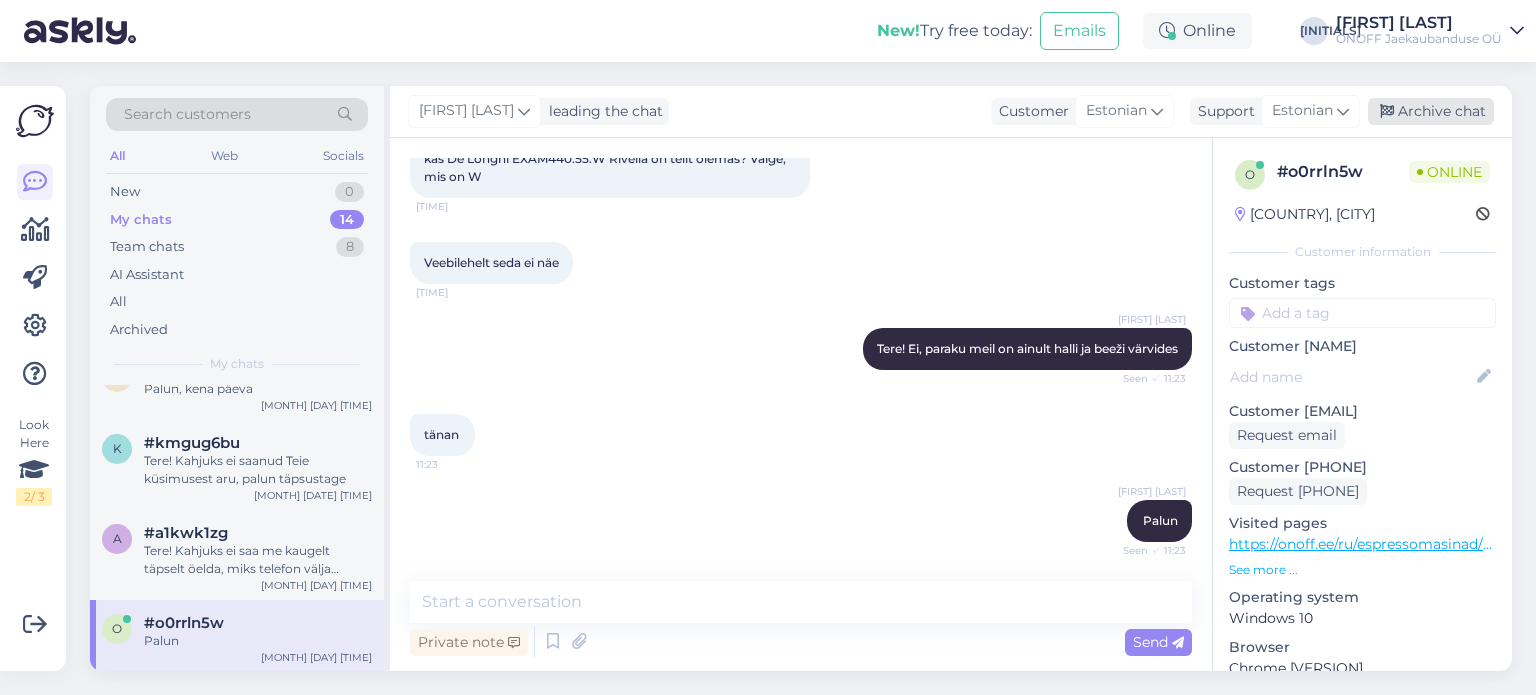 click on "Archive chat" at bounding box center [1431, 111] 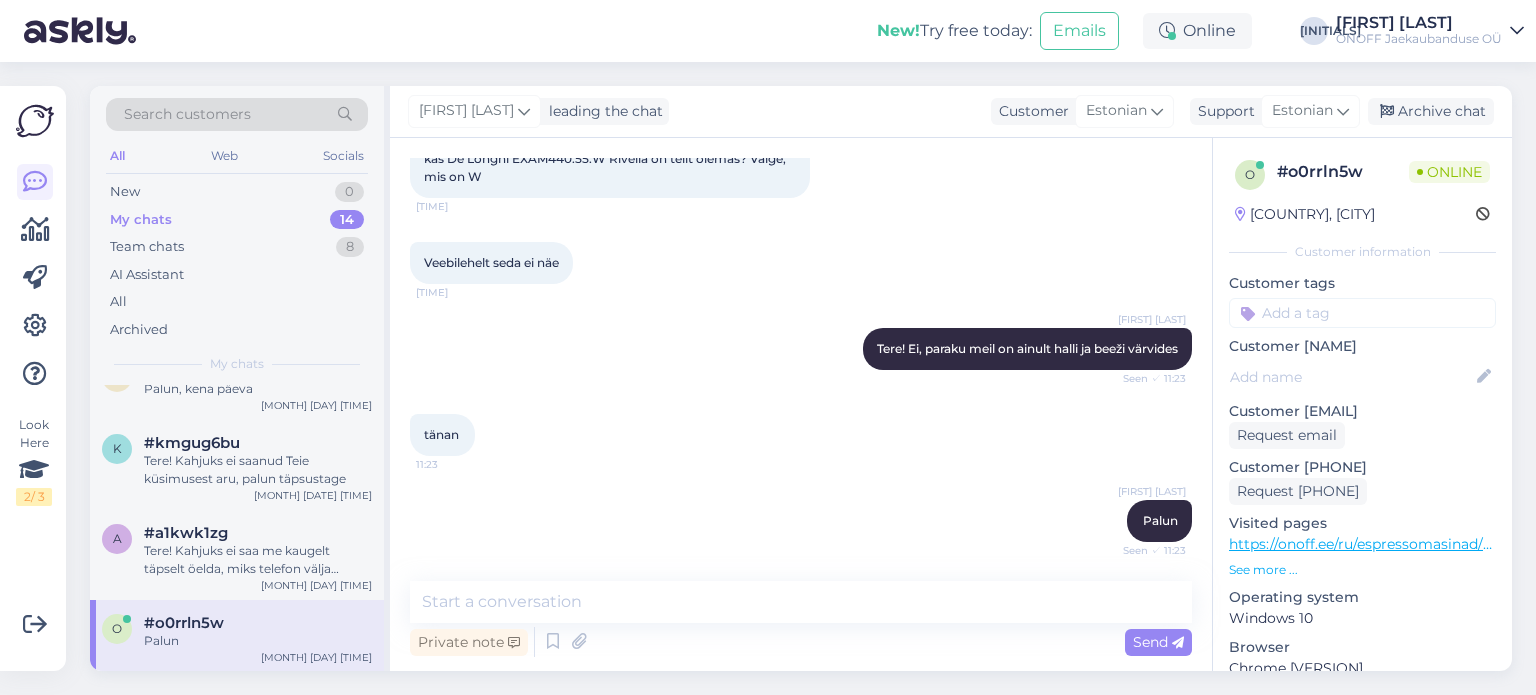 scroll, scrollTop: 0, scrollLeft: 0, axis: both 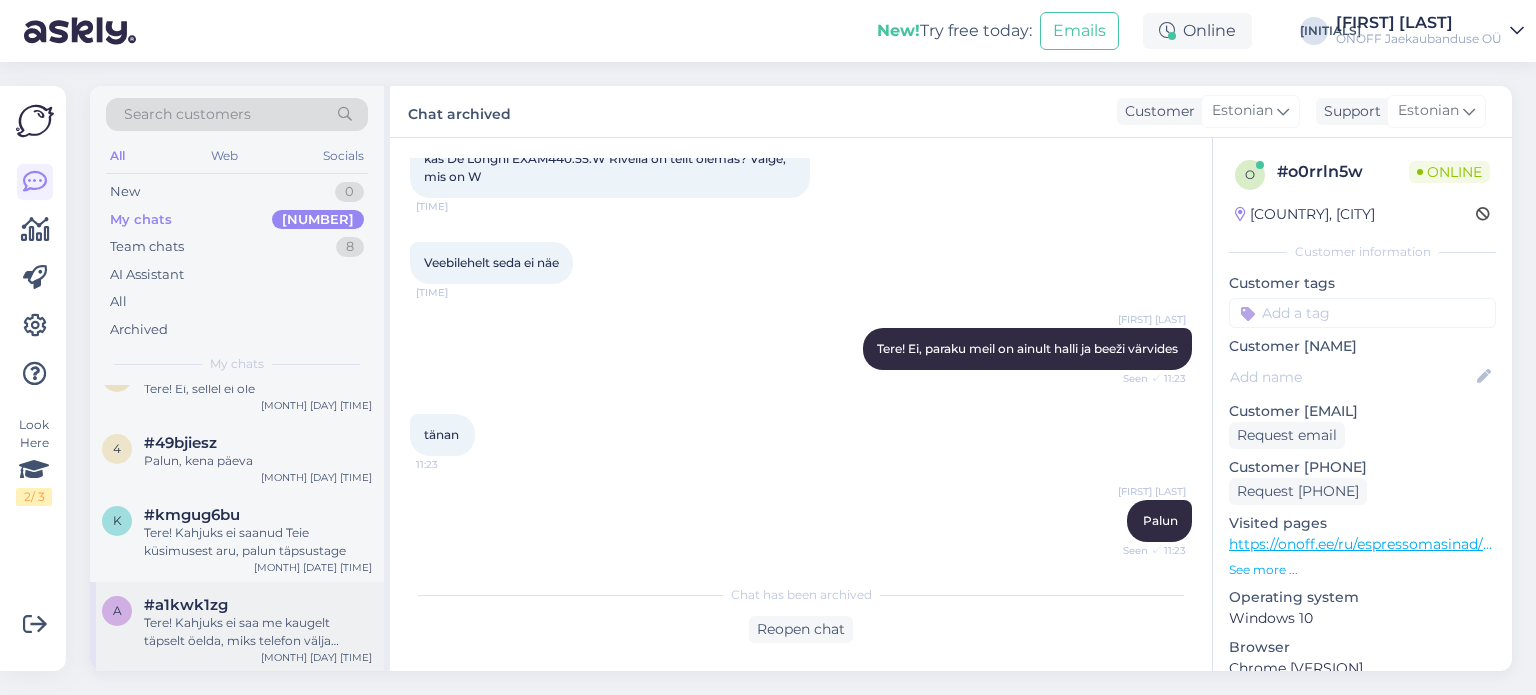 click on "Tere! Kahjuks ei saa me kaugelt täpselt öelda, miks telefon välja lülitus. Soovitame pöörduda hooldusesse ja teha seadmele diagnostika, et põhjus välja selgitada." at bounding box center [258, 632] 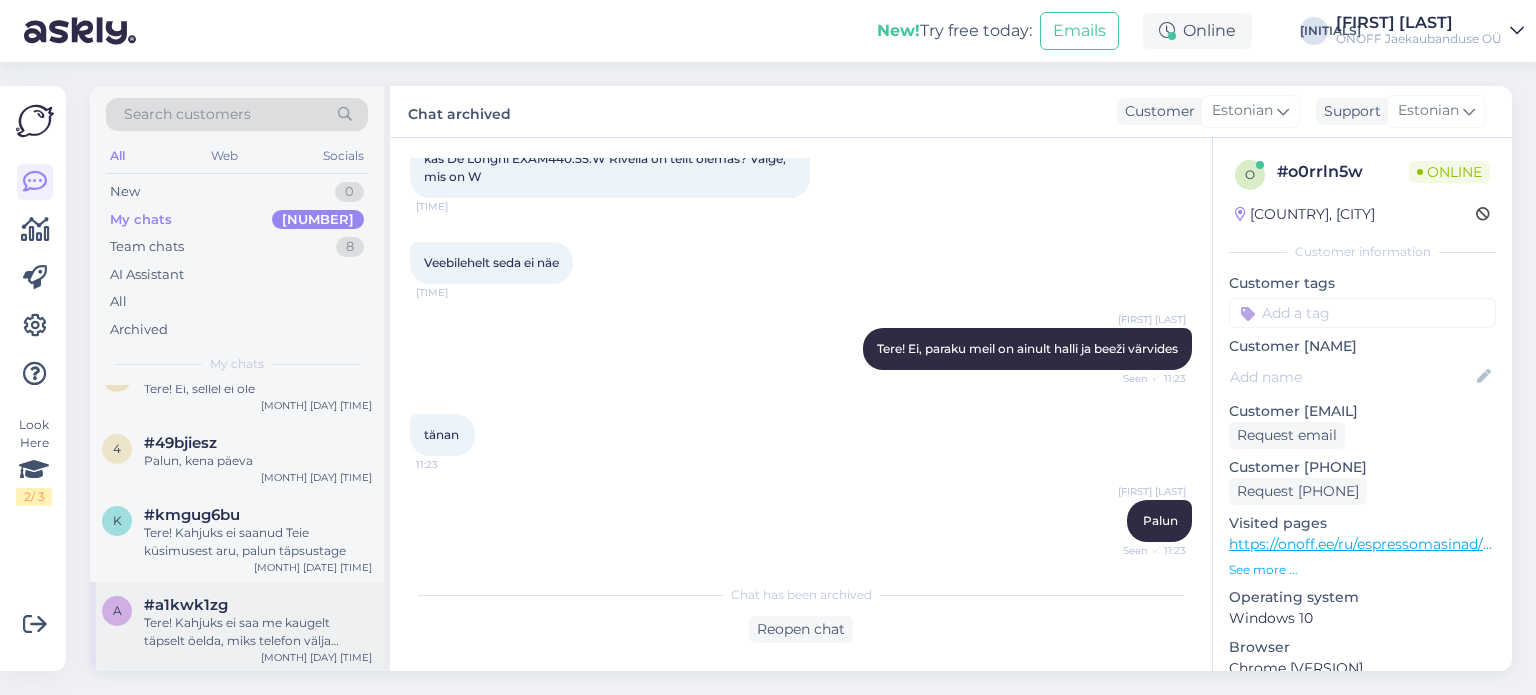 scroll, scrollTop: 1934, scrollLeft: 0, axis: vertical 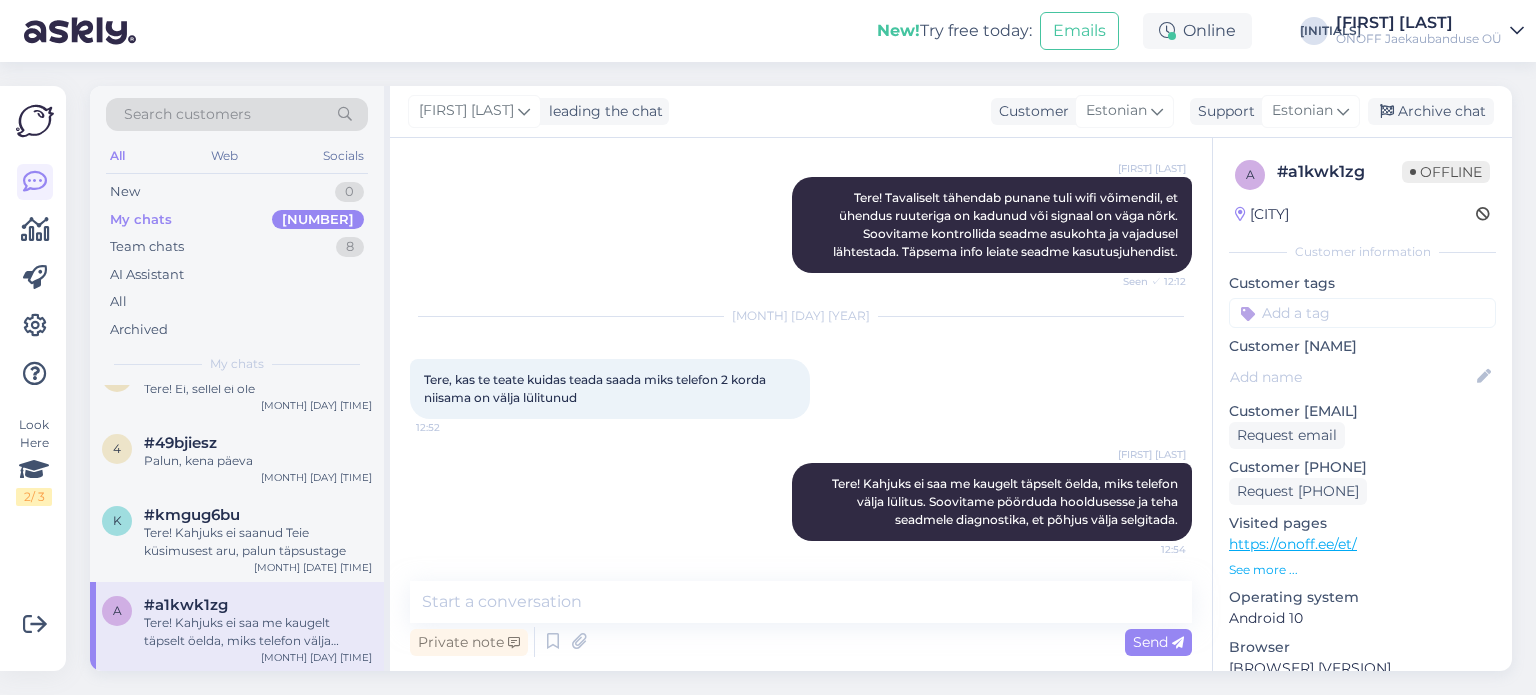 click on "Offline" at bounding box center [1446, 172] 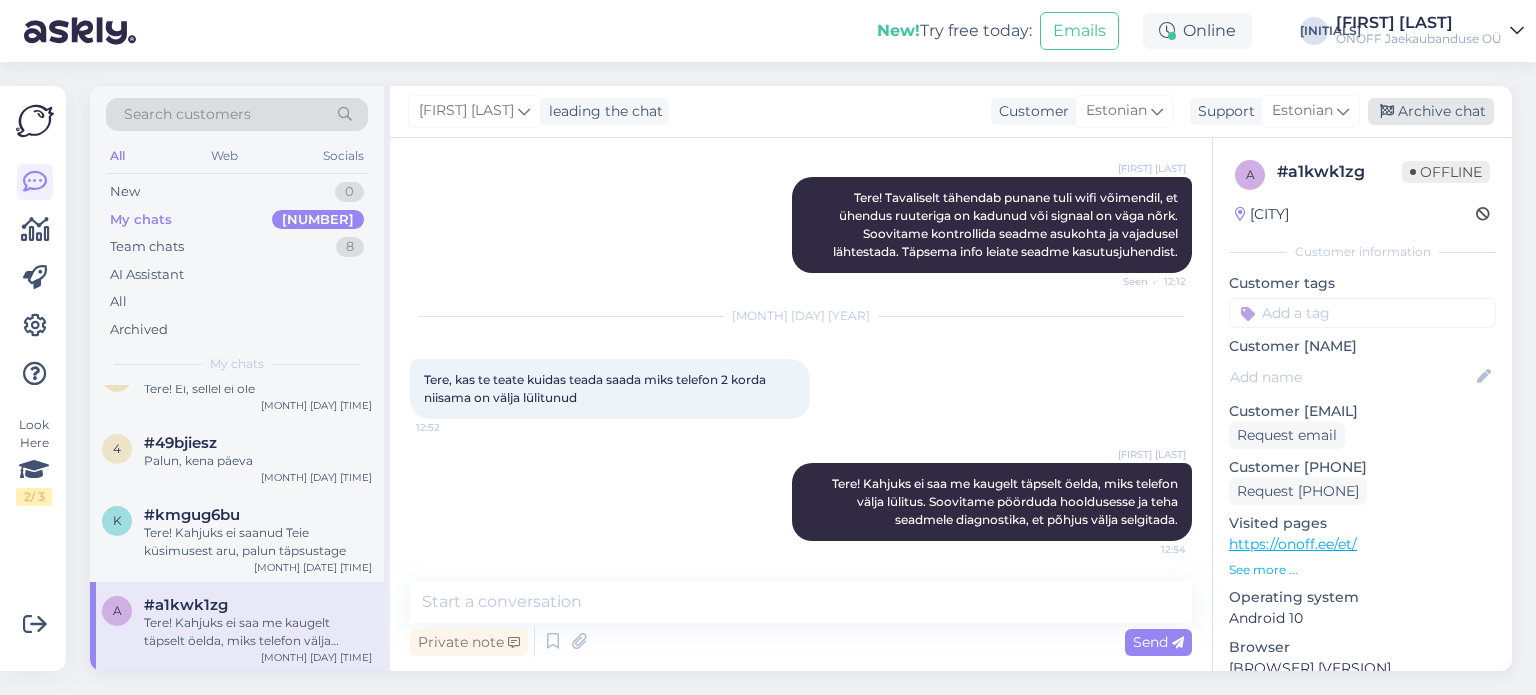 click on "Archive chat" at bounding box center (1431, 111) 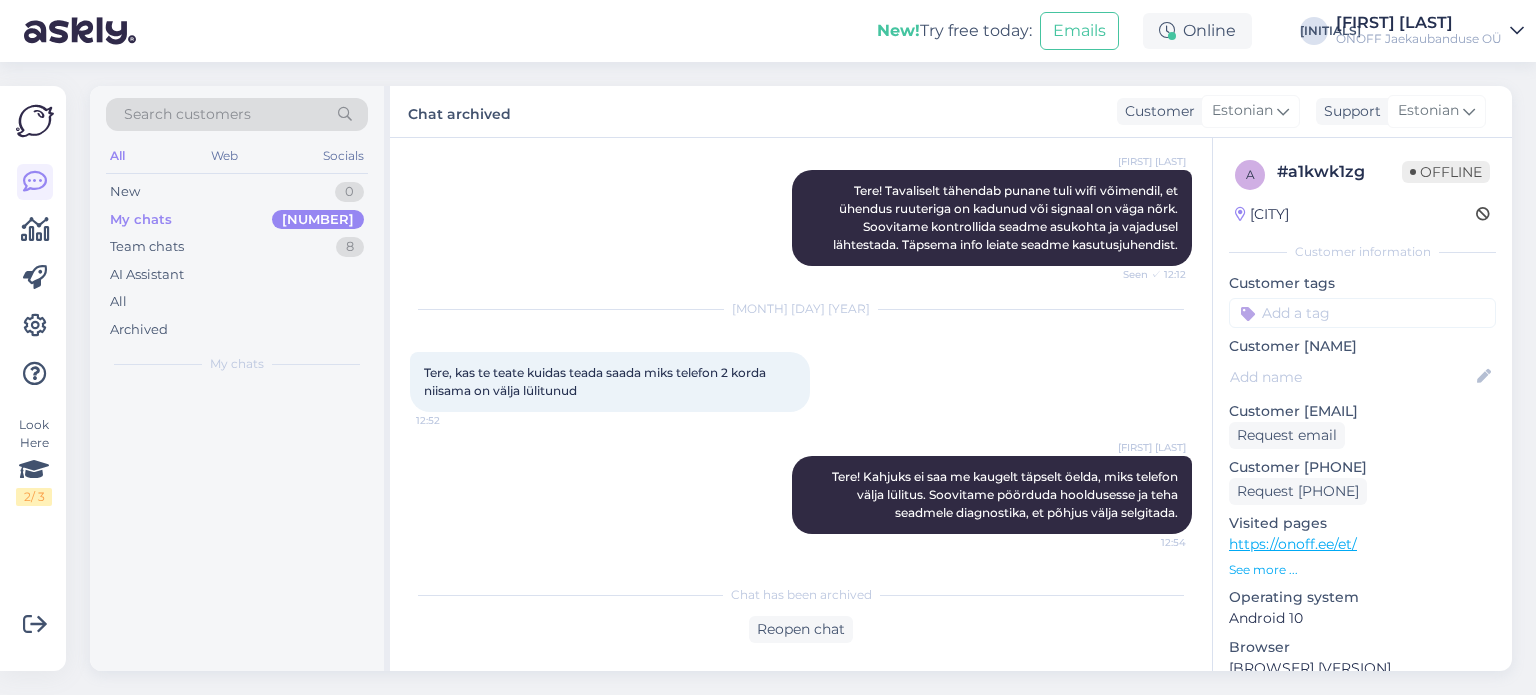 scroll, scrollTop: 0, scrollLeft: 0, axis: both 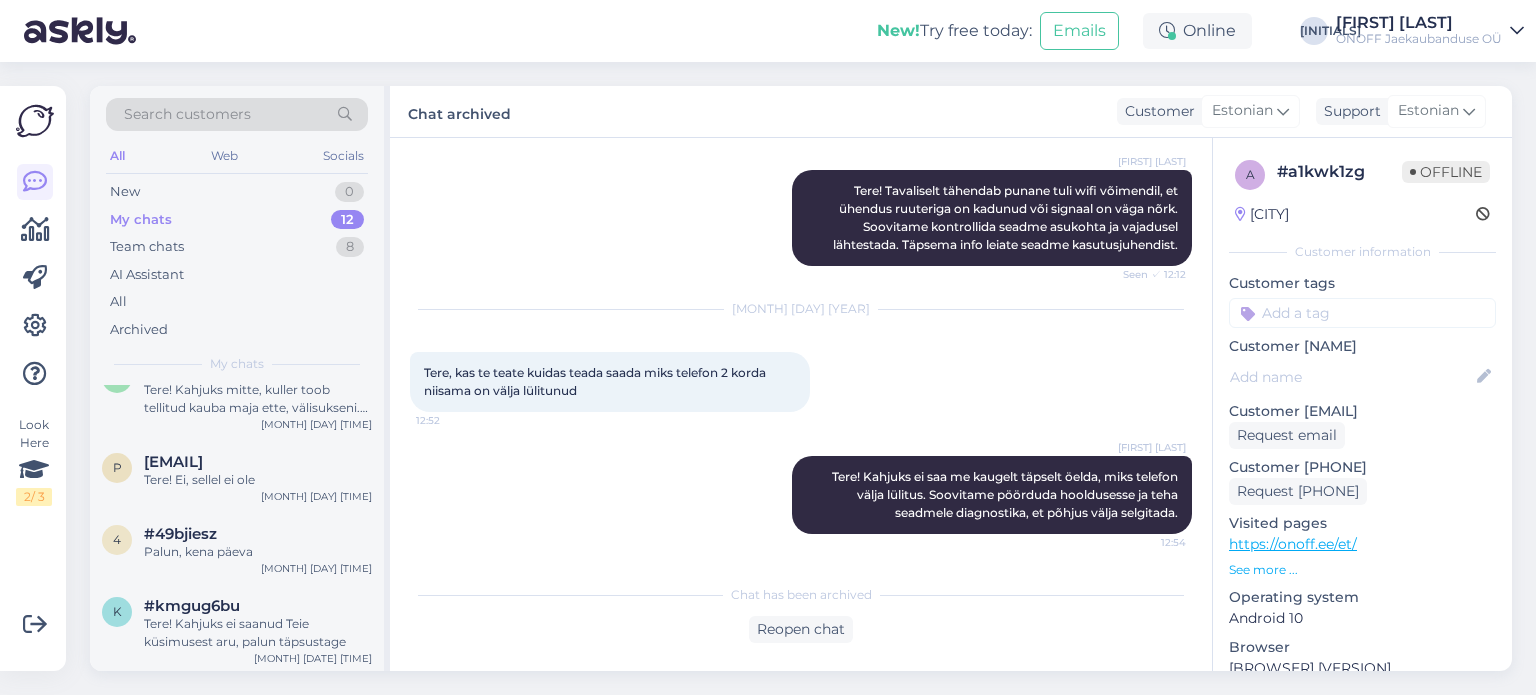 click on "Tere! Kahjuks ei saanud Teie küsimusest aru, palun täpsustage" at bounding box center (258, 633) 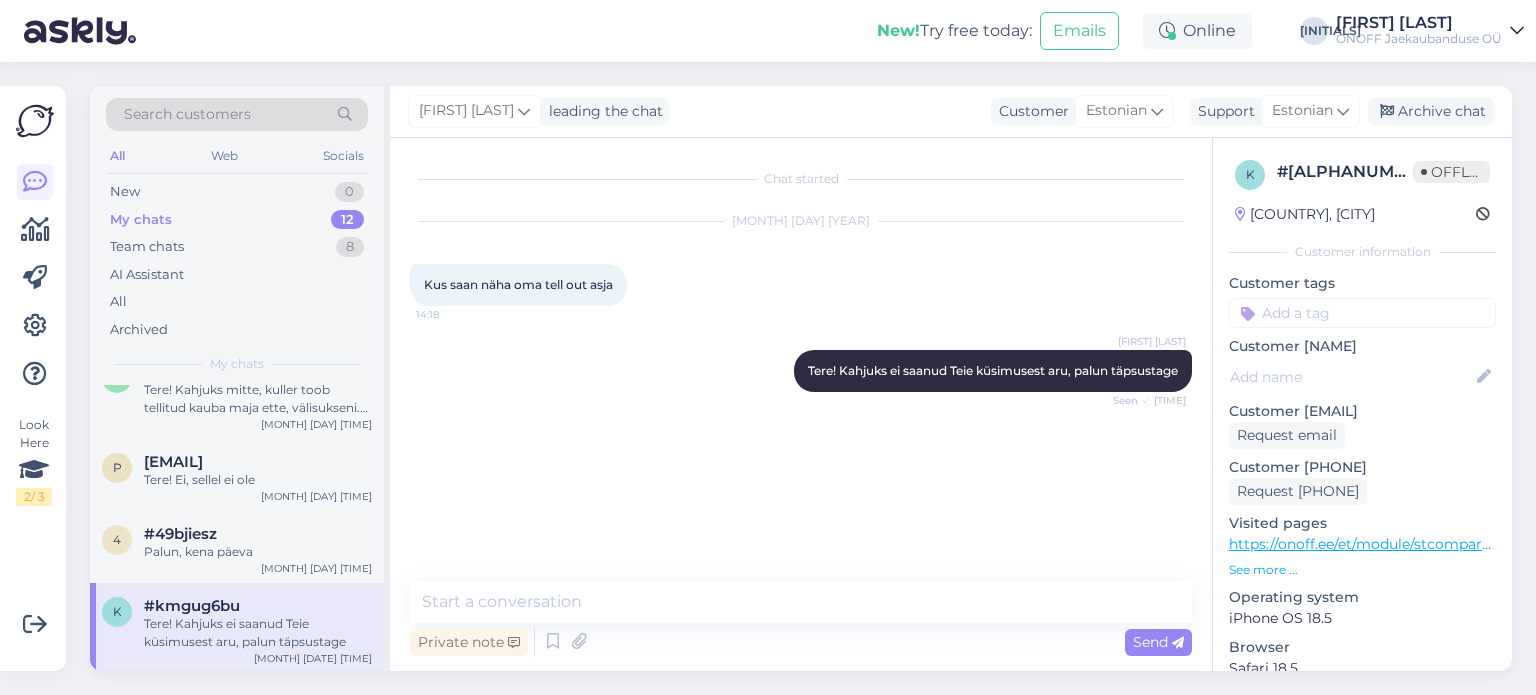 scroll, scrollTop: 0, scrollLeft: 0, axis: both 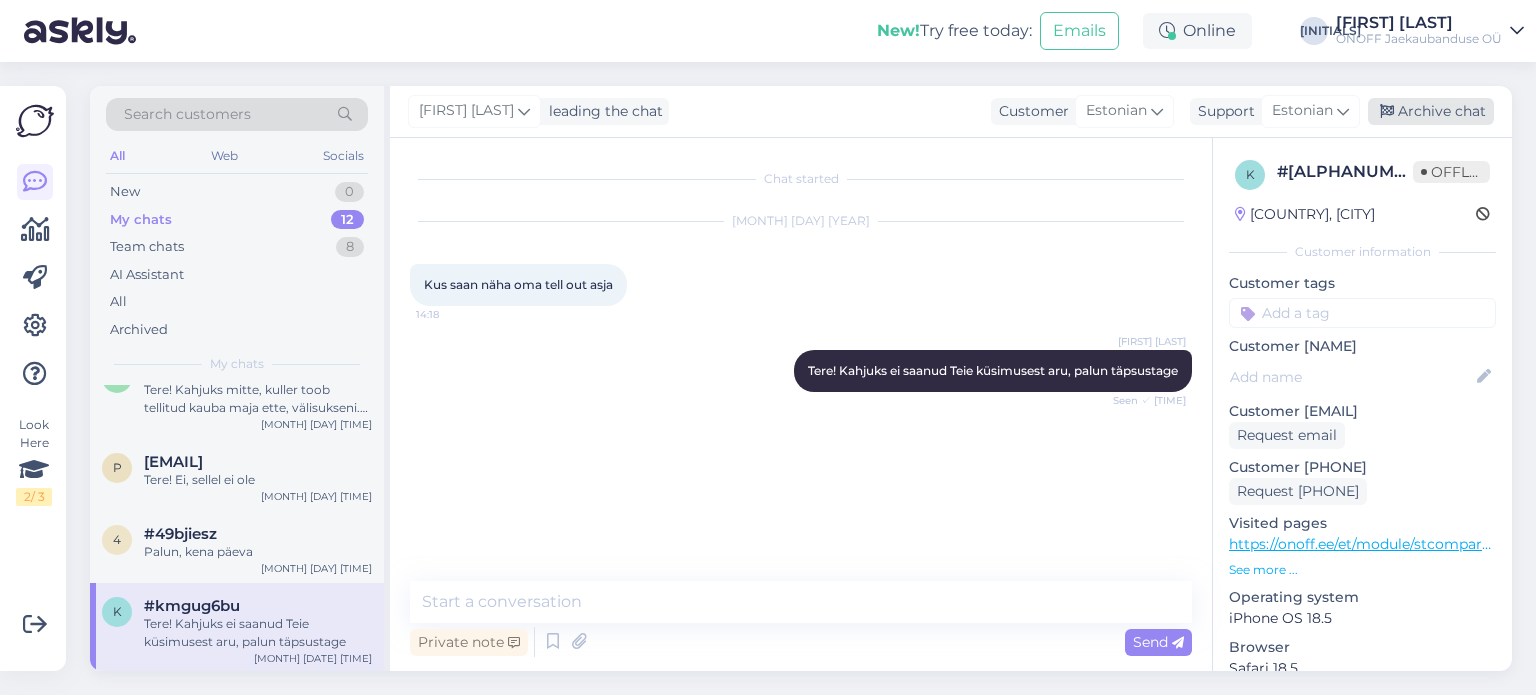 click on "Archive chat" at bounding box center [1431, 111] 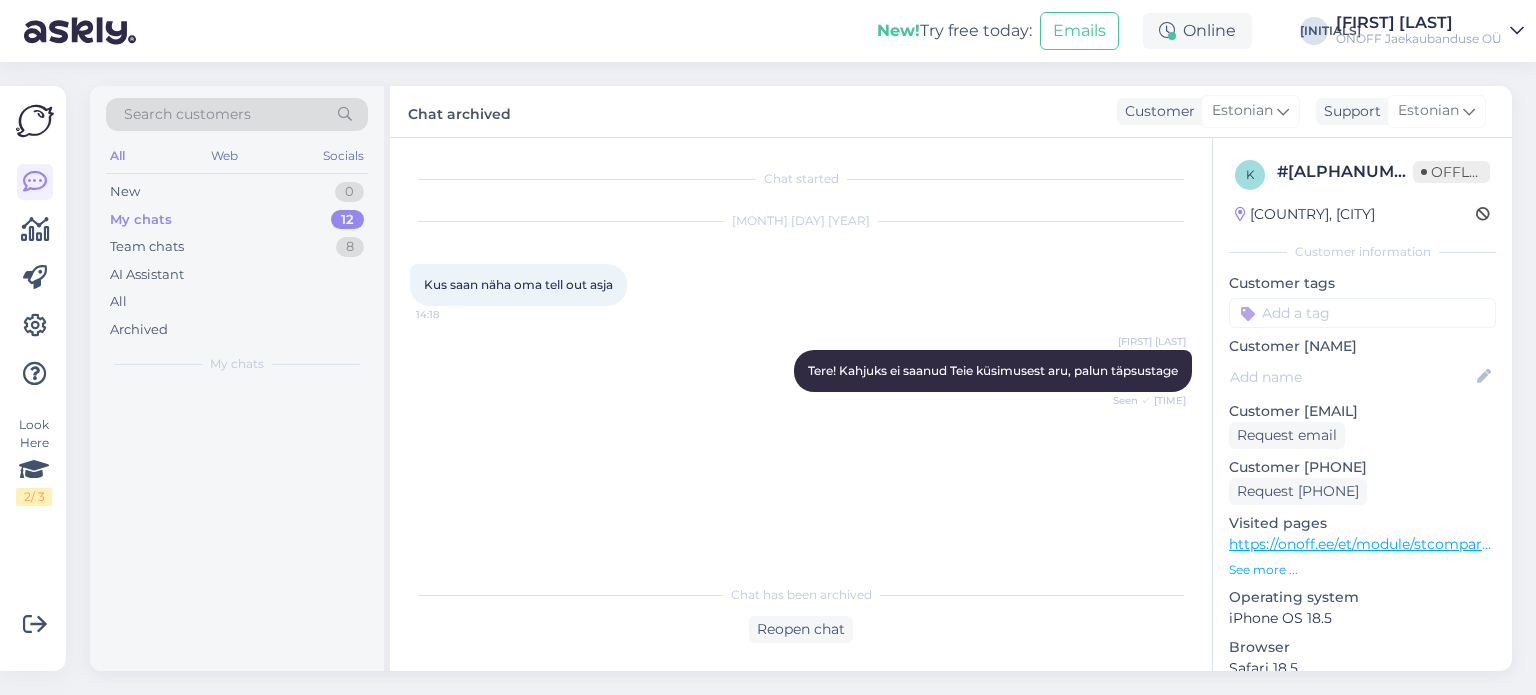 scroll, scrollTop: 0, scrollLeft: 0, axis: both 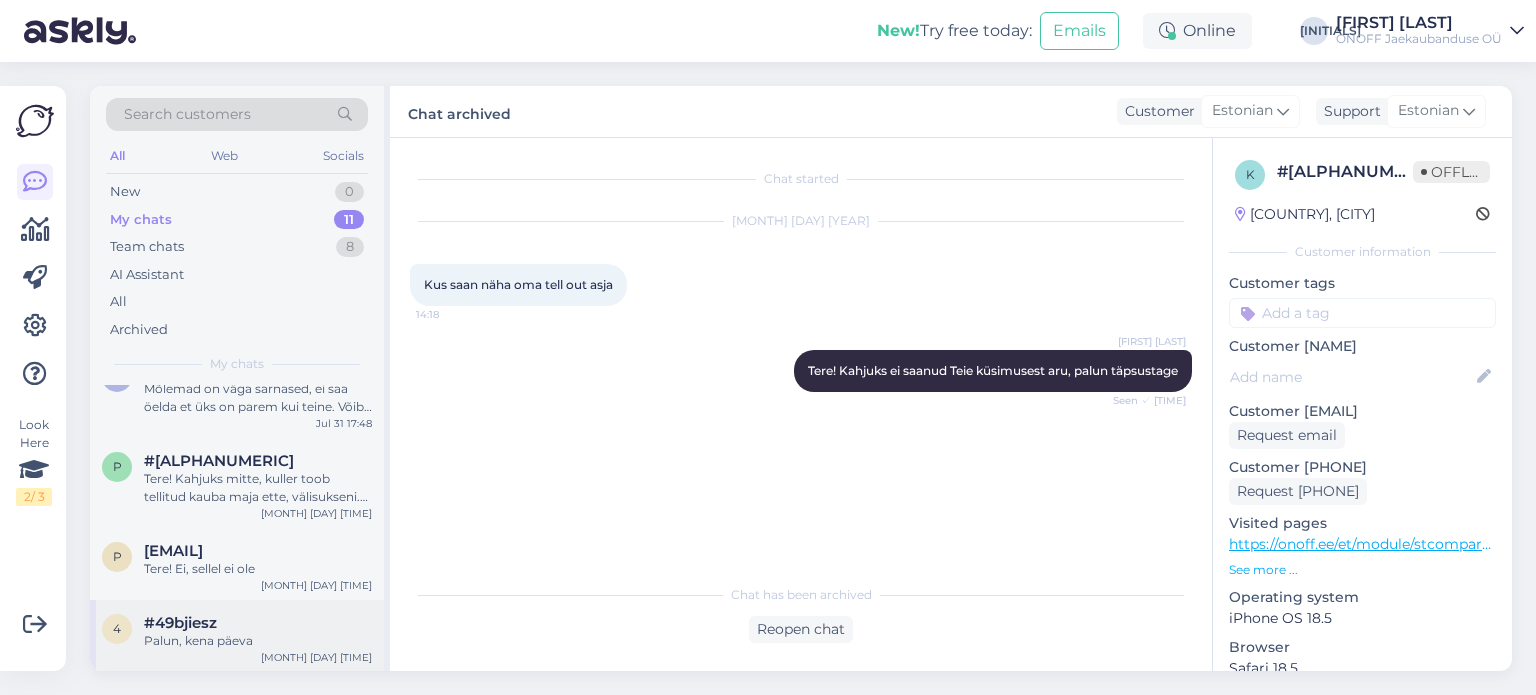 click on "#49bjiesz" at bounding box center (258, 623) 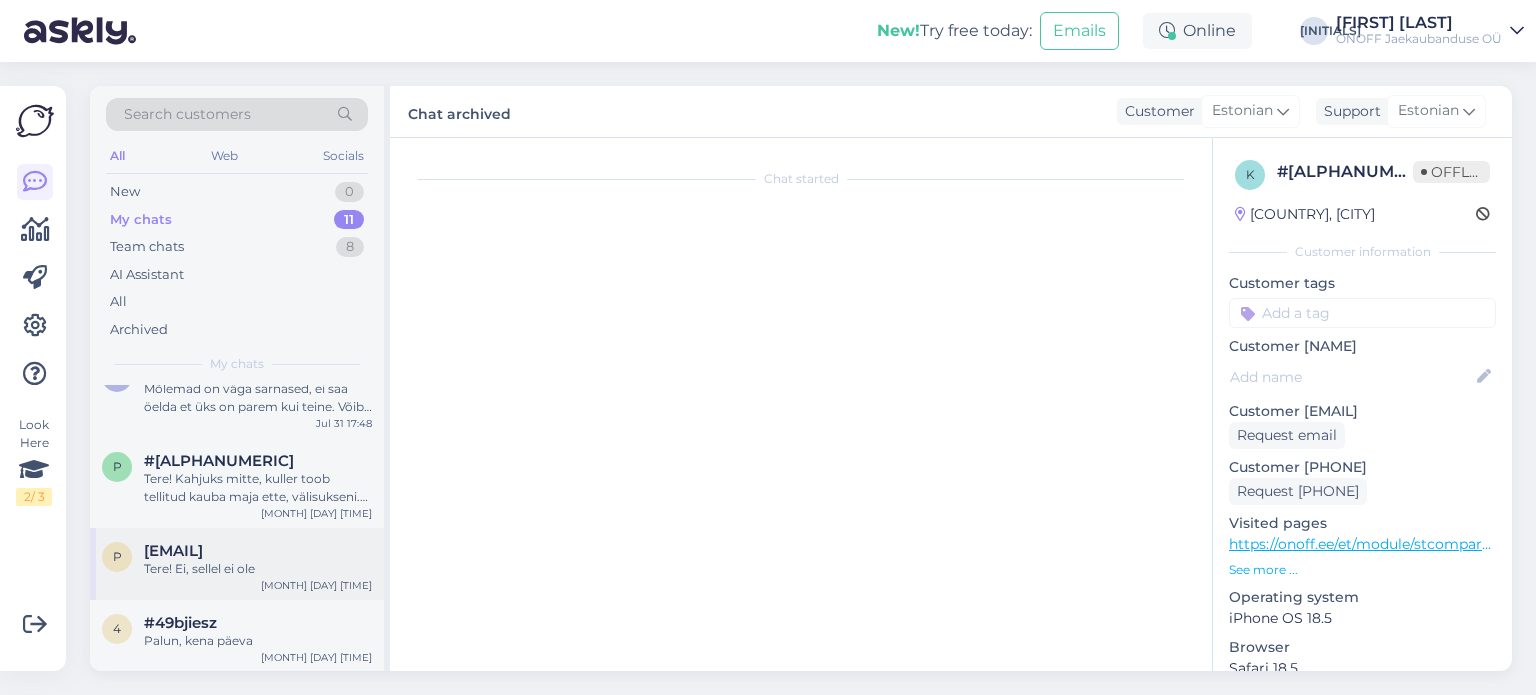 scroll, scrollTop: 292, scrollLeft: 0, axis: vertical 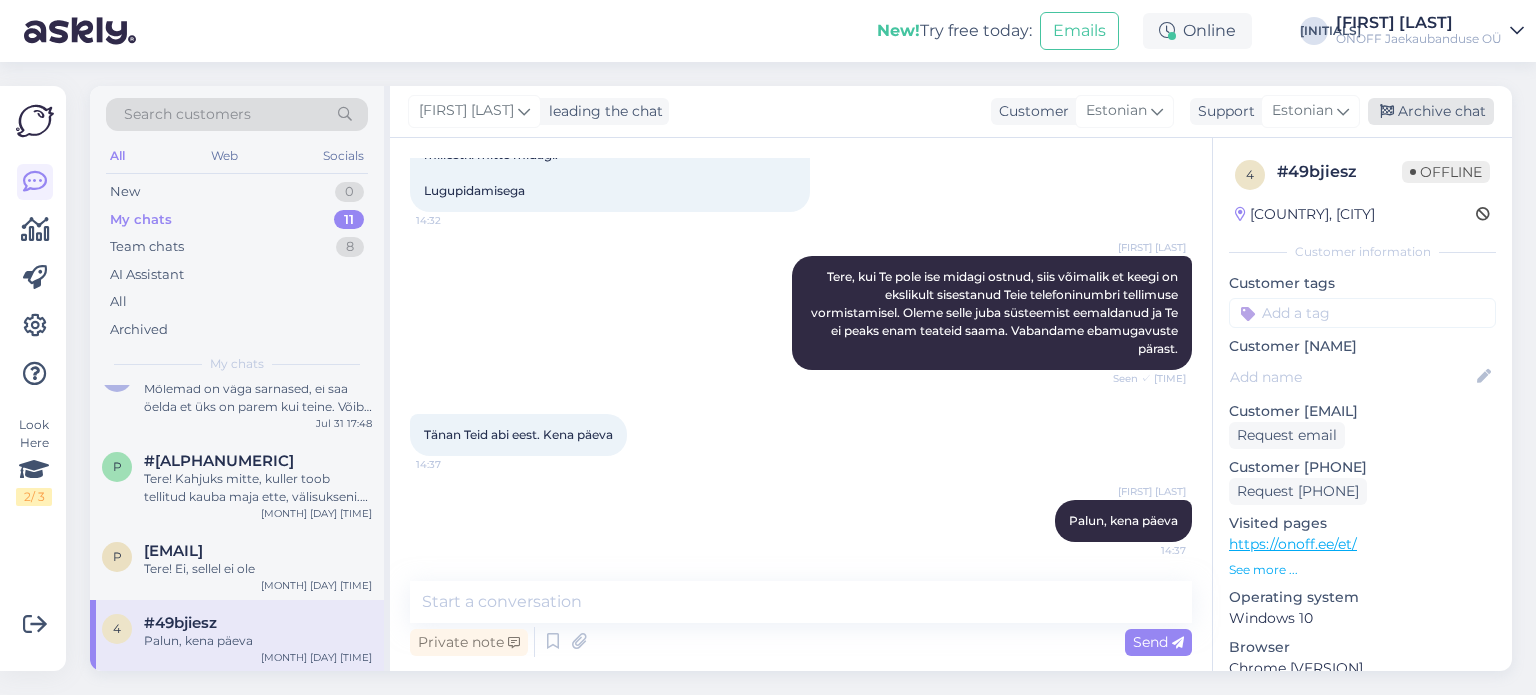 click on "Archive chat" at bounding box center [1431, 111] 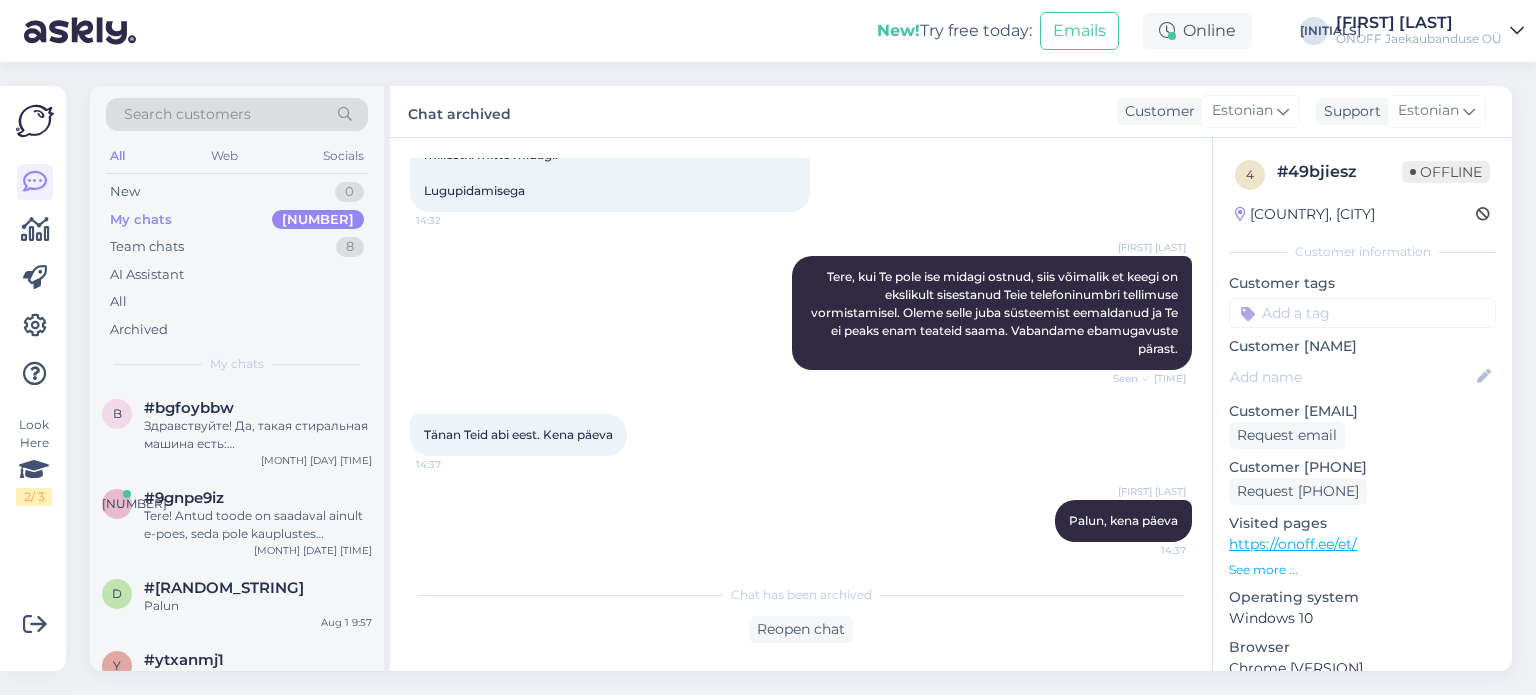 scroll, scrollTop: 523, scrollLeft: 0, axis: vertical 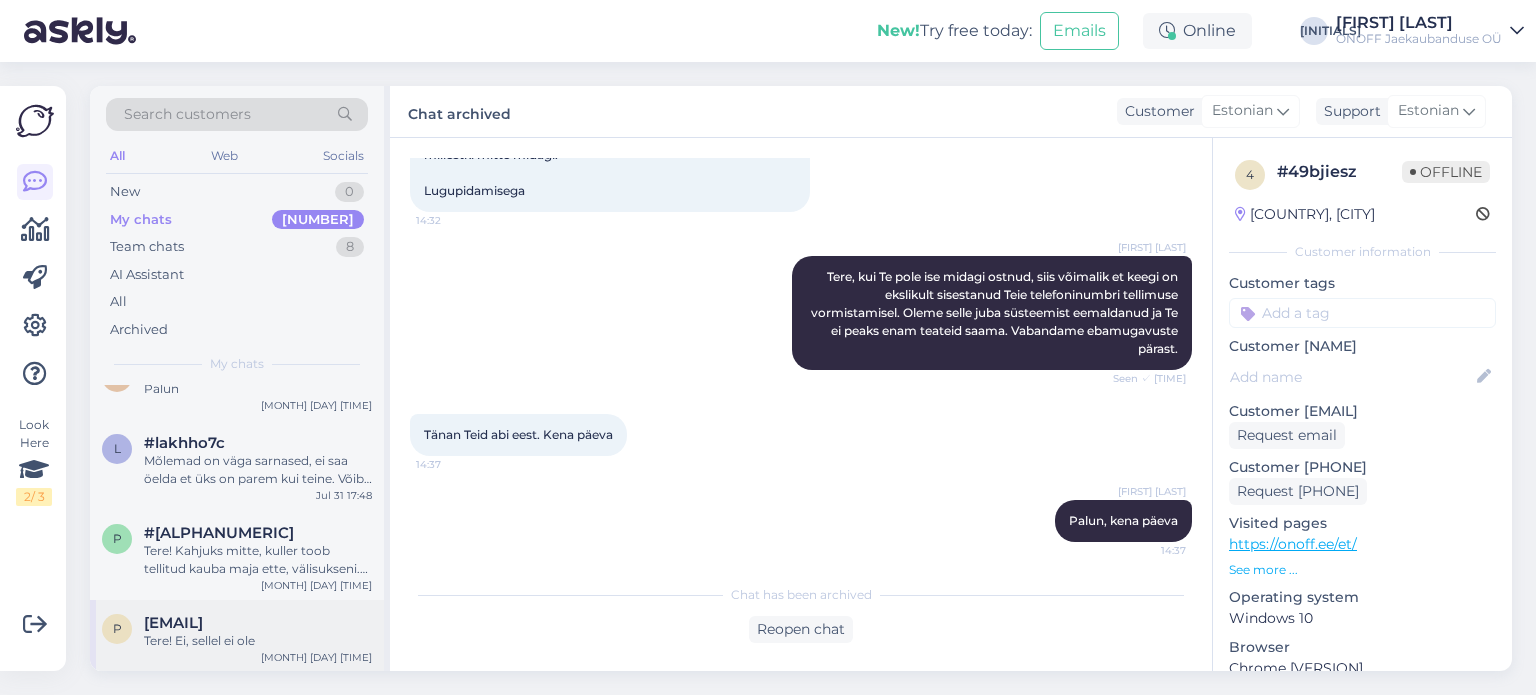 click on "p [EMAIL] Tere! Ei, sellel ei ole Jul 31 16:22" at bounding box center [237, 636] 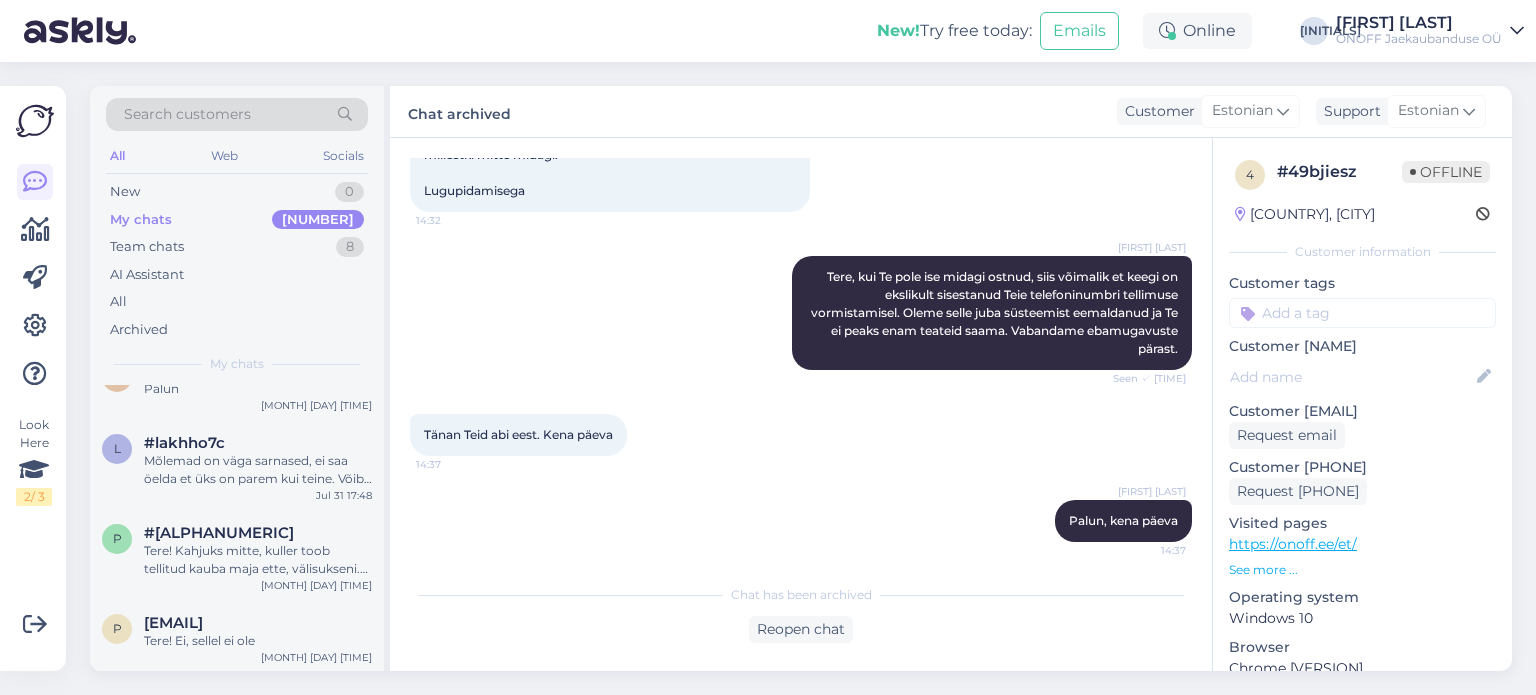 scroll, scrollTop: 0, scrollLeft: 0, axis: both 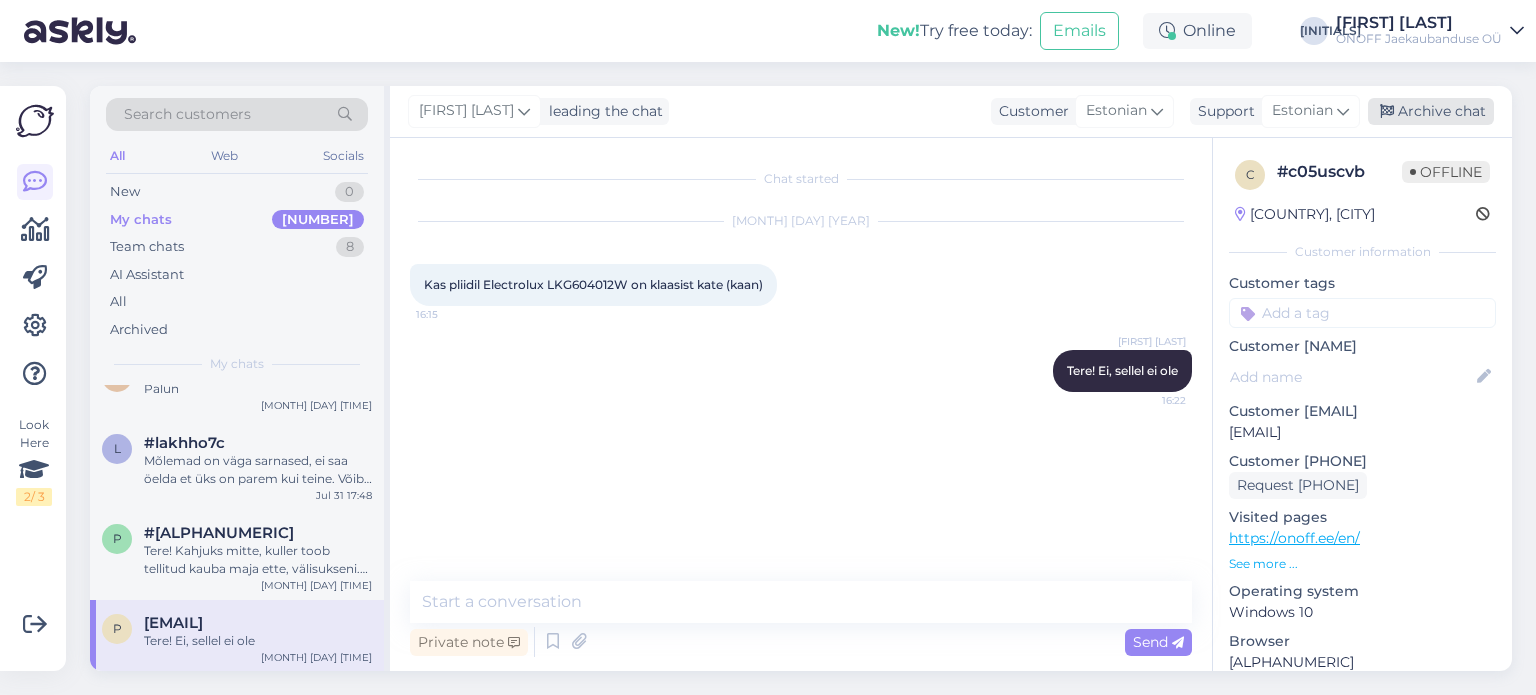 click on "Archive chat" at bounding box center [1431, 111] 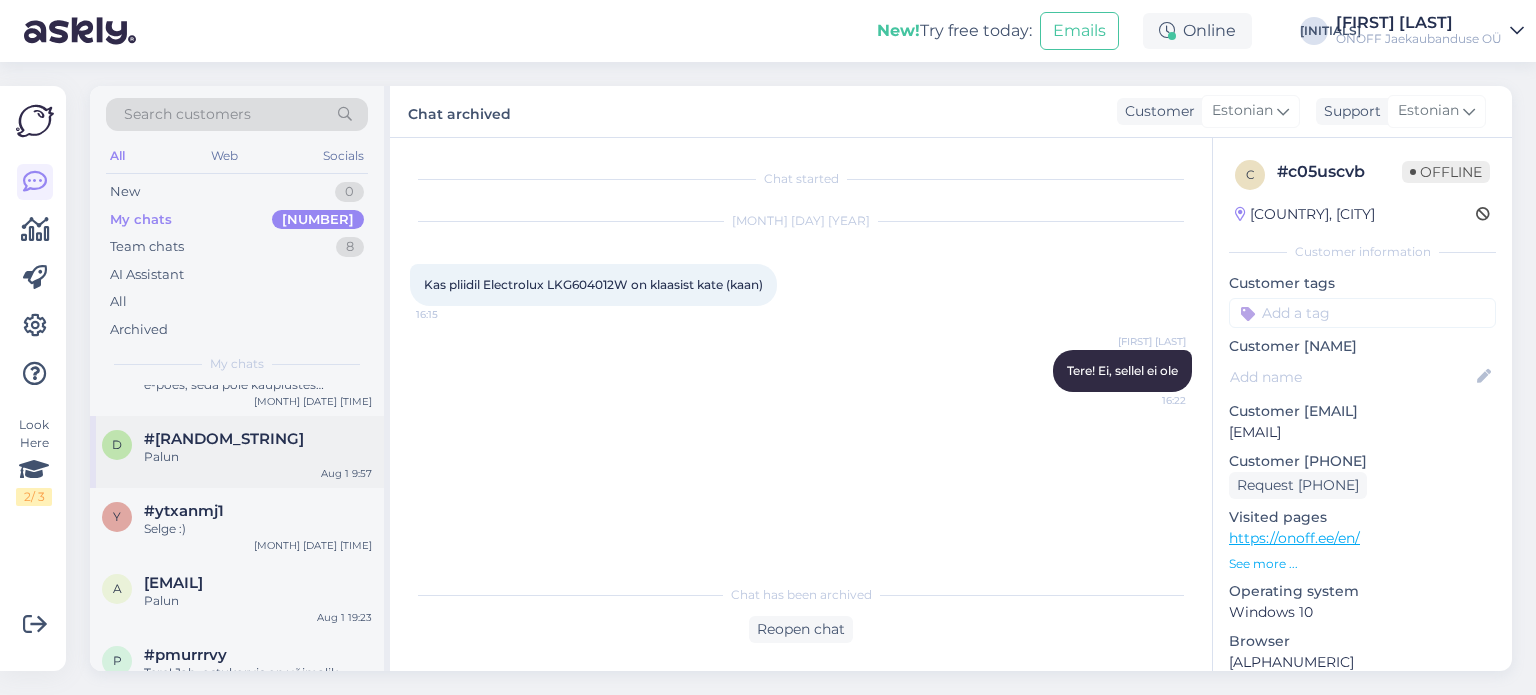 scroll, scrollTop: 451, scrollLeft: 0, axis: vertical 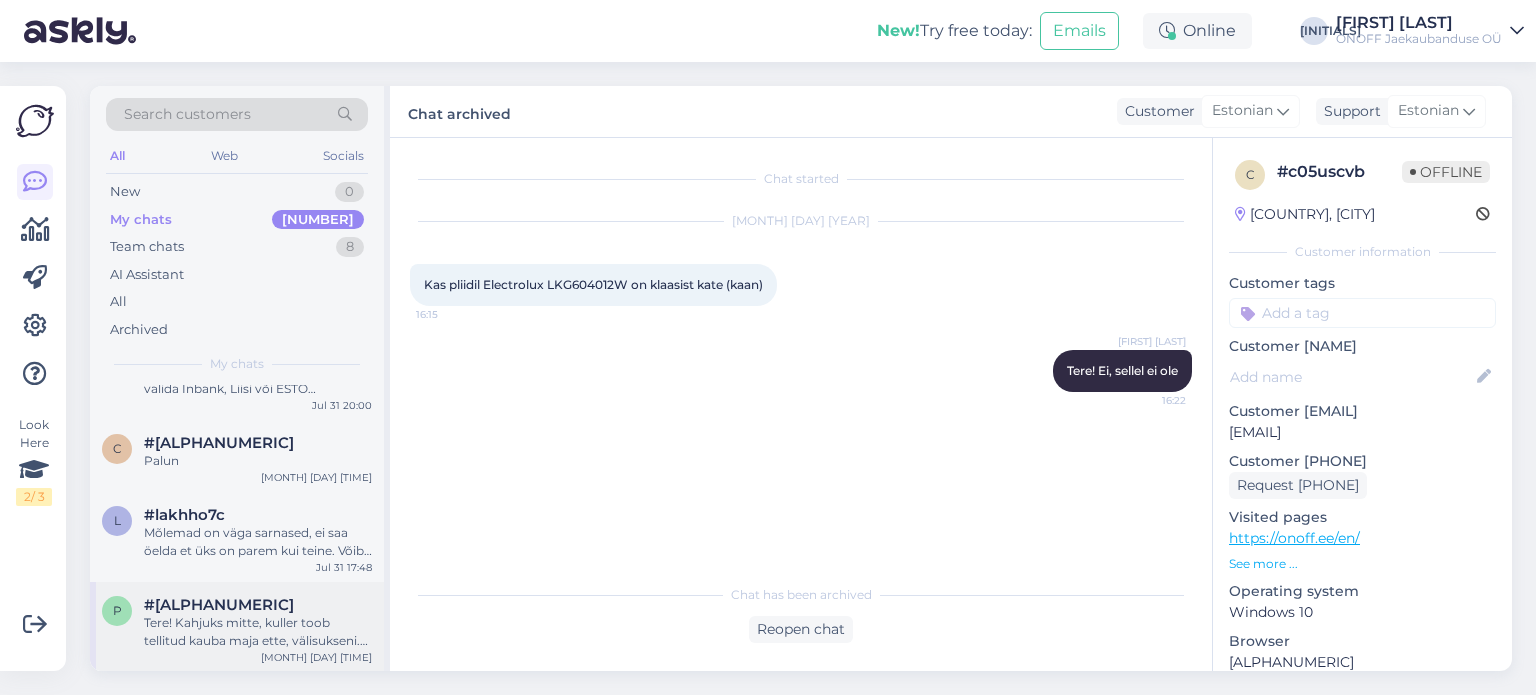 click on "Tere! Kahjuks mitte, kuller toob tellitud kauba maja ette, välisukseni. Tuppa toomise teenus on meil ainult Tallinnas ja lähiümbruses" at bounding box center [258, 632] 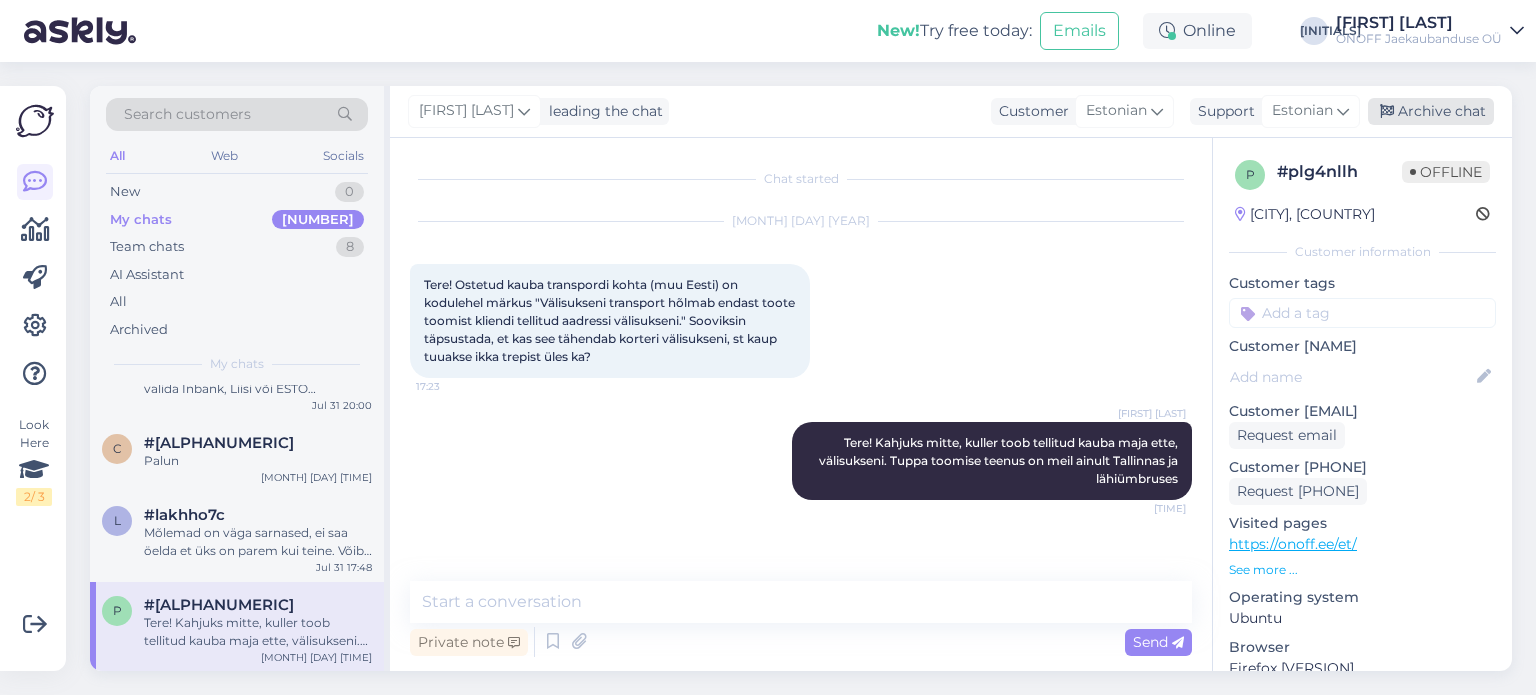 click on "Archive chat" at bounding box center (1431, 111) 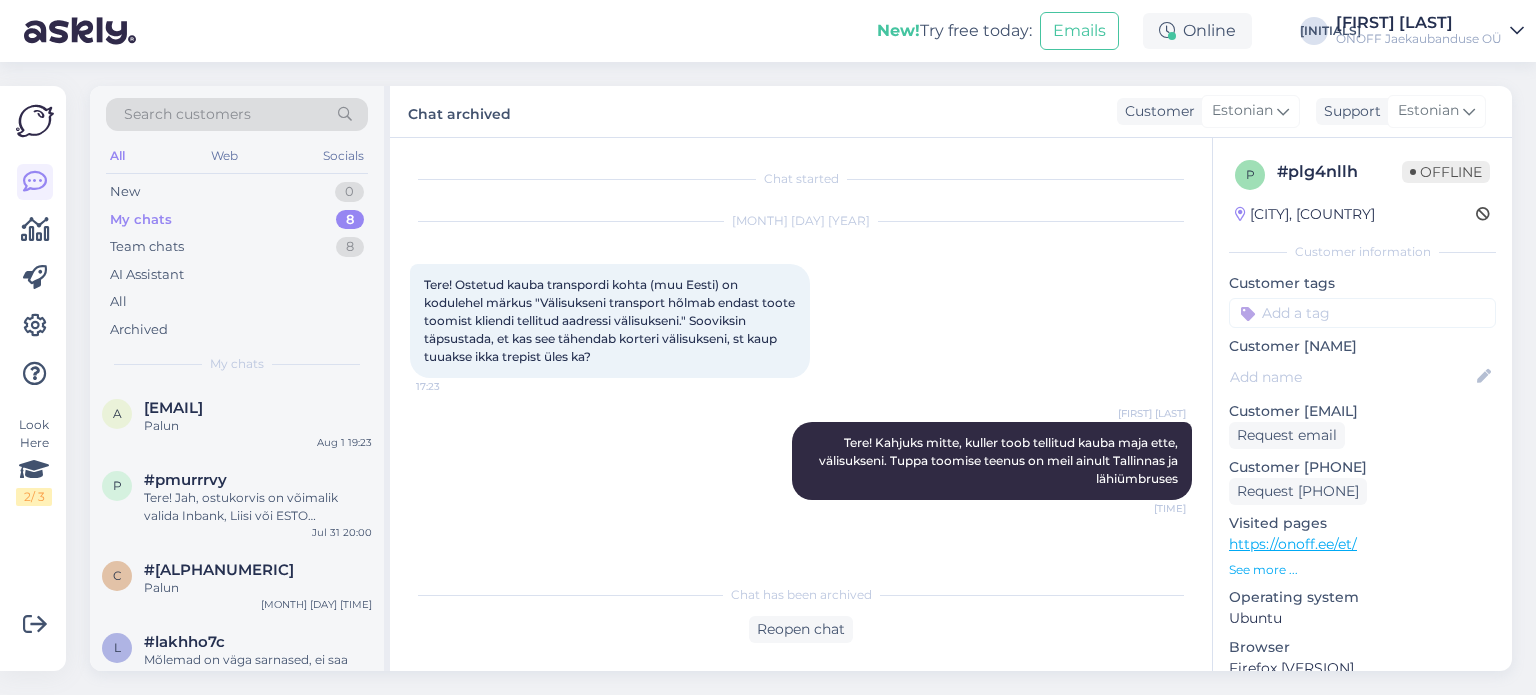 scroll, scrollTop: 360, scrollLeft: 0, axis: vertical 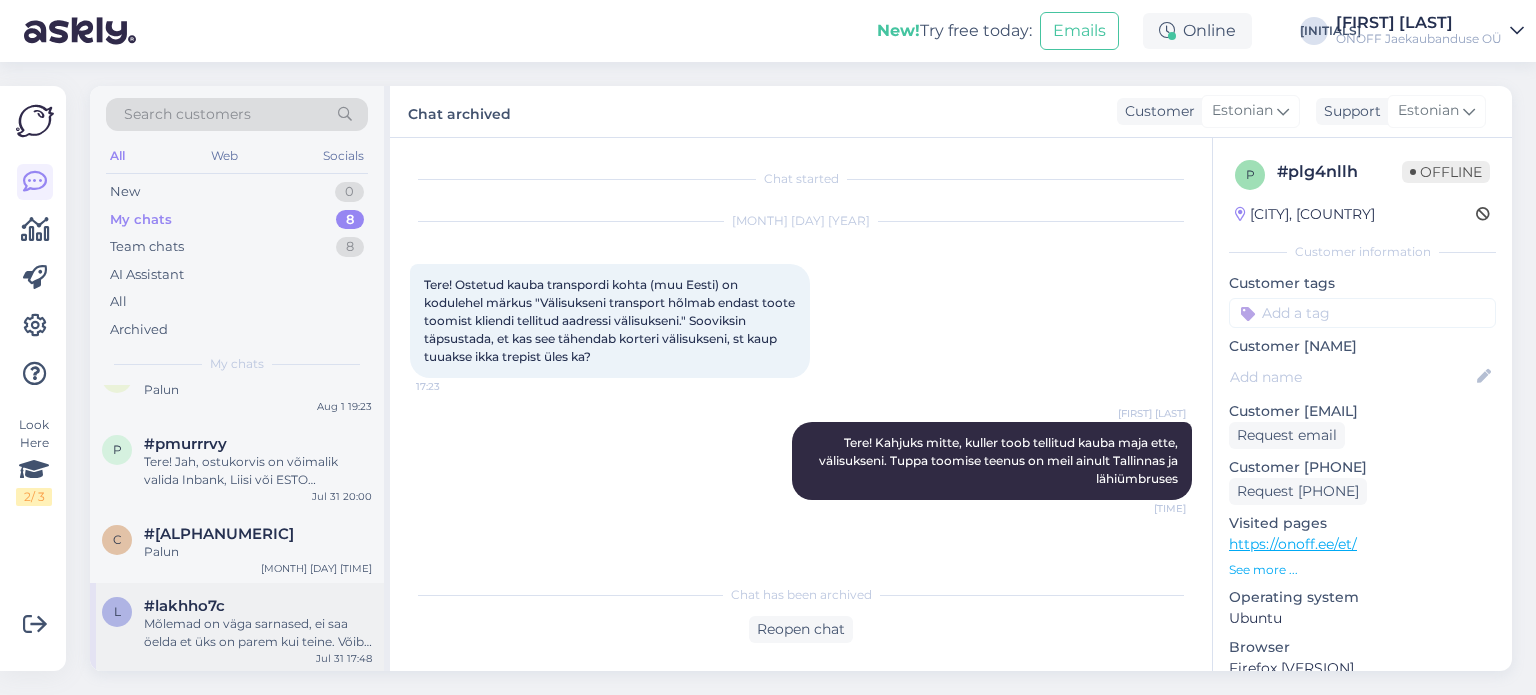 click on "l #[ALPHANUMERIC] Mõlemad on väga sarnased, ei saa öelda et üks on parem kui teine.Võib olla hetkel Kivi on natukene parem, kuna on soodushinnaga müügil Jul 31 17:48" at bounding box center [237, 628] 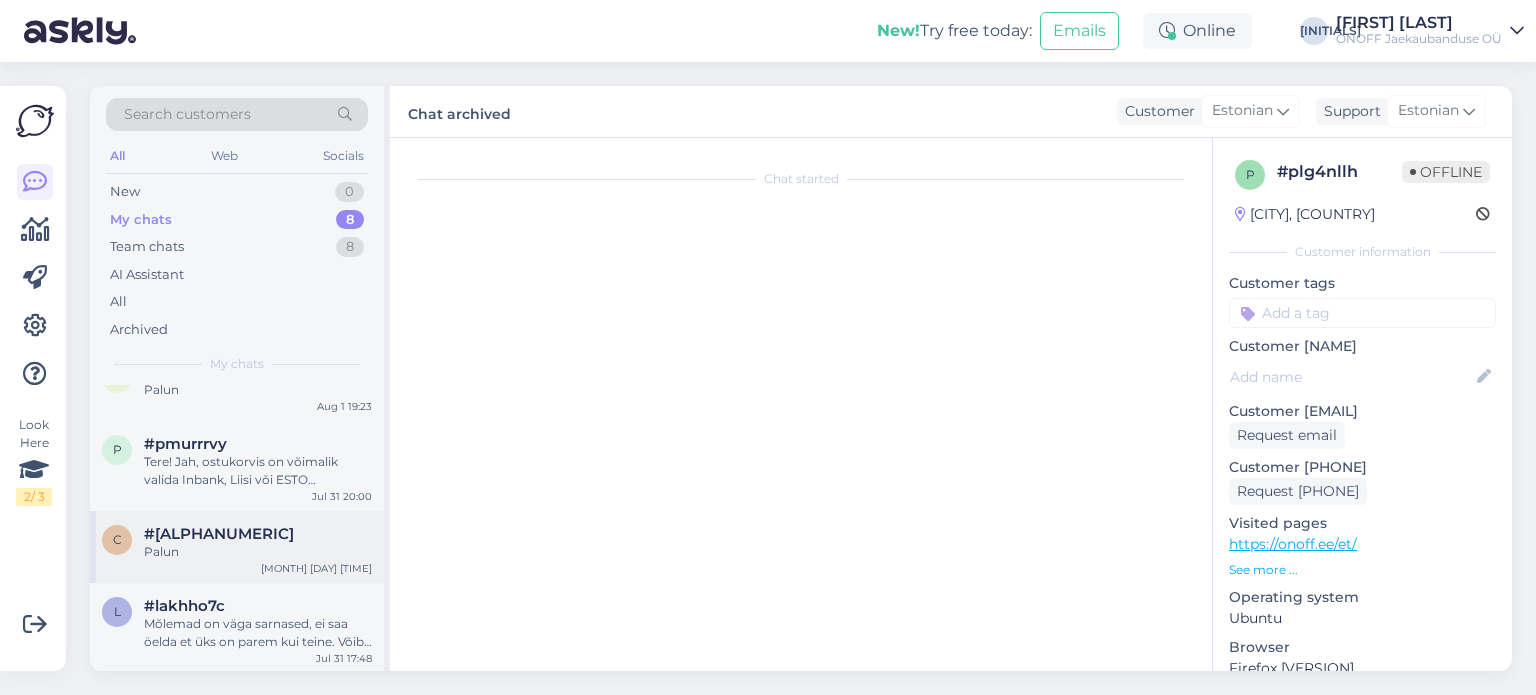 scroll, scrollTop: 750, scrollLeft: 0, axis: vertical 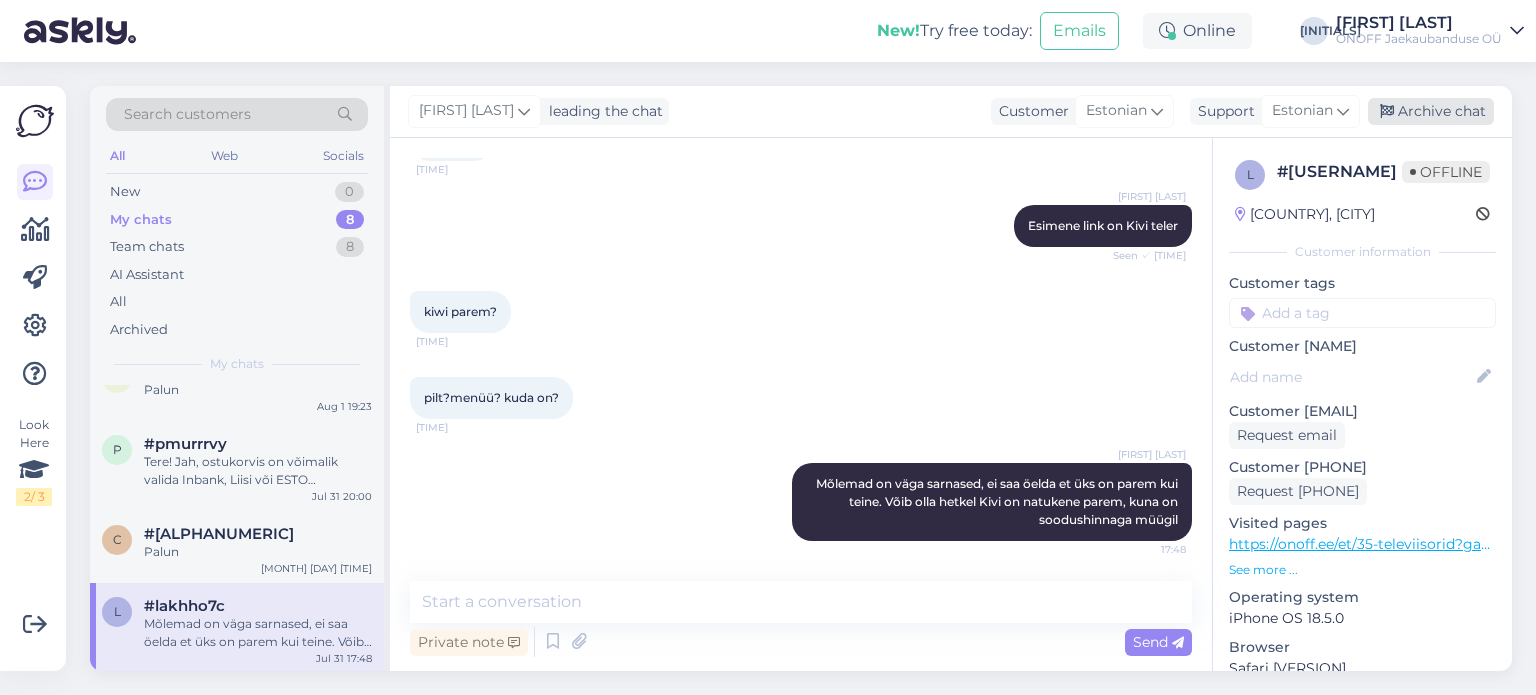 click on "Archive chat" at bounding box center [1431, 111] 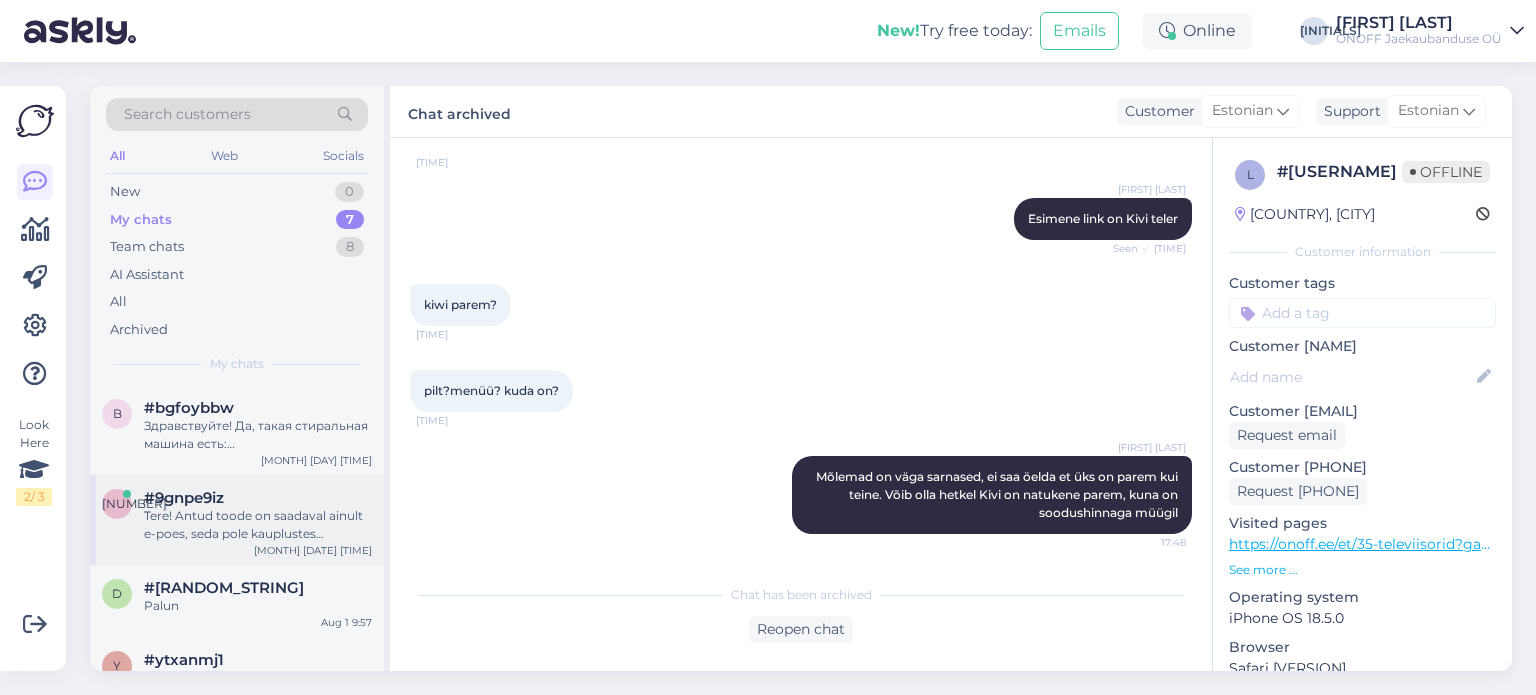 scroll, scrollTop: 271, scrollLeft: 0, axis: vertical 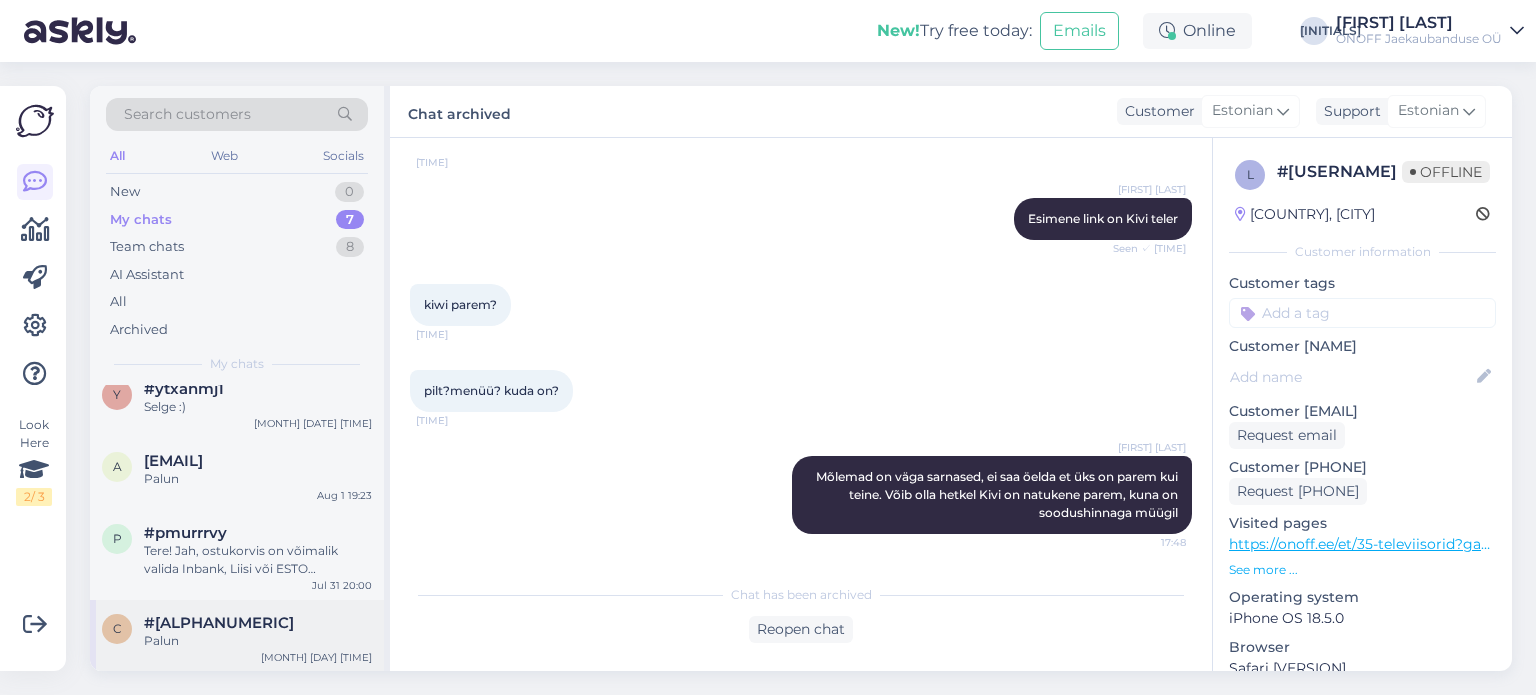 click on "Palun" at bounding box center [258, 641] 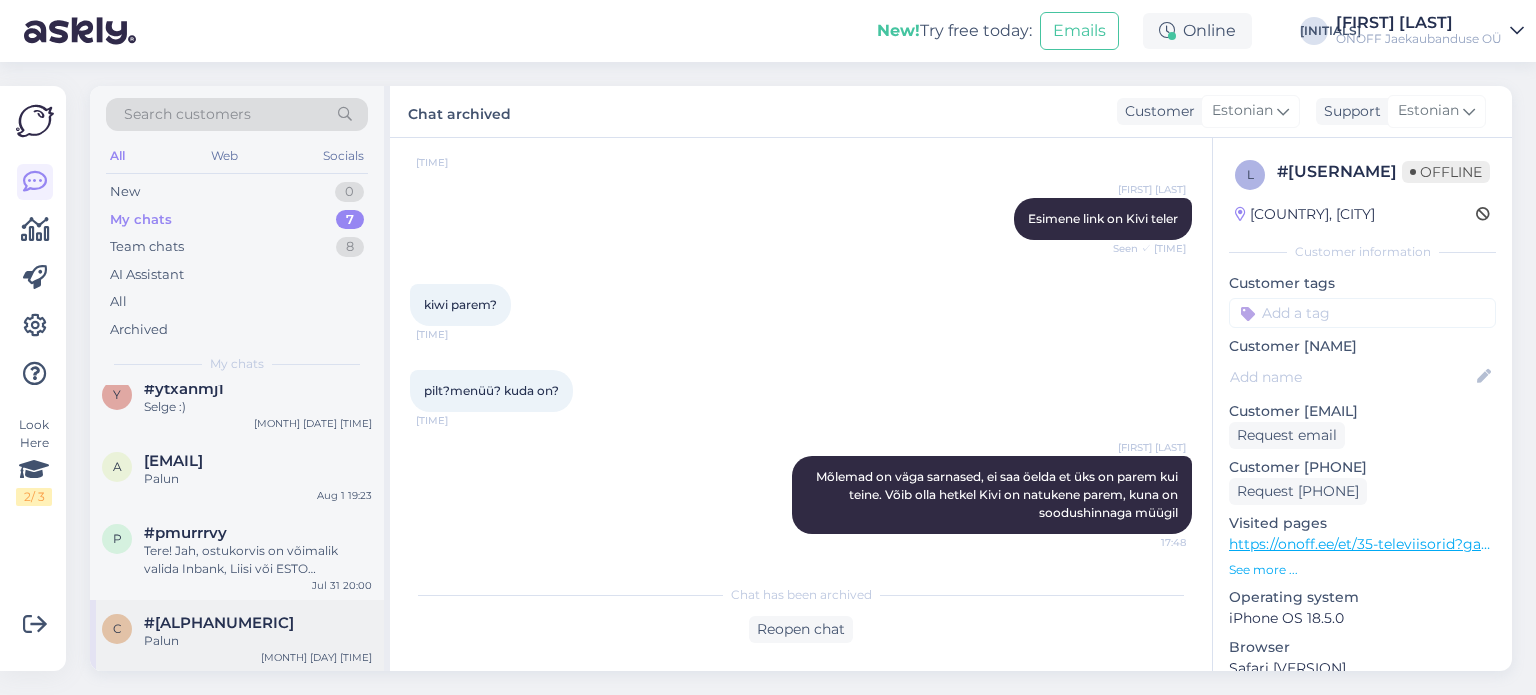 scroll, scrollTop: 40, scrollLeft: 0, axis: vertical 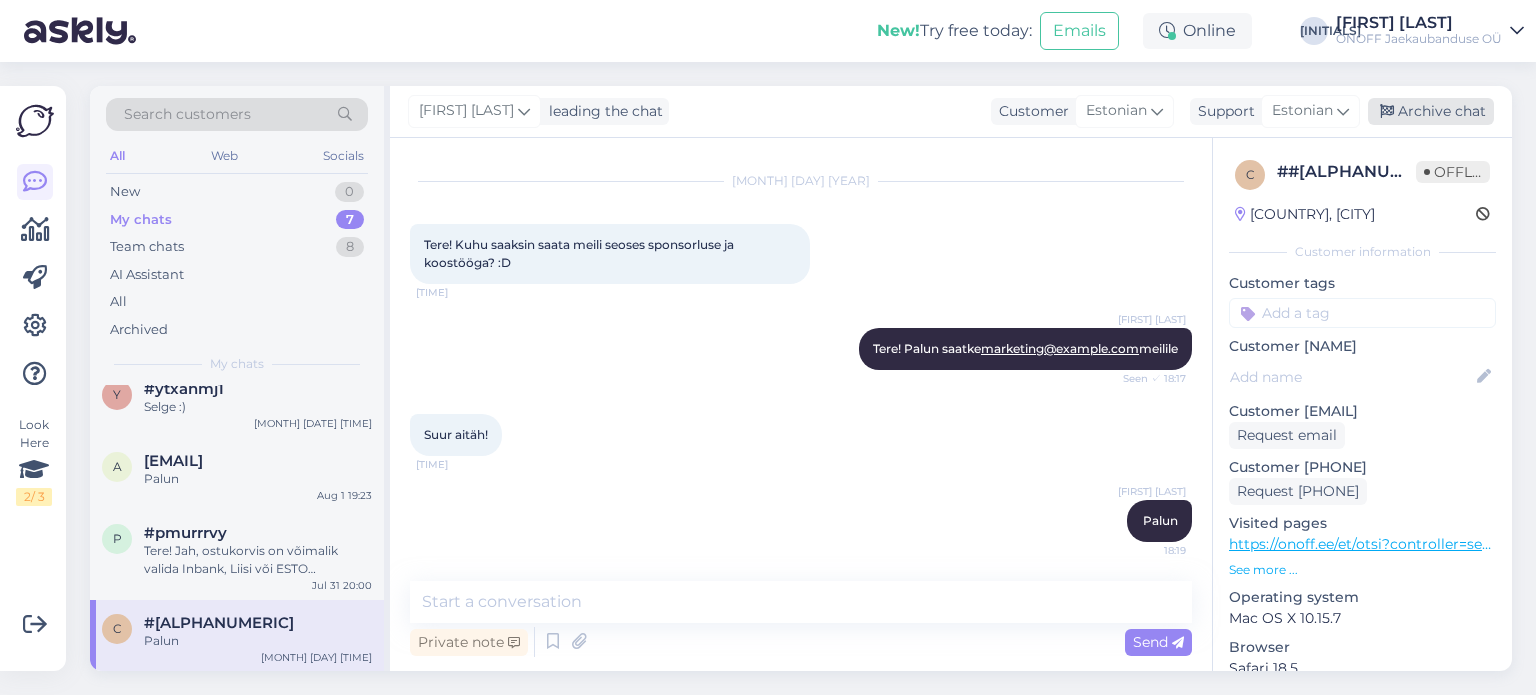 click on "Archive chat" at bounding box center [1431, 111] 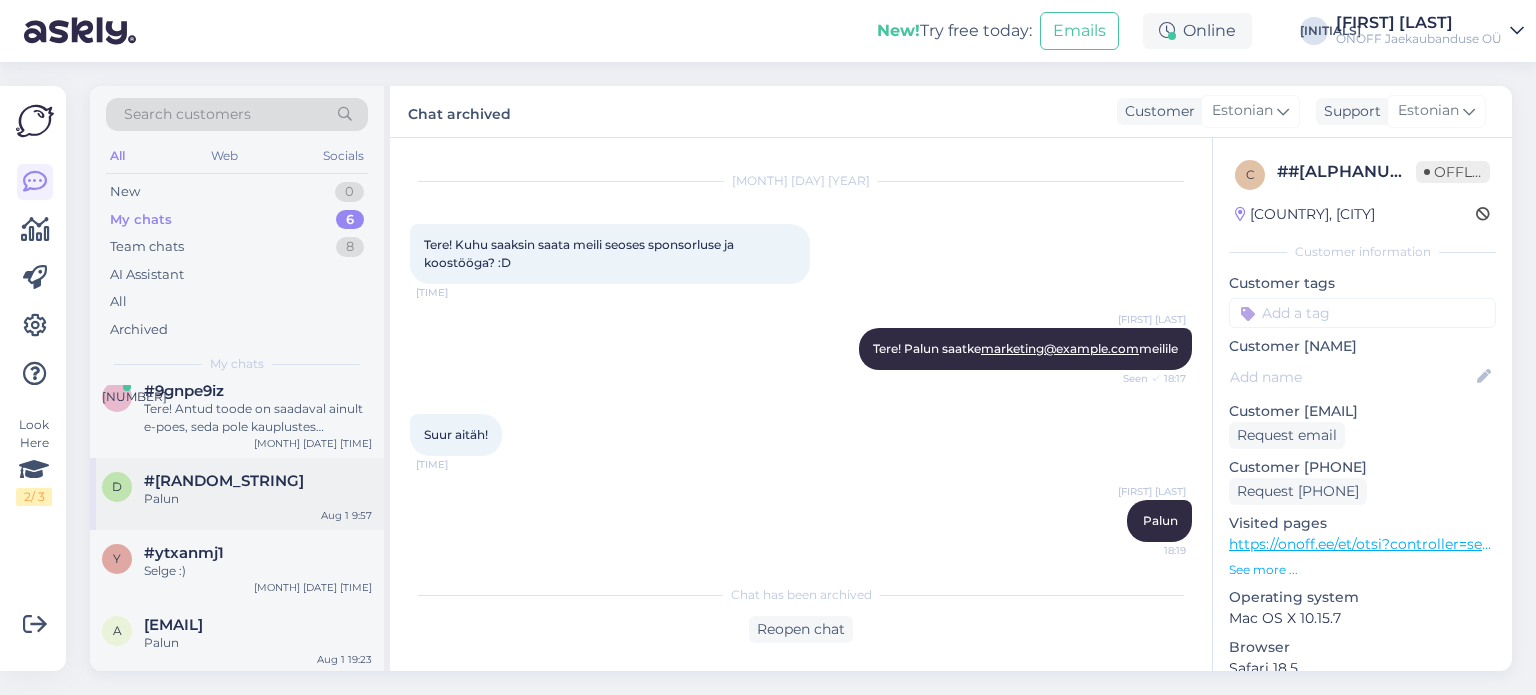 scroll, scrollTop: 199, scrollLeft: 0, axis: vertical 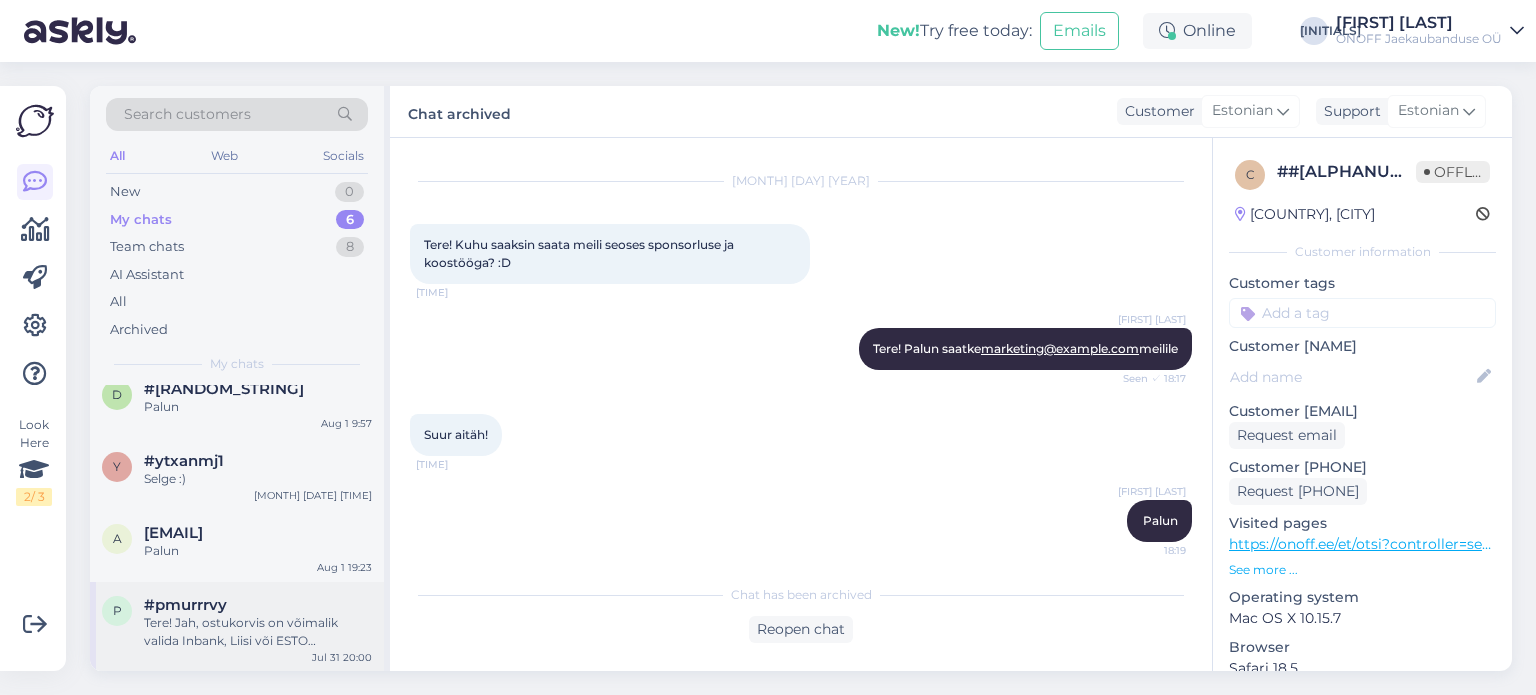 click on "Tere! Jah, ostukorvis on võimalik valida Inbank, Liisi või ESTO järelmakusga tasumist" at bounding box center [258, 632] 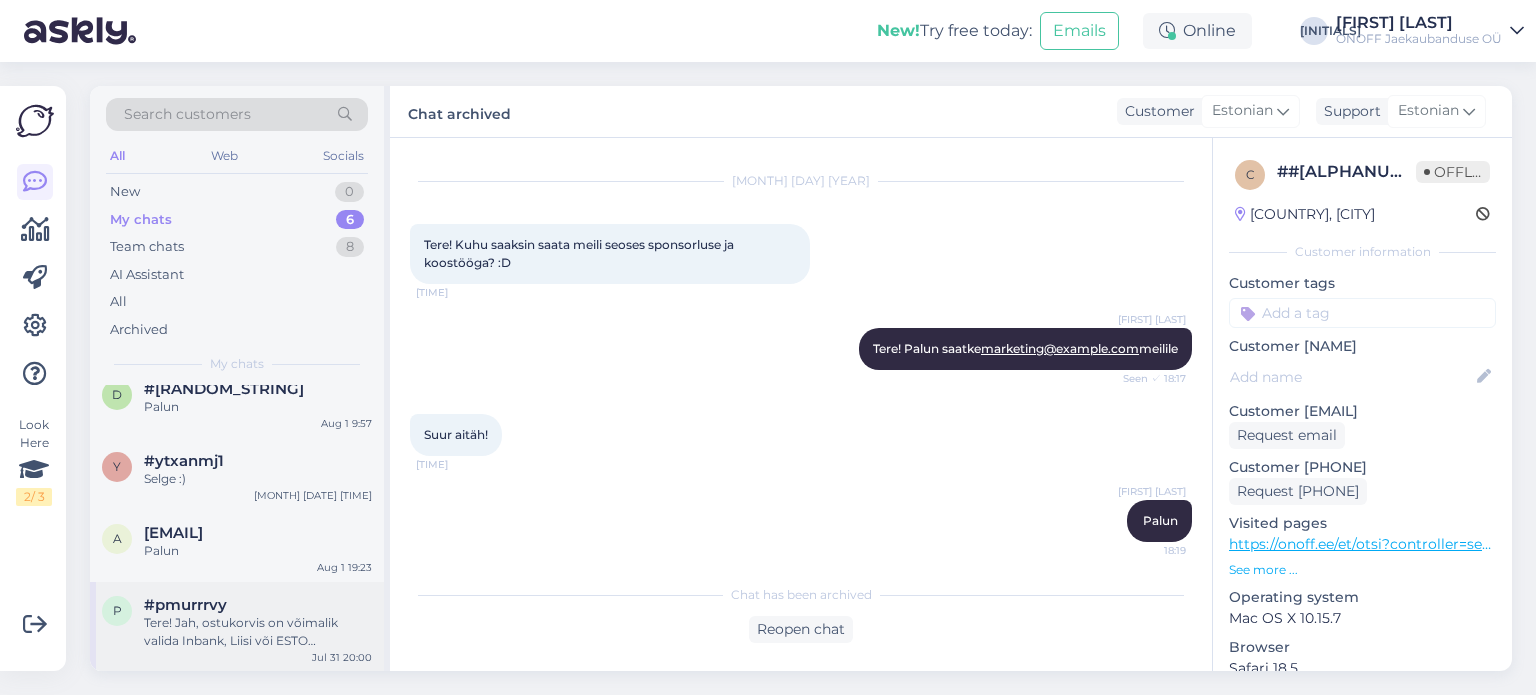 scroll, scrollTop: 0, scrollLeft: 0, axis: both 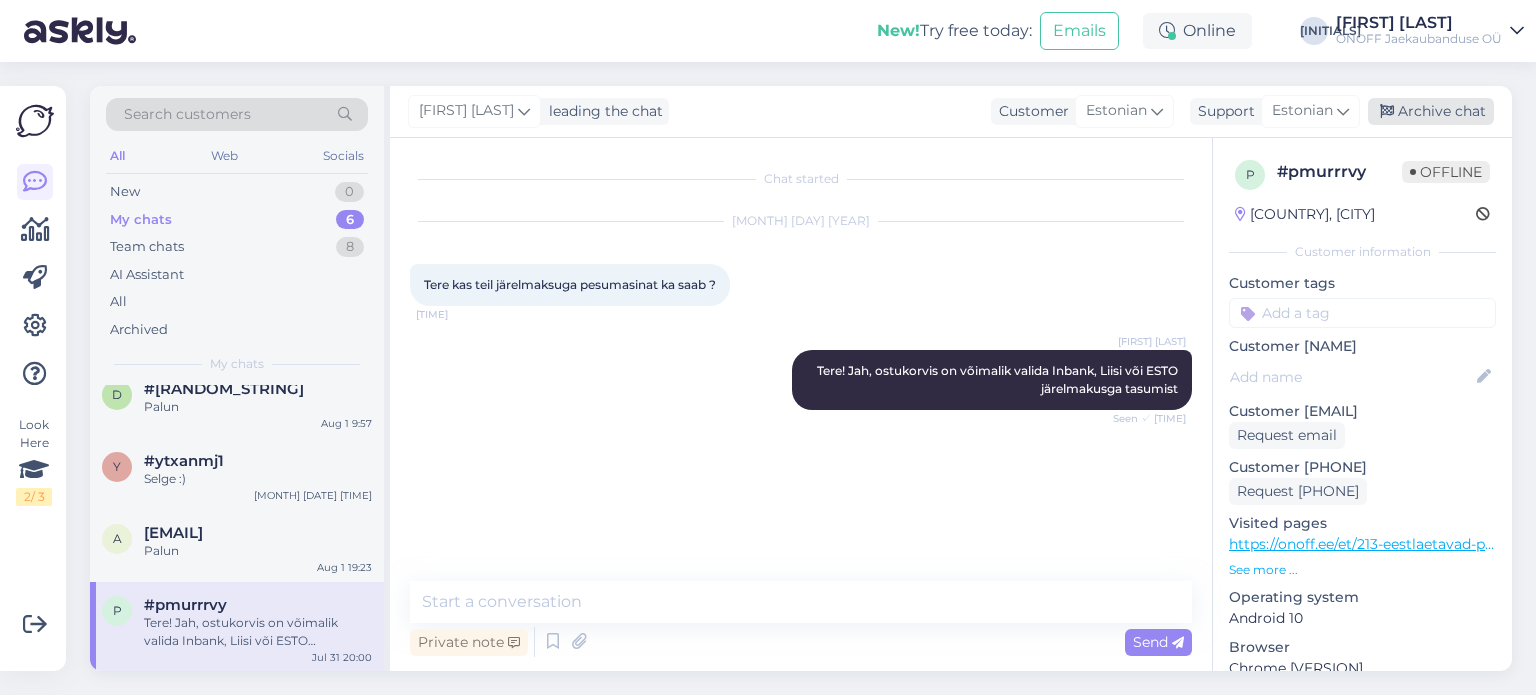 click on "Archive chat" at bounding box center (1431, 111) 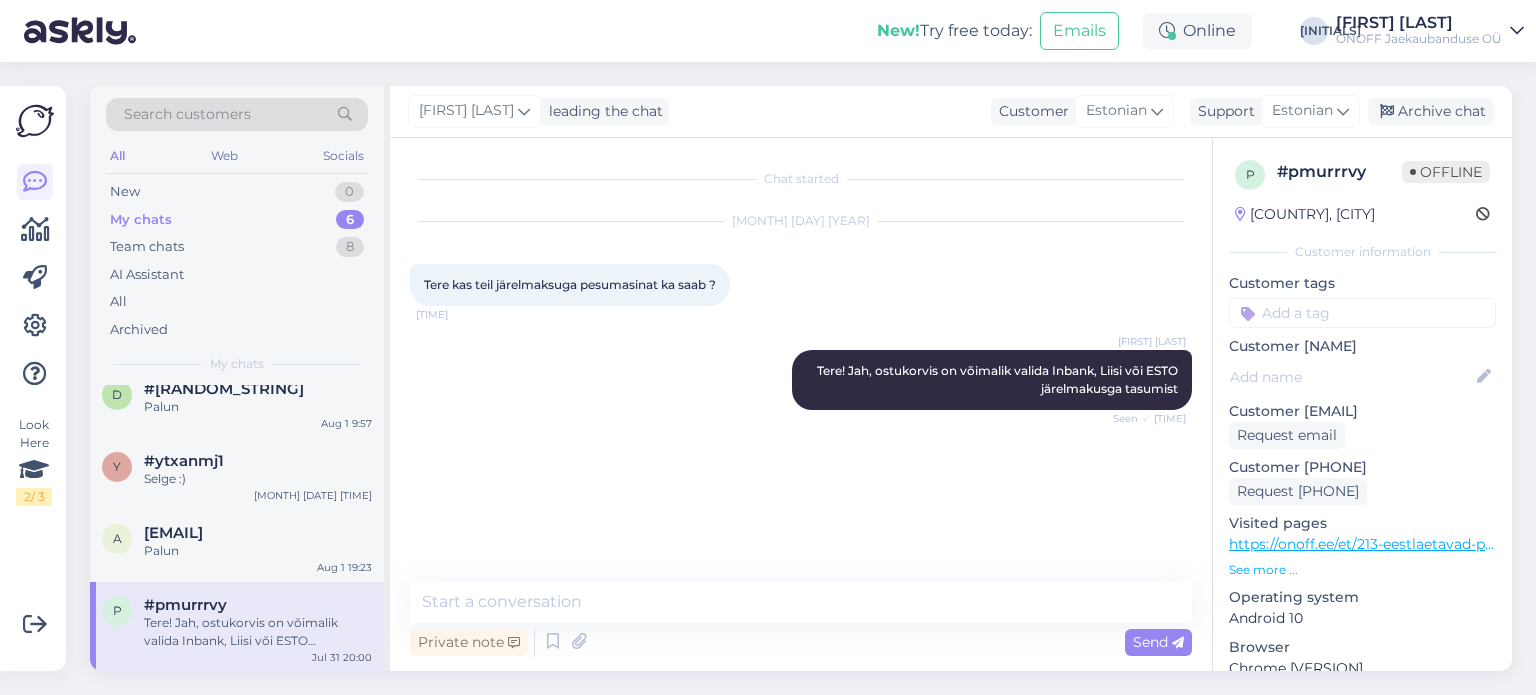 scroll, scrollTop: 0, scrollLeft: 0, axis: both 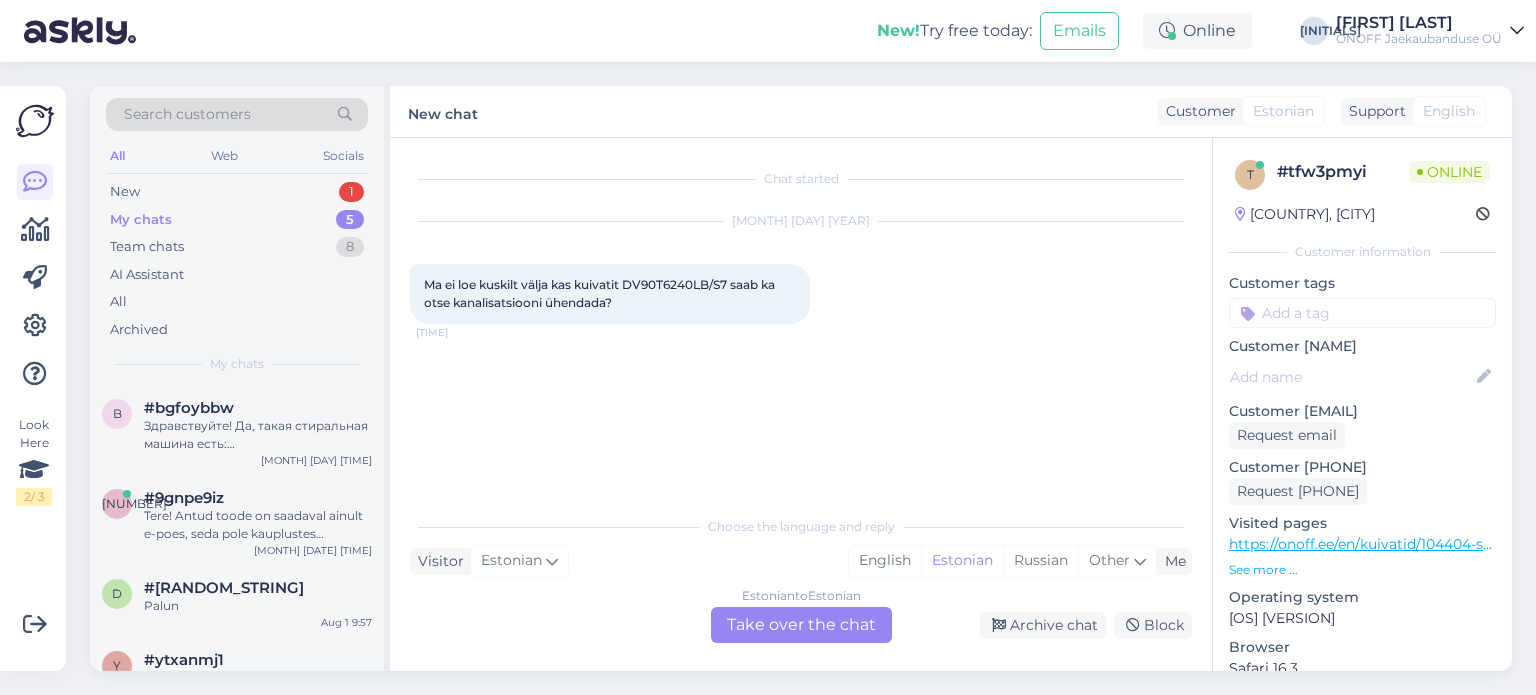 click on "https://onoff.ee/en/kuivatid/104404-samsung-dv90t6240lbs7-241088960-8806095540573.html" at bounding box center [1556, 544] 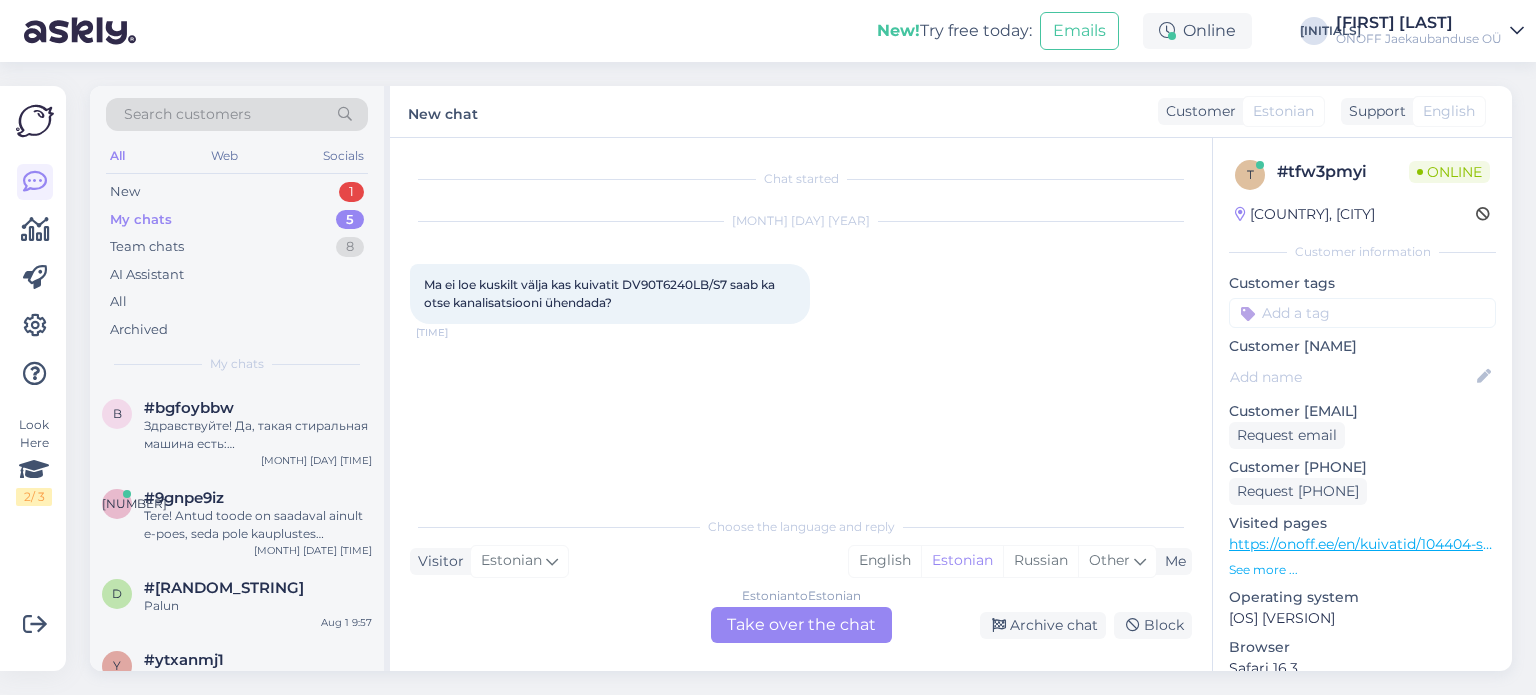 click on "Estonian  to  Estonian Take over the chat" at bounding box center [801, 625] 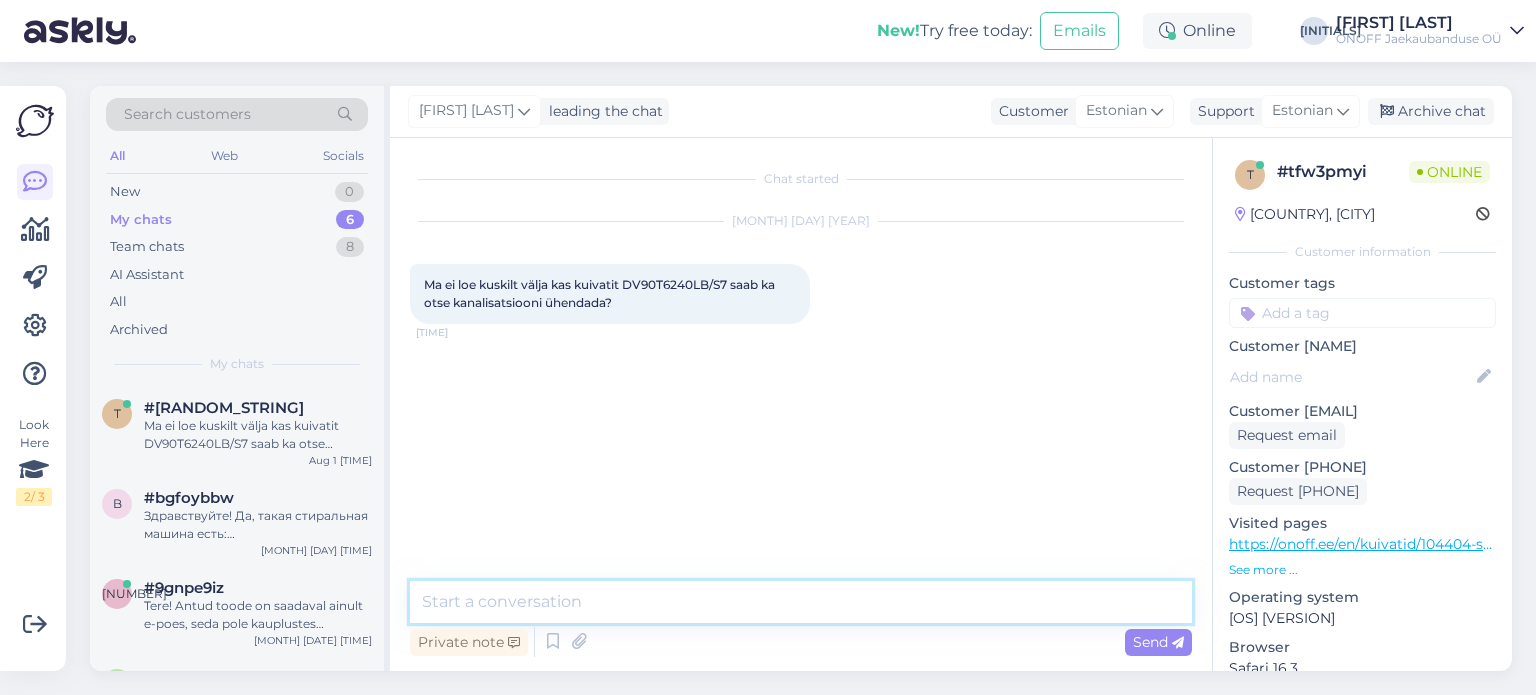 click at bounding box center (801, 602) 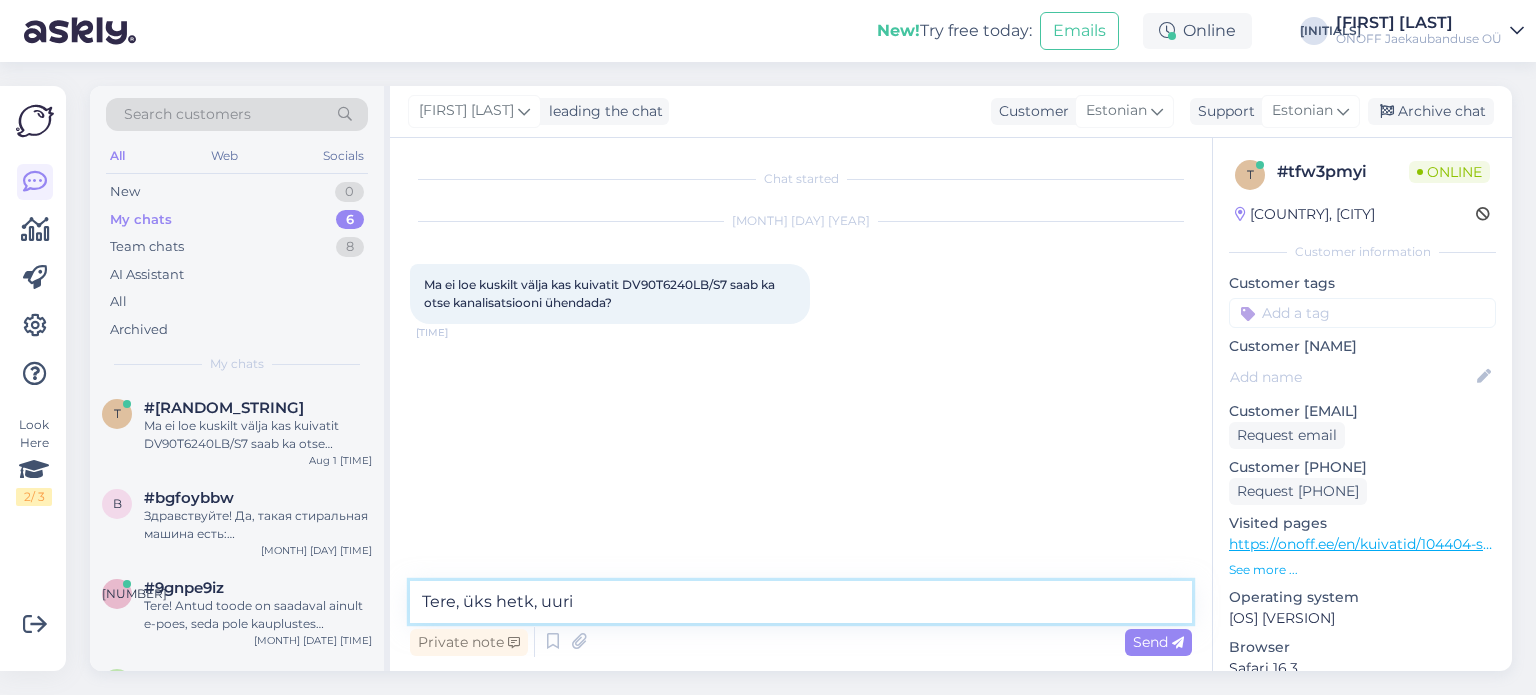type on "Tere, üks hetk, uurin" 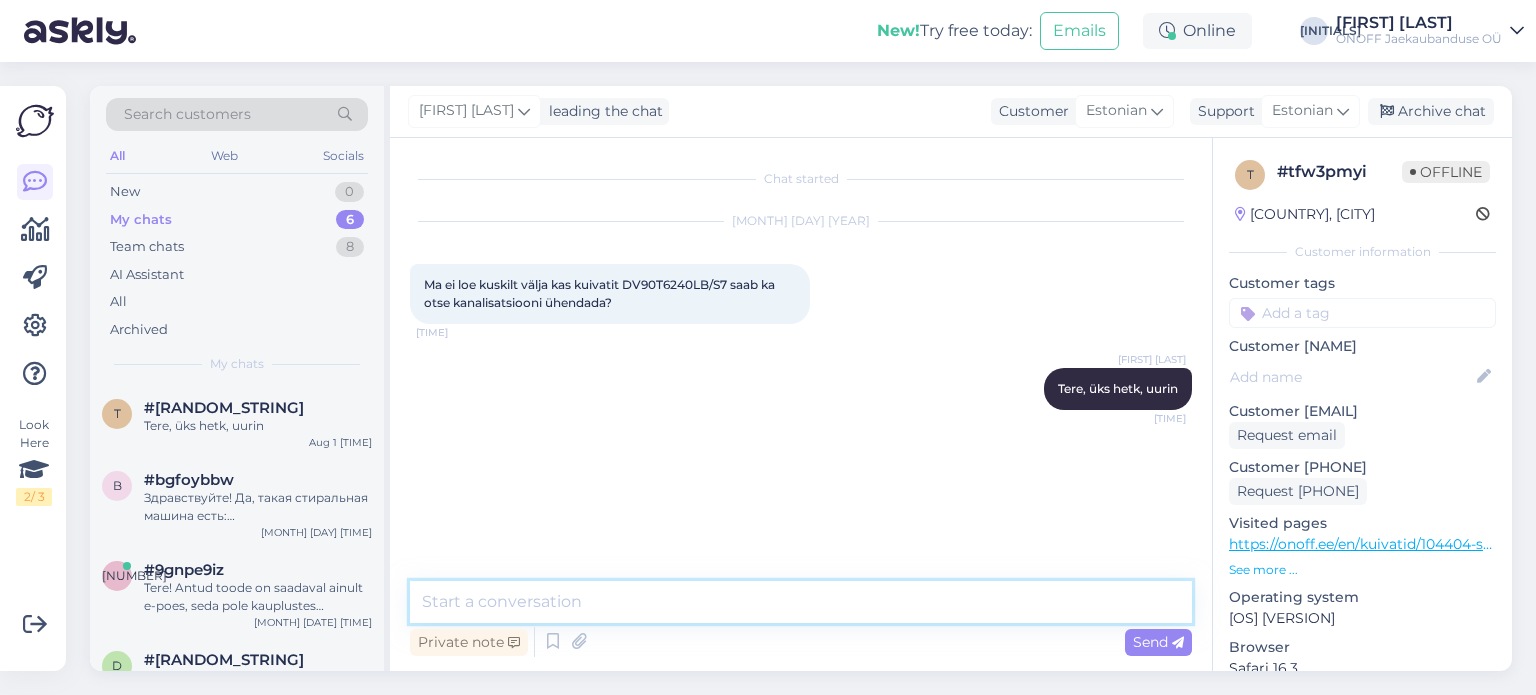 click at bounding box center (801, 602) 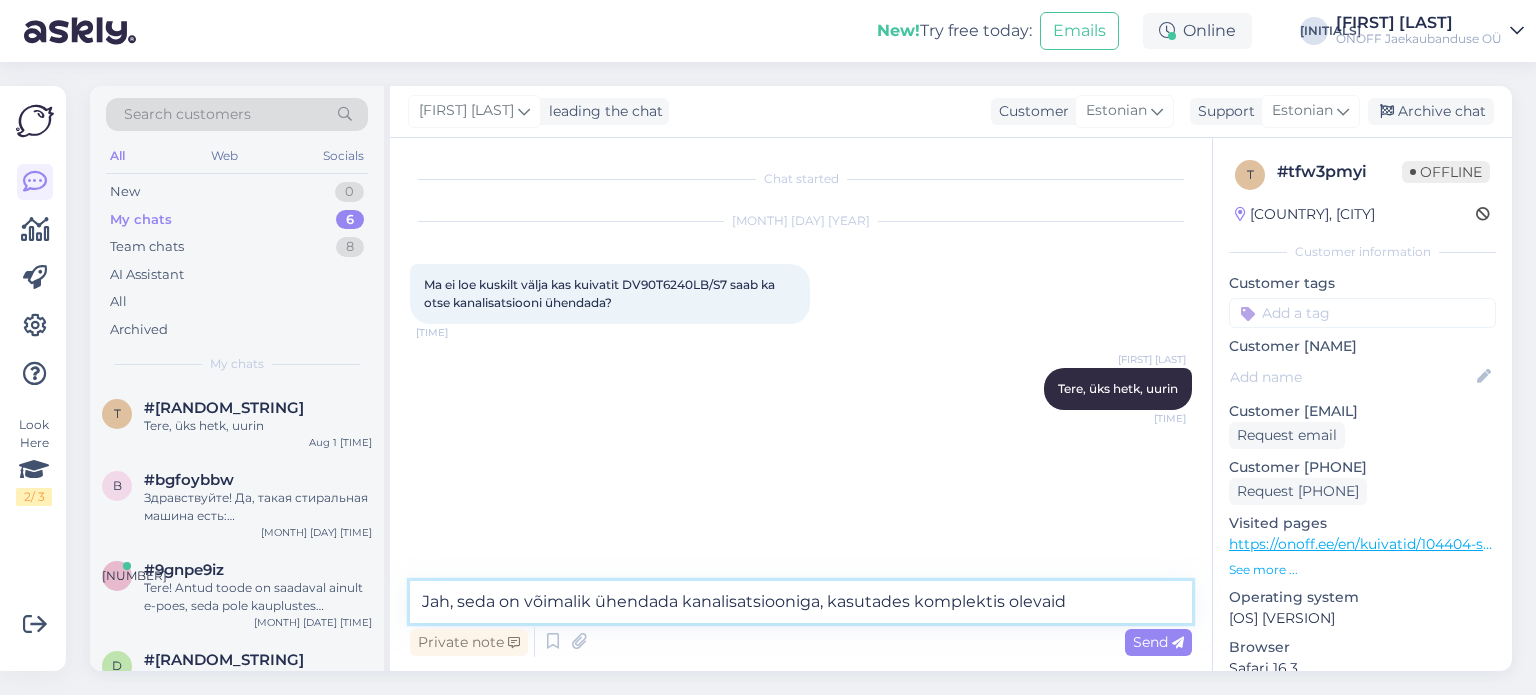 click on "Jah, seda on võimalik ühendada kanalisatsiooniga, kasutades komplektis olevaid" at bounding box center [801, 602] 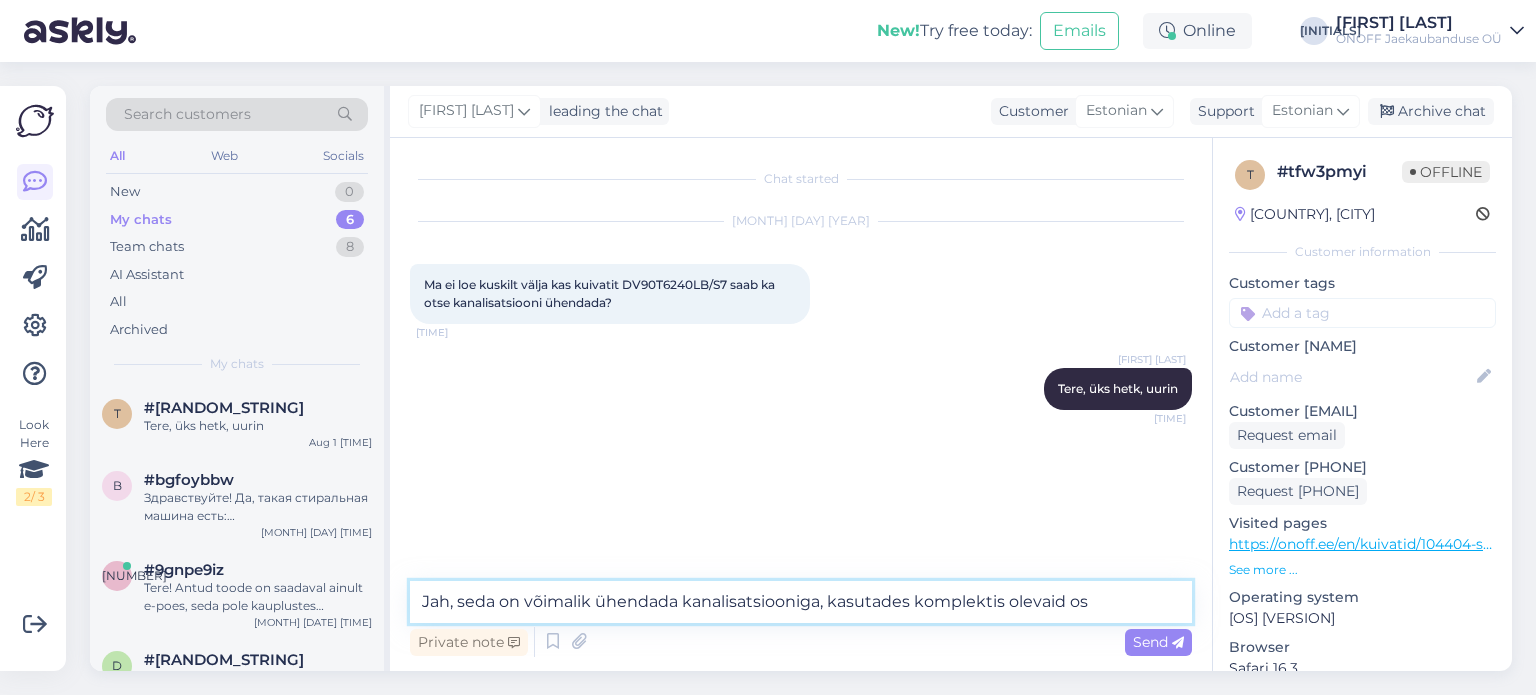type on "Jah, seda on võimalik ühendada kanalisatsiooniga, kasutades komplektis olevaid osi" 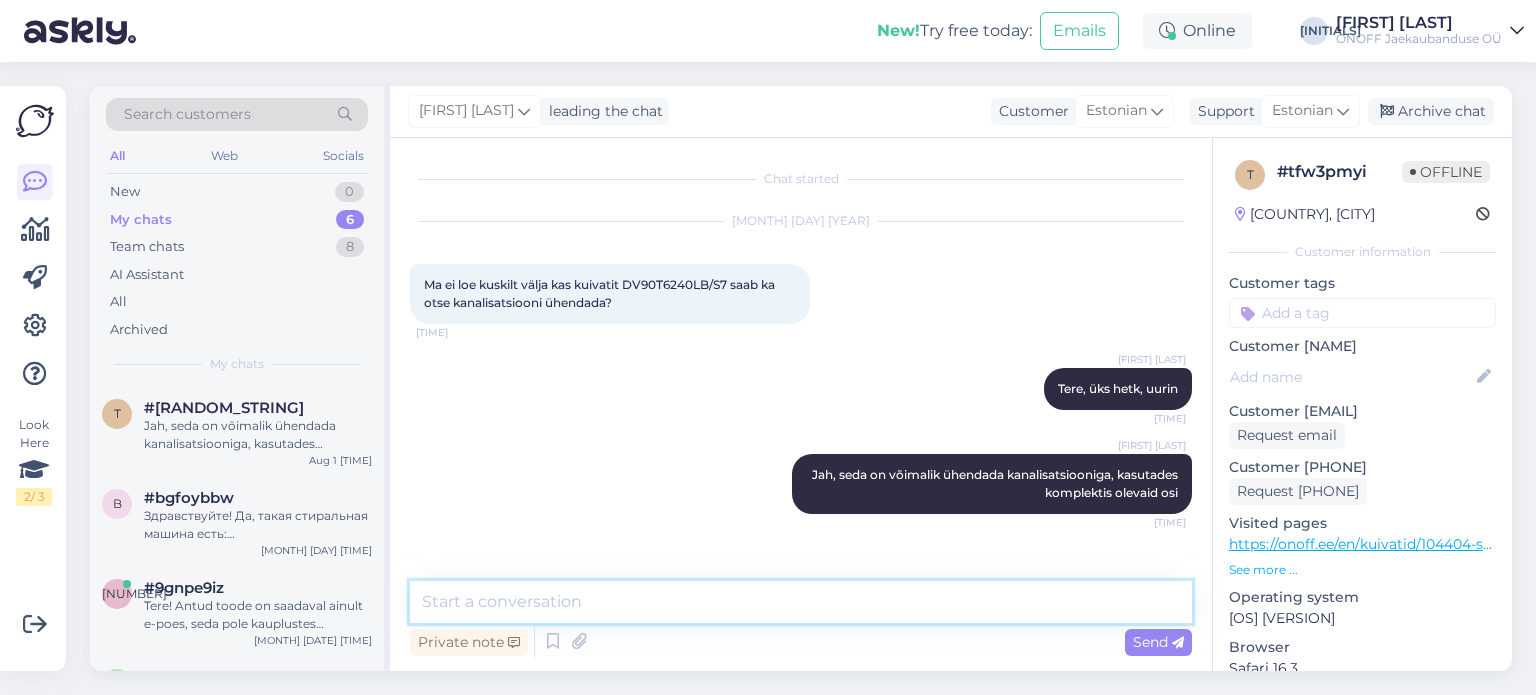 type 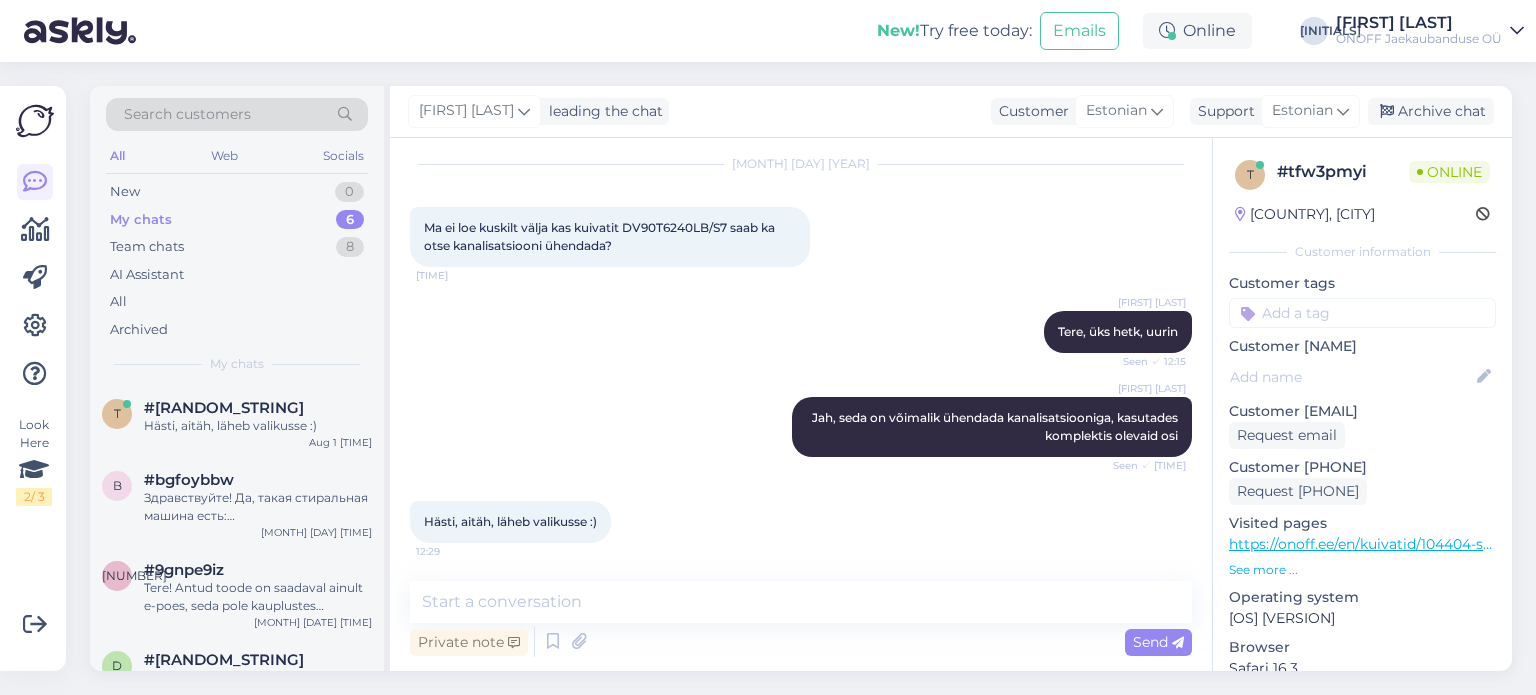 scroll, scrollTop: 58, scrollLeft: 0, axis: vertical 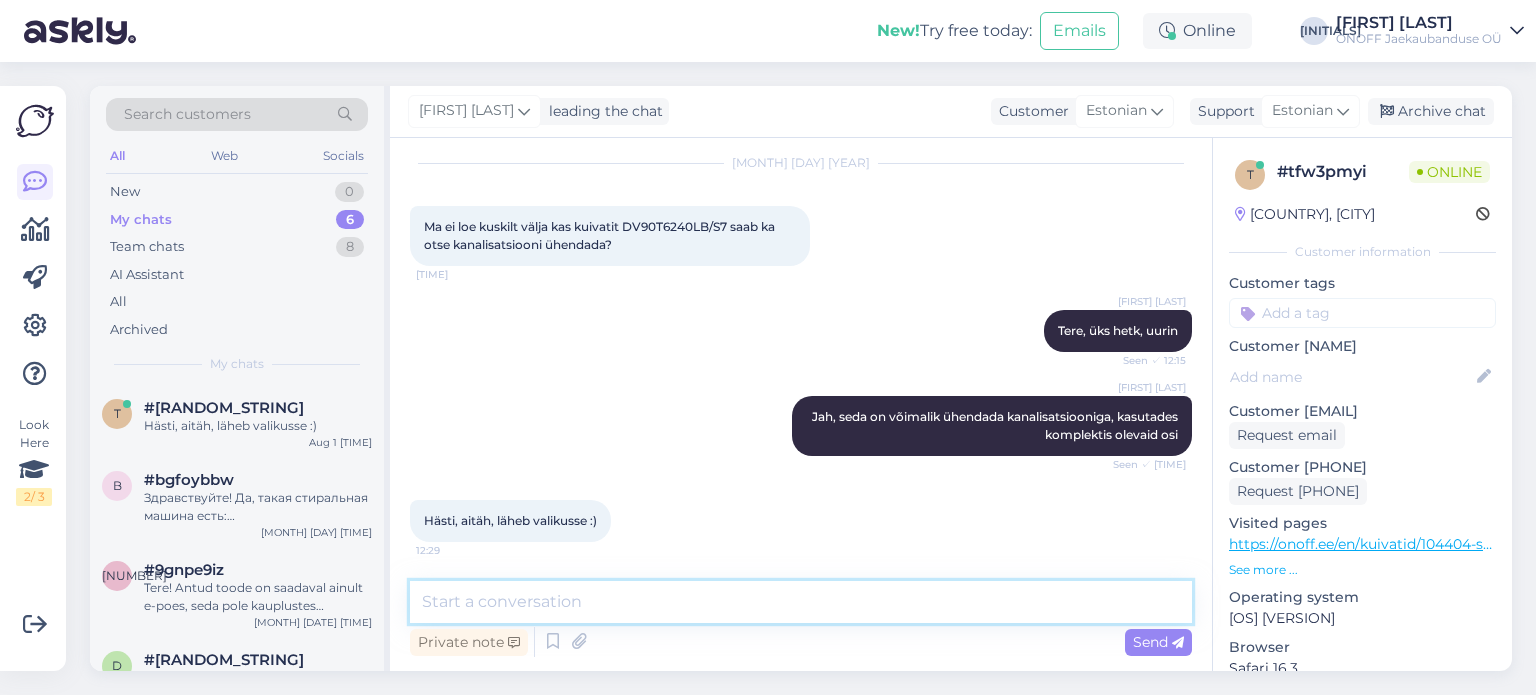 click at bounding box center (801, 602) 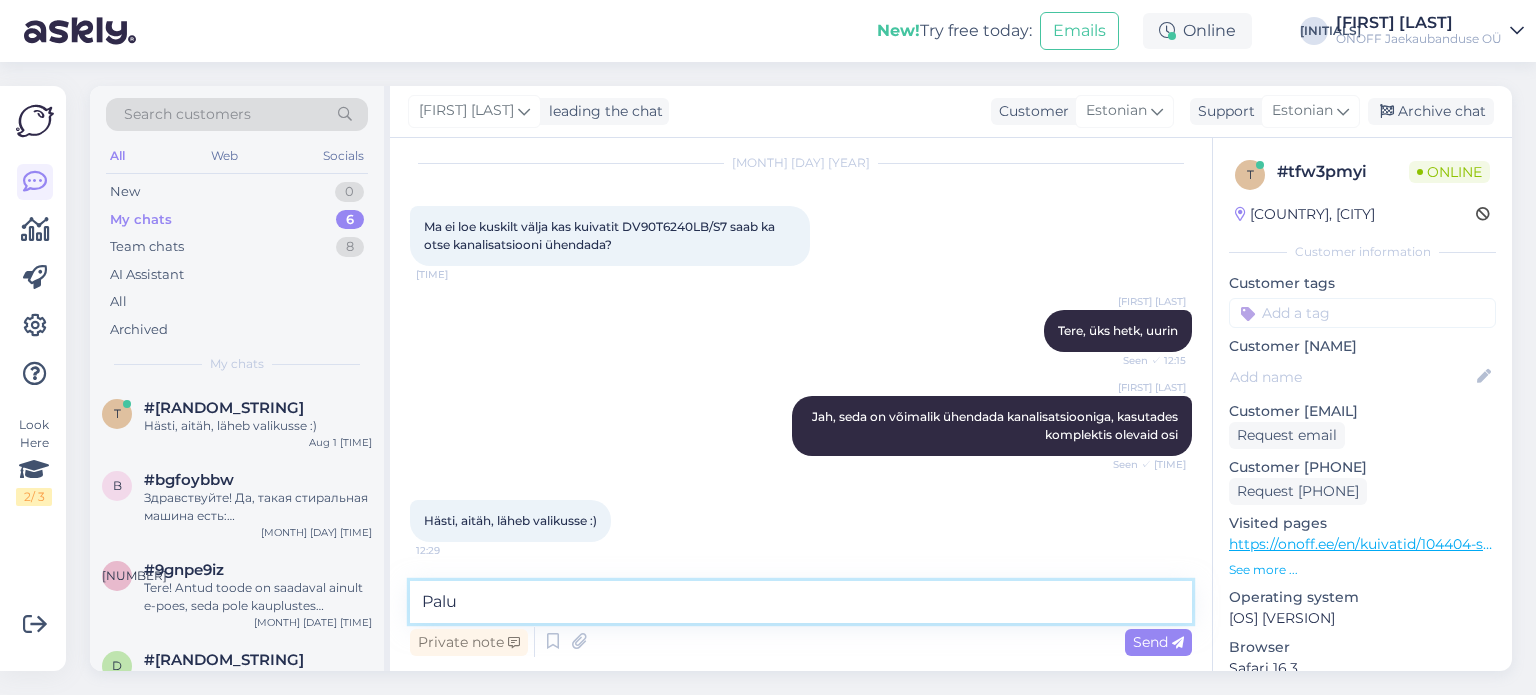 type on "Palun" 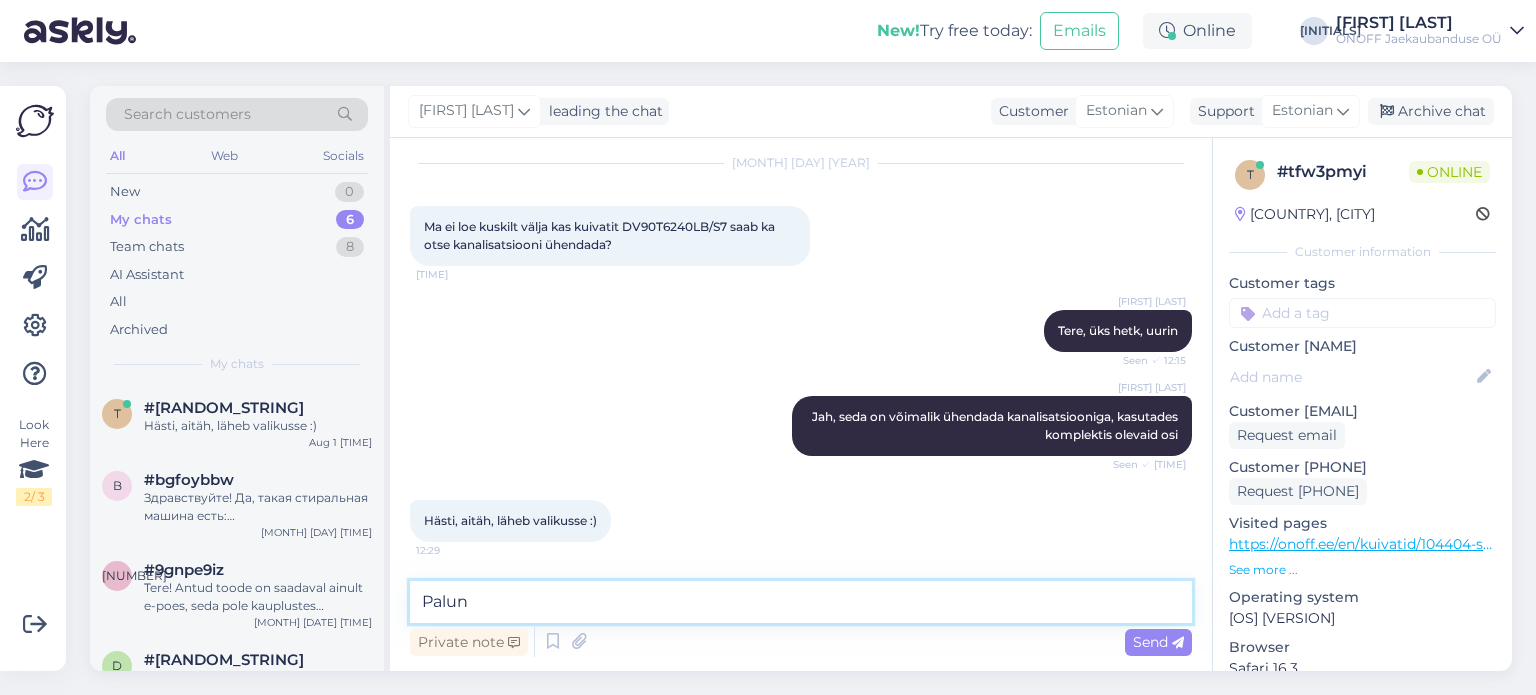 type 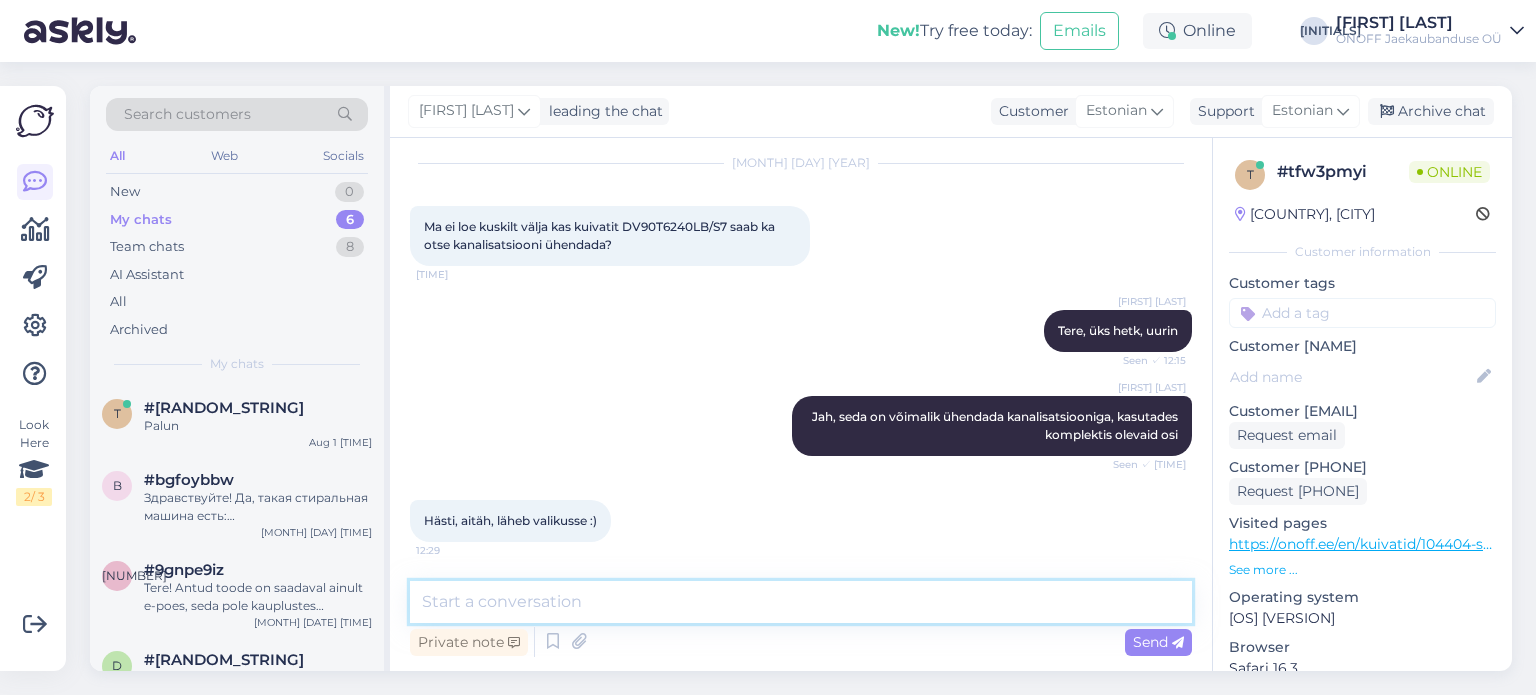 scroll, scrollTop: 144, scrollLeft: 0, axis: vertical 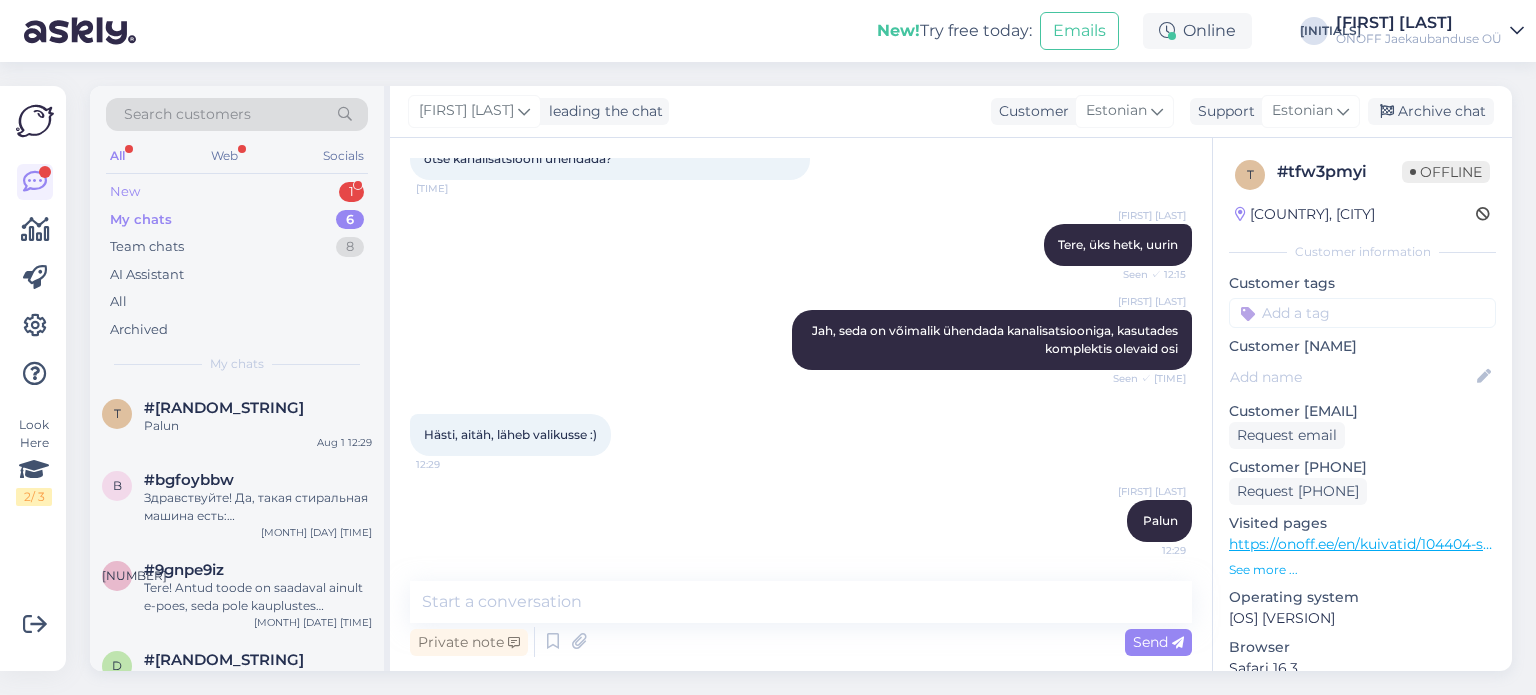 click on "New 1" at bounding box center [237, 192] 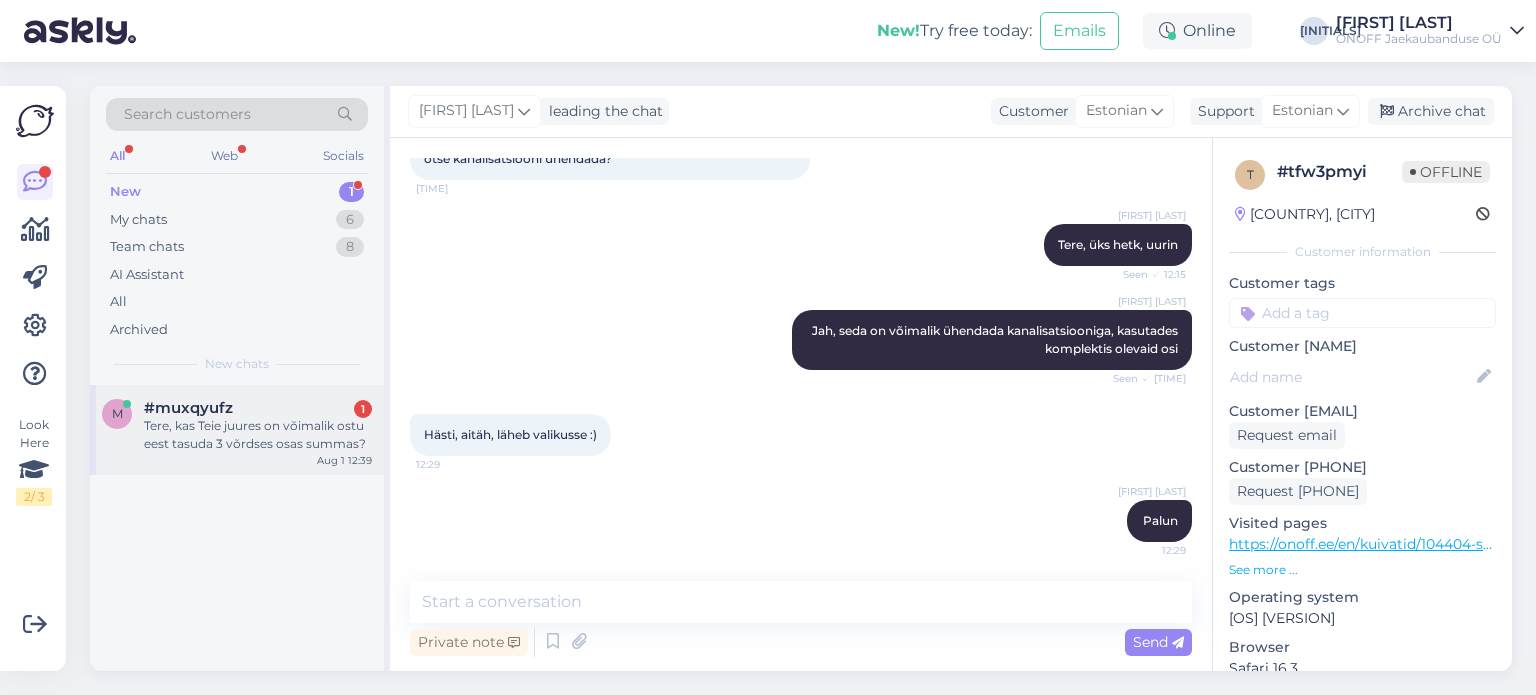 click on "Tere, kas Teie juures on võimalik ostu eest tasuda 3 võrdses osas summas?" at bounding box center (258, 435) 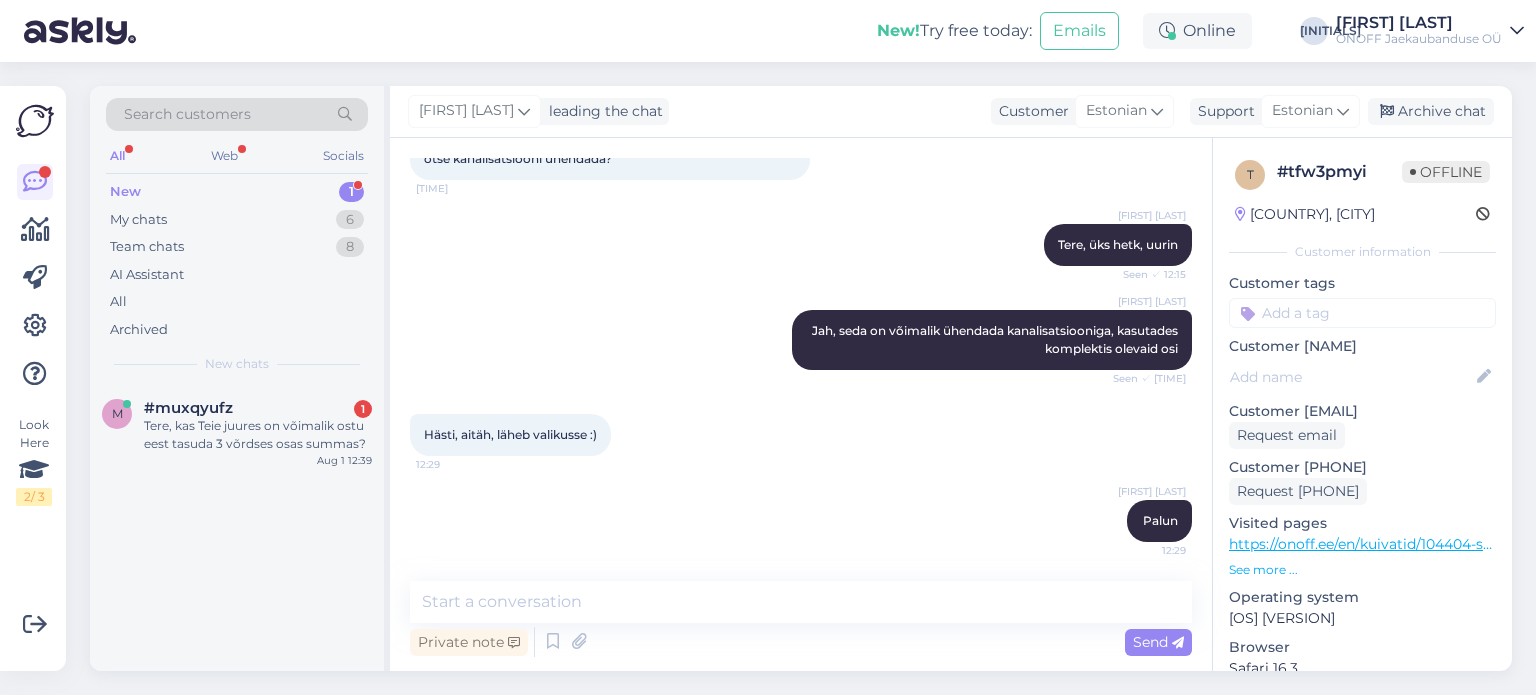 scroll, scrollTop: 0, scrollLeft: 0, axis: both 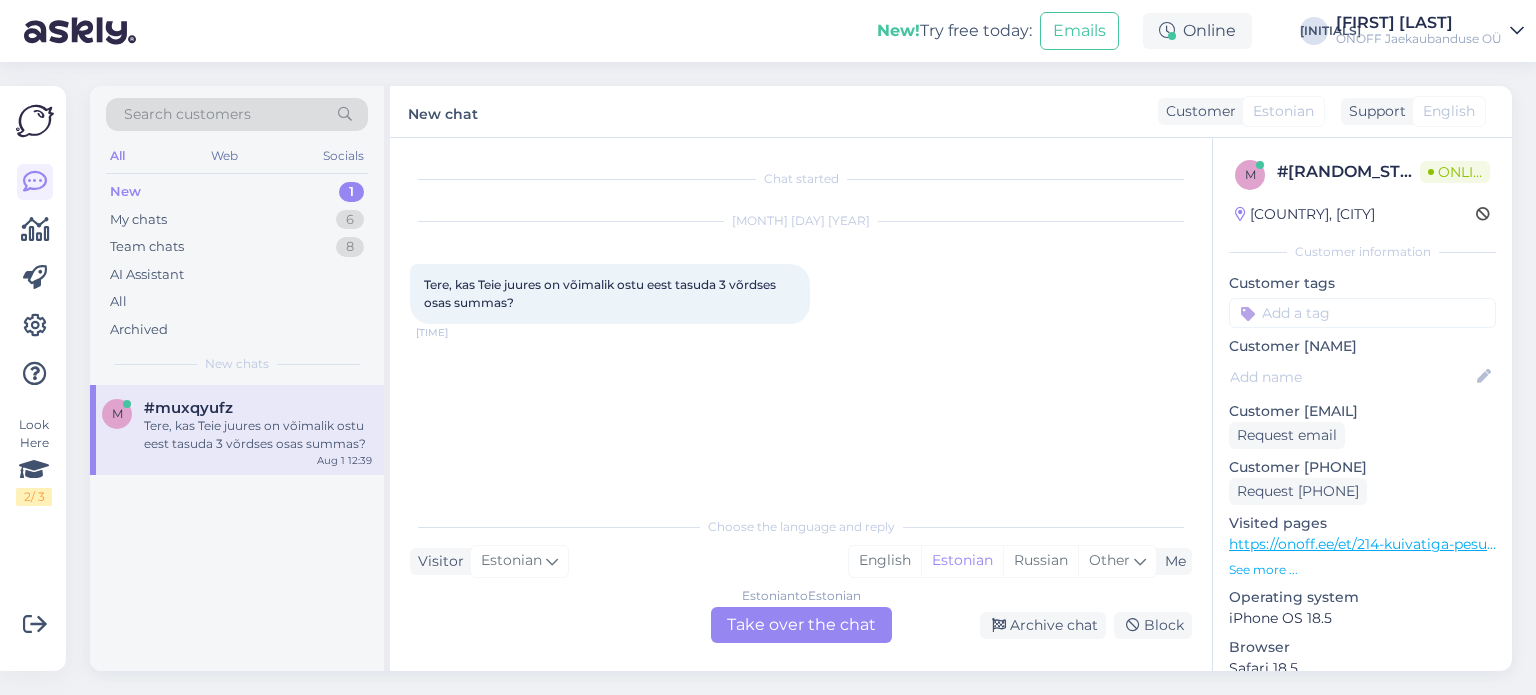 click on "Estonian  to  Estonian Take over the chat" at bounding box center [801, 625] 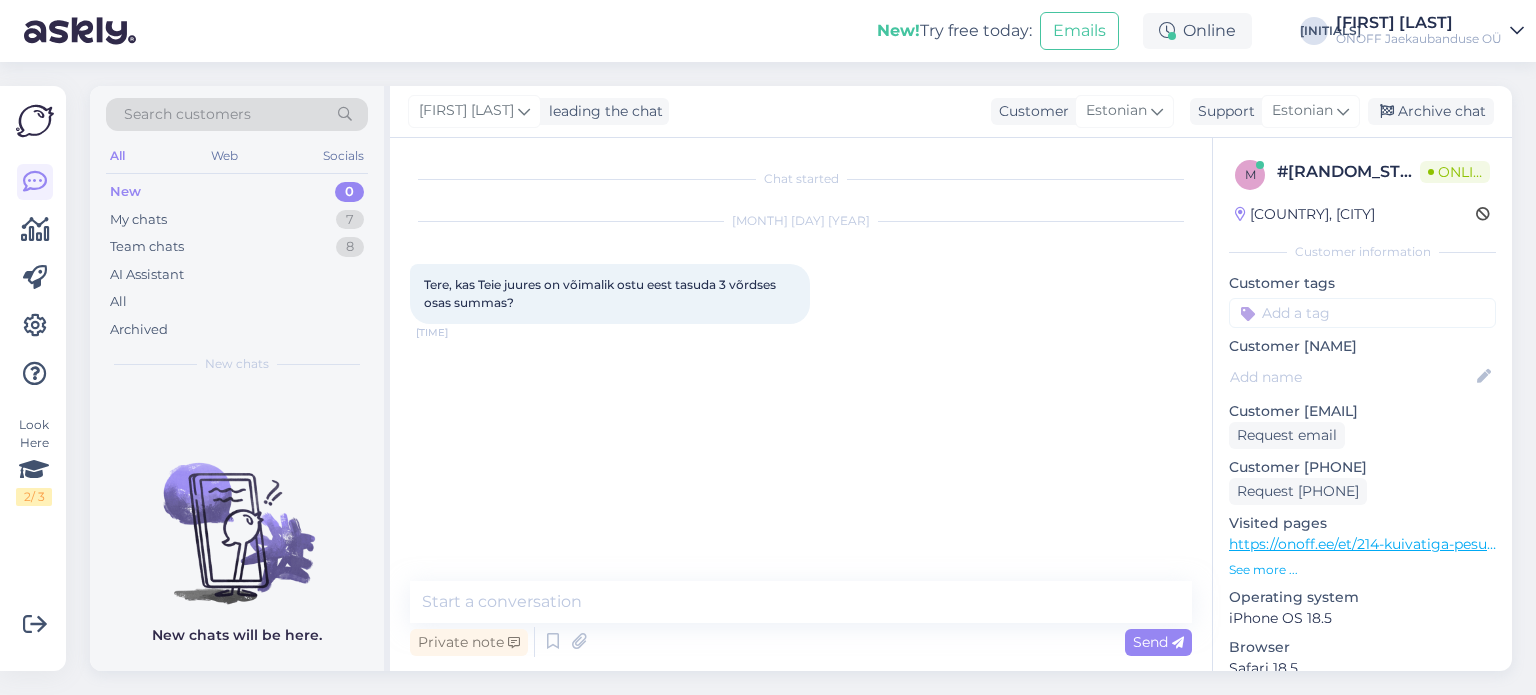 click on "Visited pages https://onoff.ee/et/214-kuivatiga-pesumasinad See more ..." at bounding box center [1362, 546] 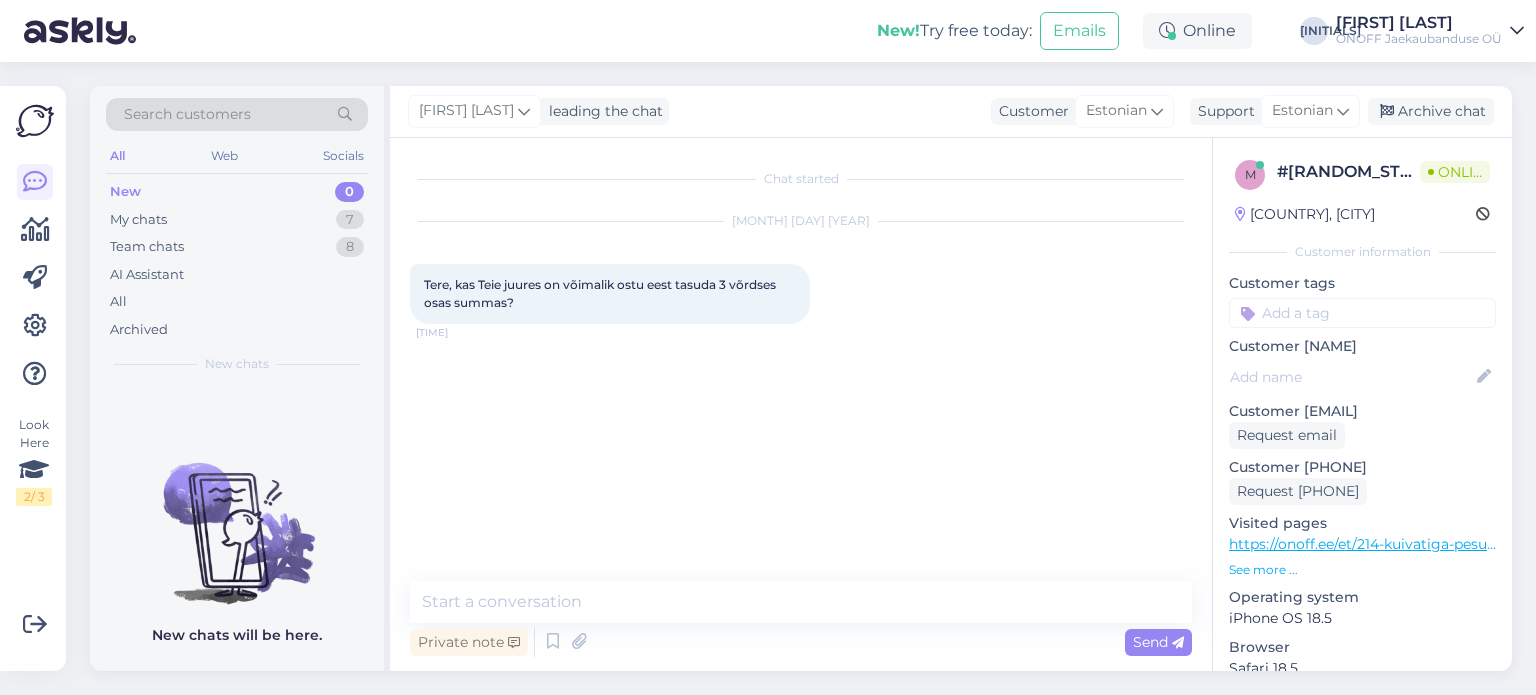 click on "Visited pages" at bounding box center (1362, 523) 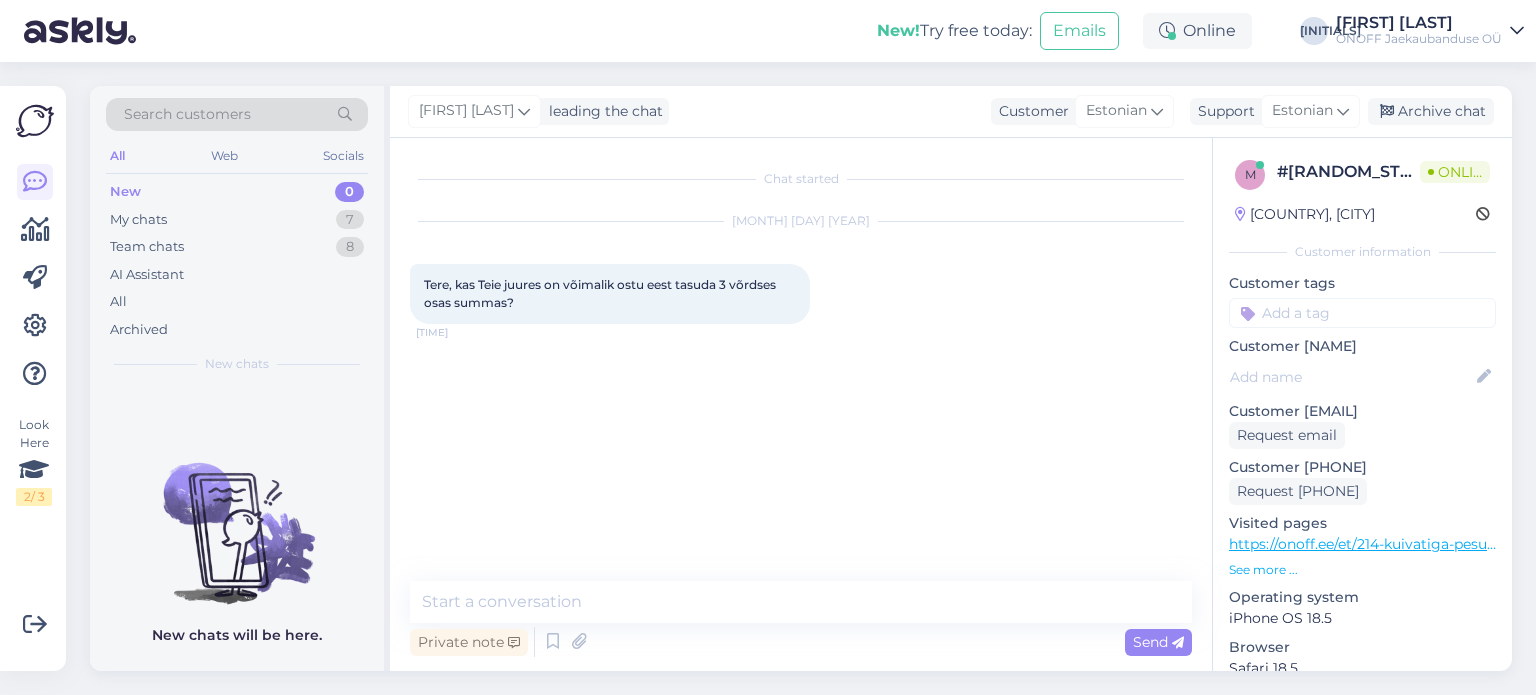 click on "https://onoff.ee/et/214-kuivatiga-pesumasinad" at bounding box center [1388, 544] 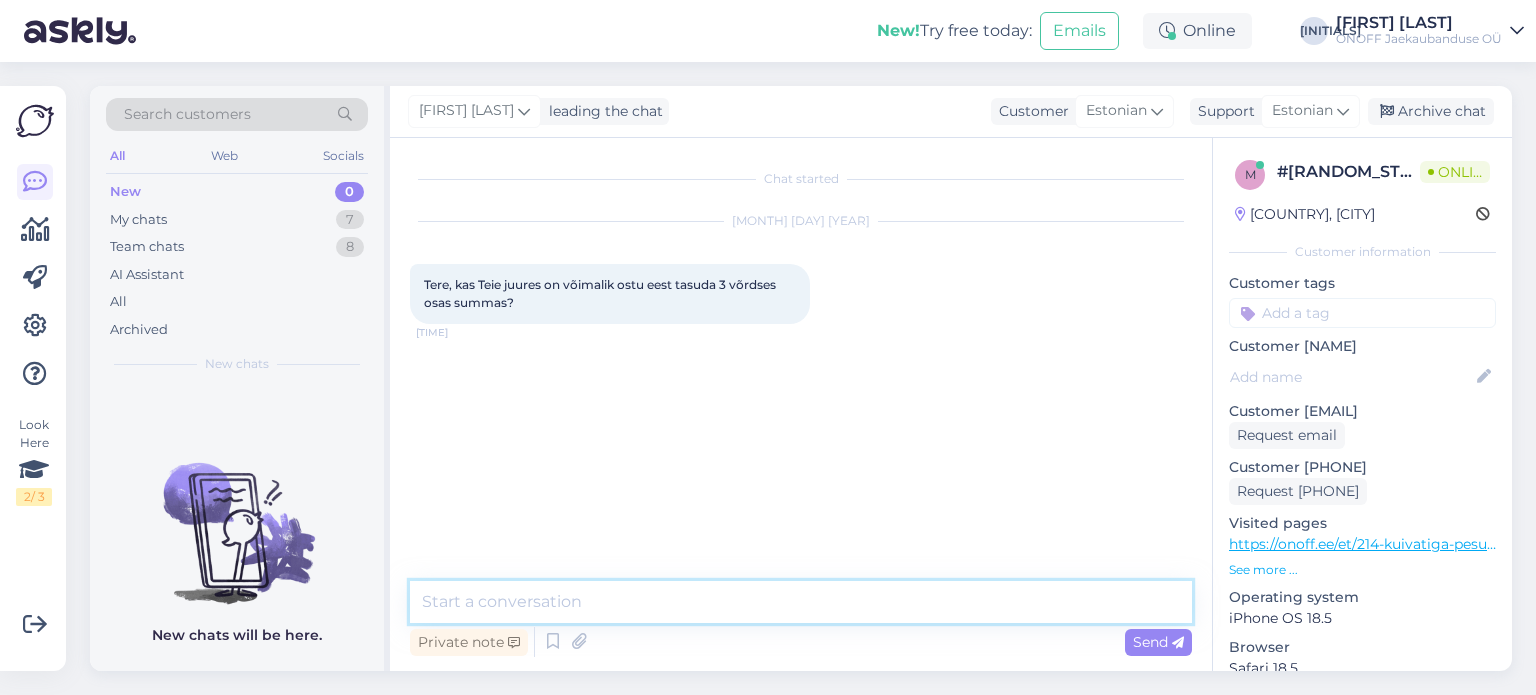 click at bounding box center (801, 602) 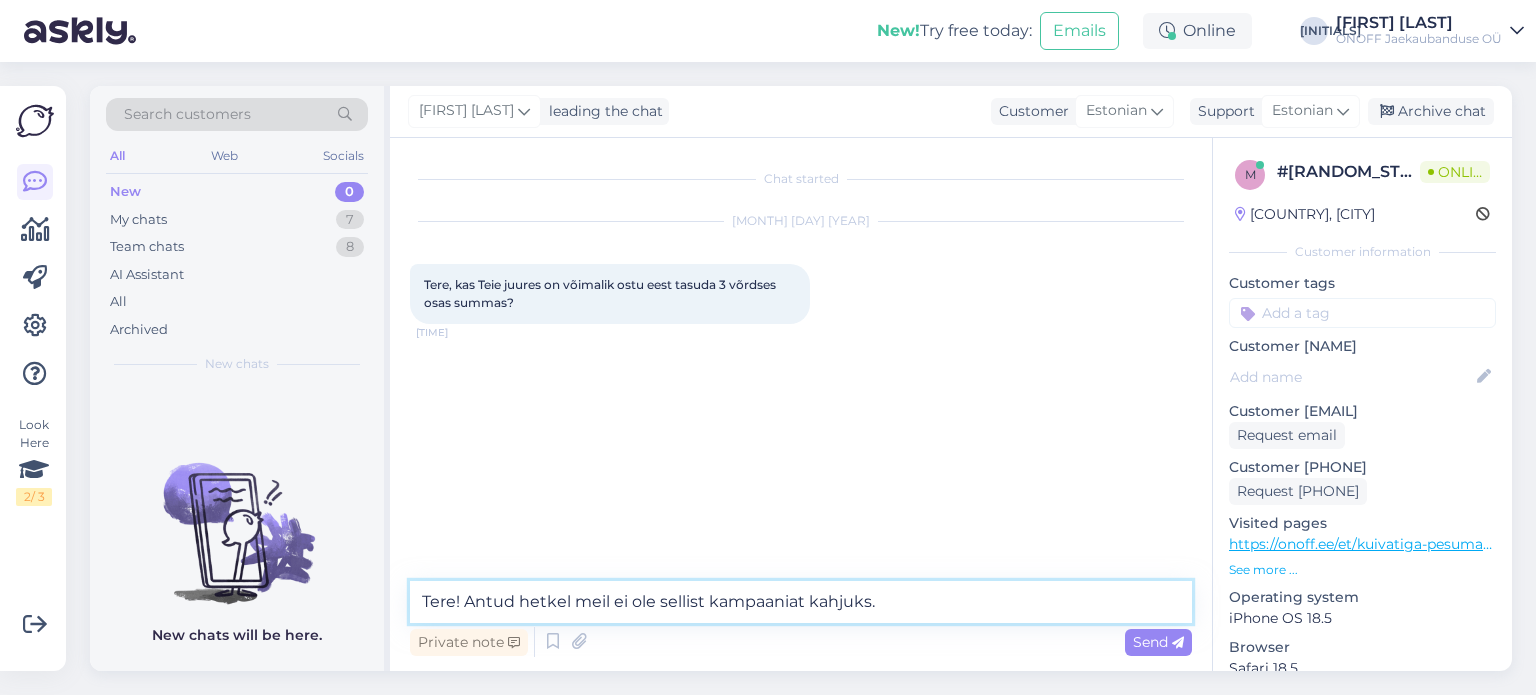 type on "Tere! Antud hetkel meil ei ole sellist kampaaniat kahjuks" 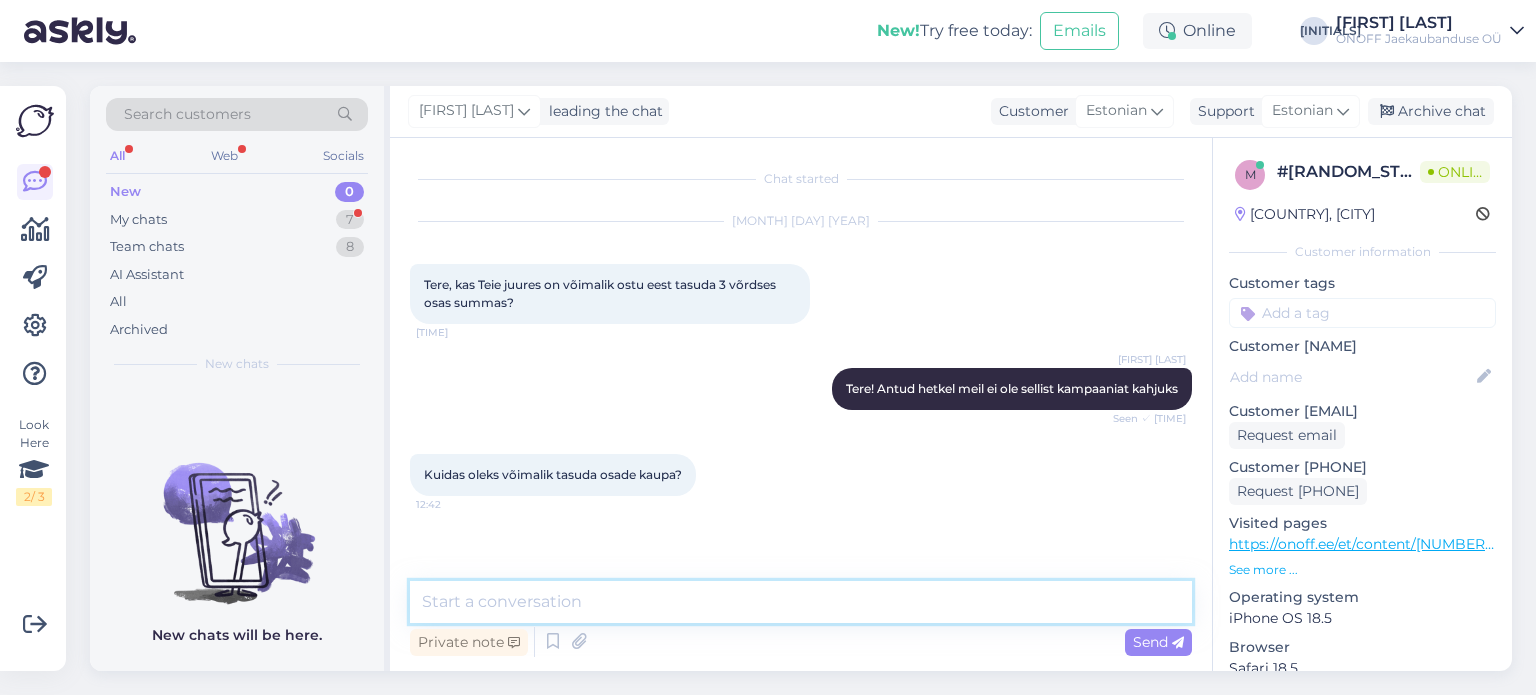 click at bounding box center [801, 602] 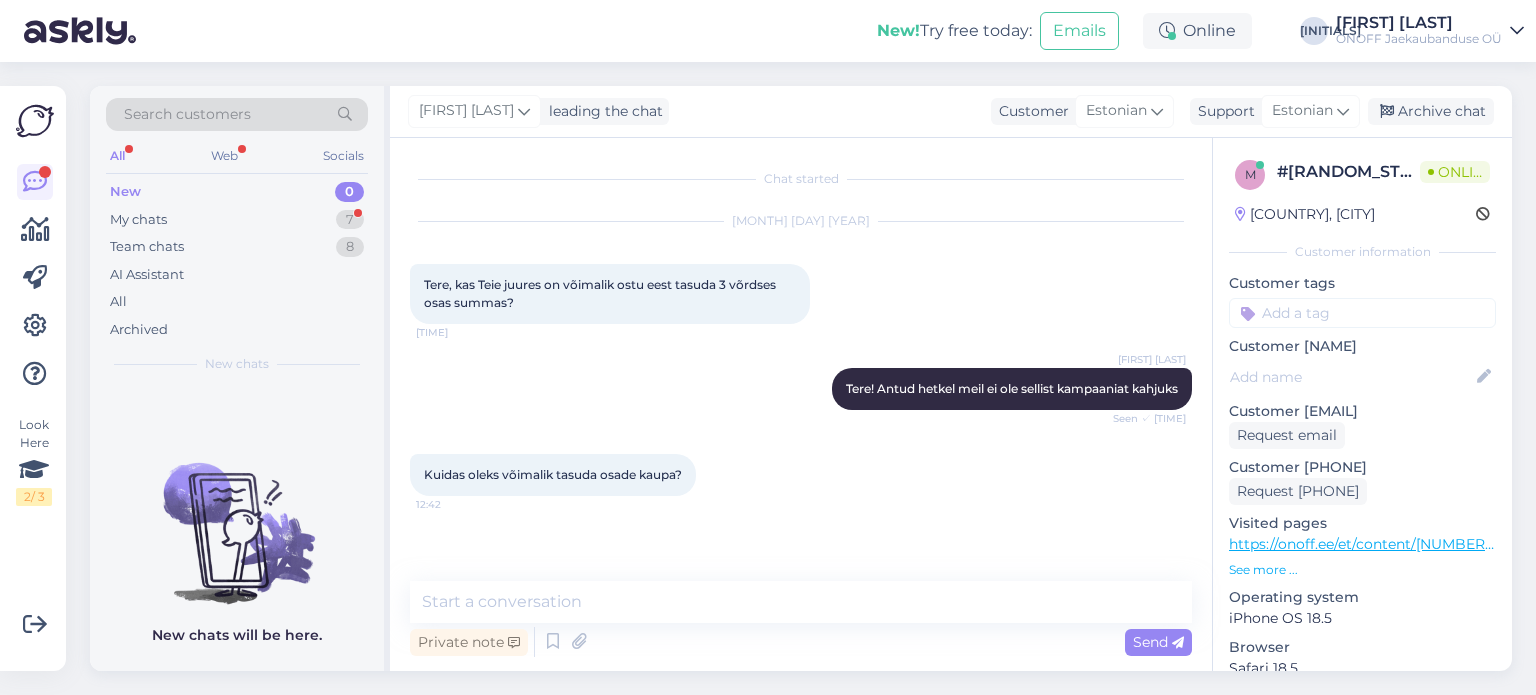 click on "https://onoff.ee/et/content/[NUMBER]-0-intress" at bounding box center [1392, 544] 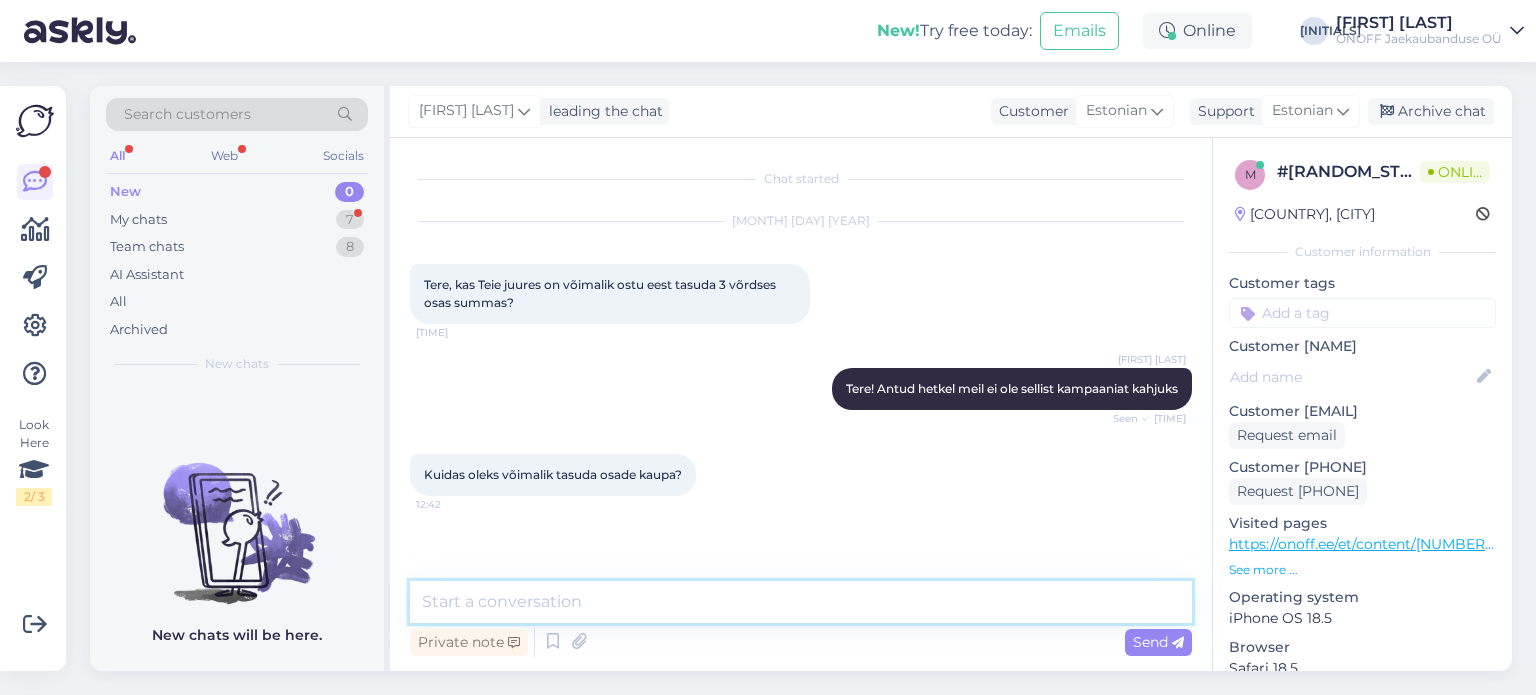 click at bounding box center (801, 602) 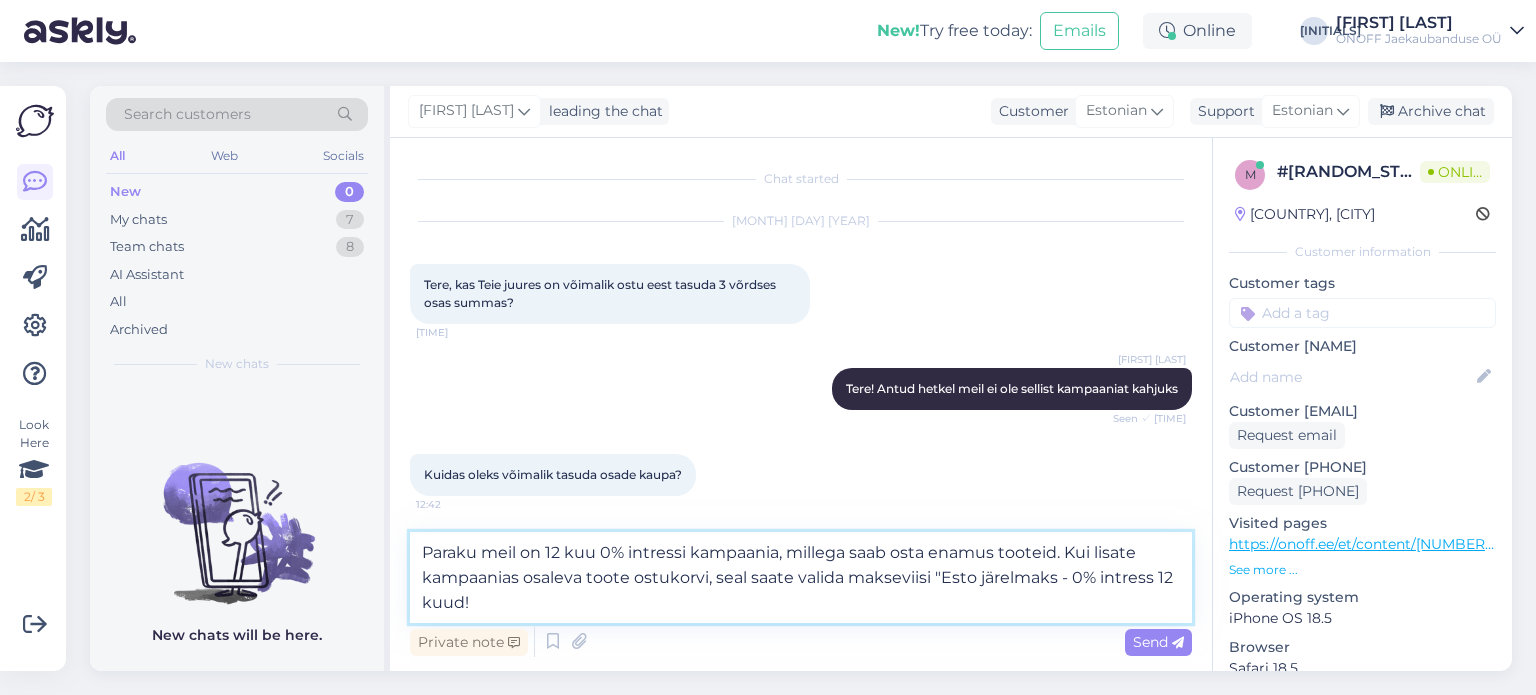 type on "Paraku meil on [MONTH] 0% intressi kampaania, millega saab osta enamus tooteid. Kui lisate kampaanias osaleva toote ostukorvi, seal saate valida makseviisi "Esto järelmaks - 0% intress [MONTH] kuud!"" 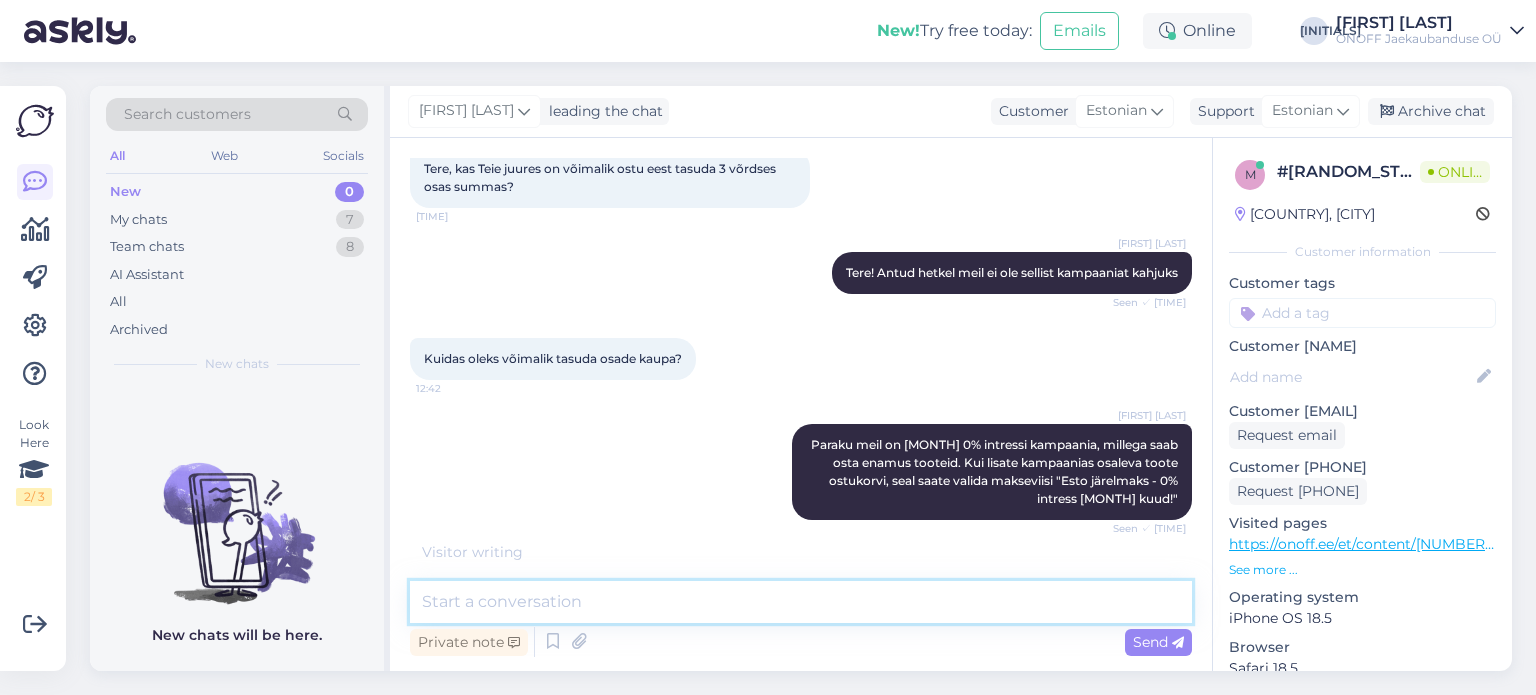 scroll, scrollTop: 180, scrollLeft: 0, axis: vertical 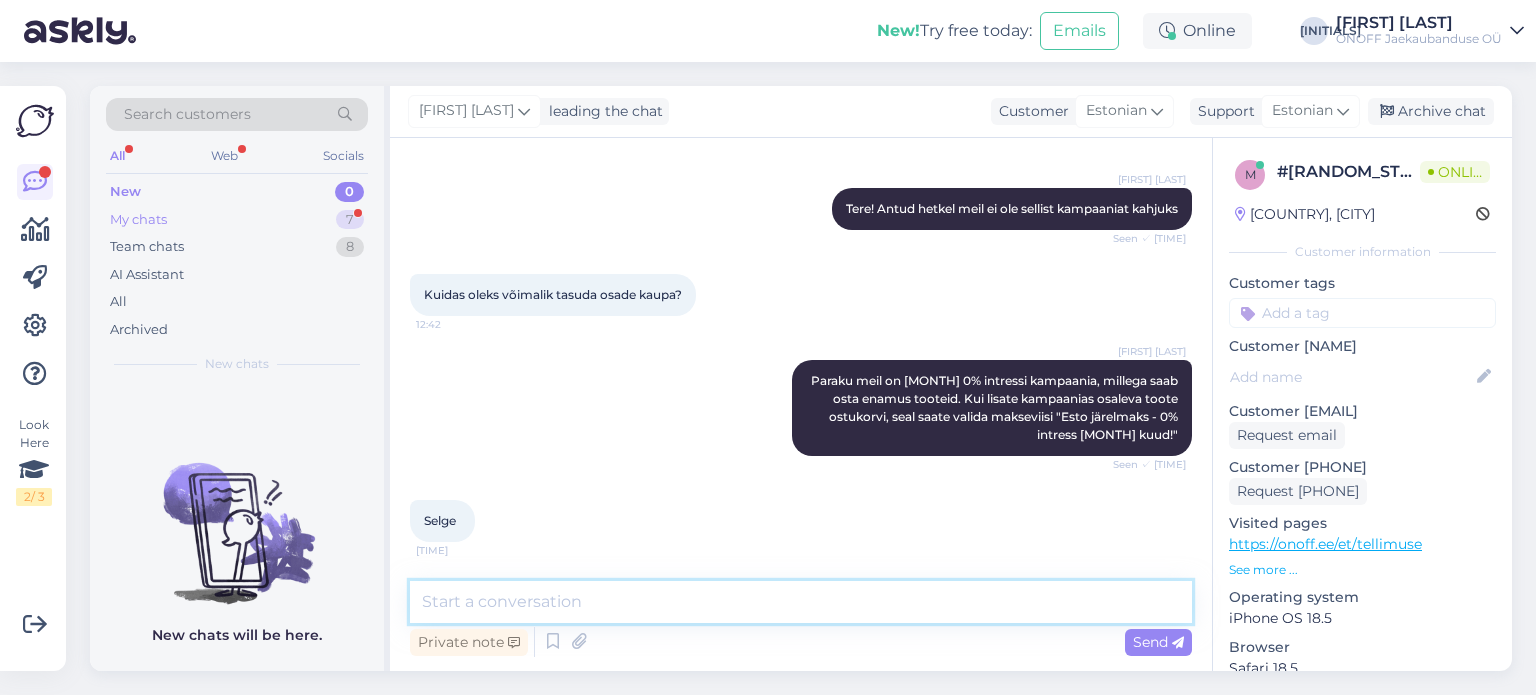 type 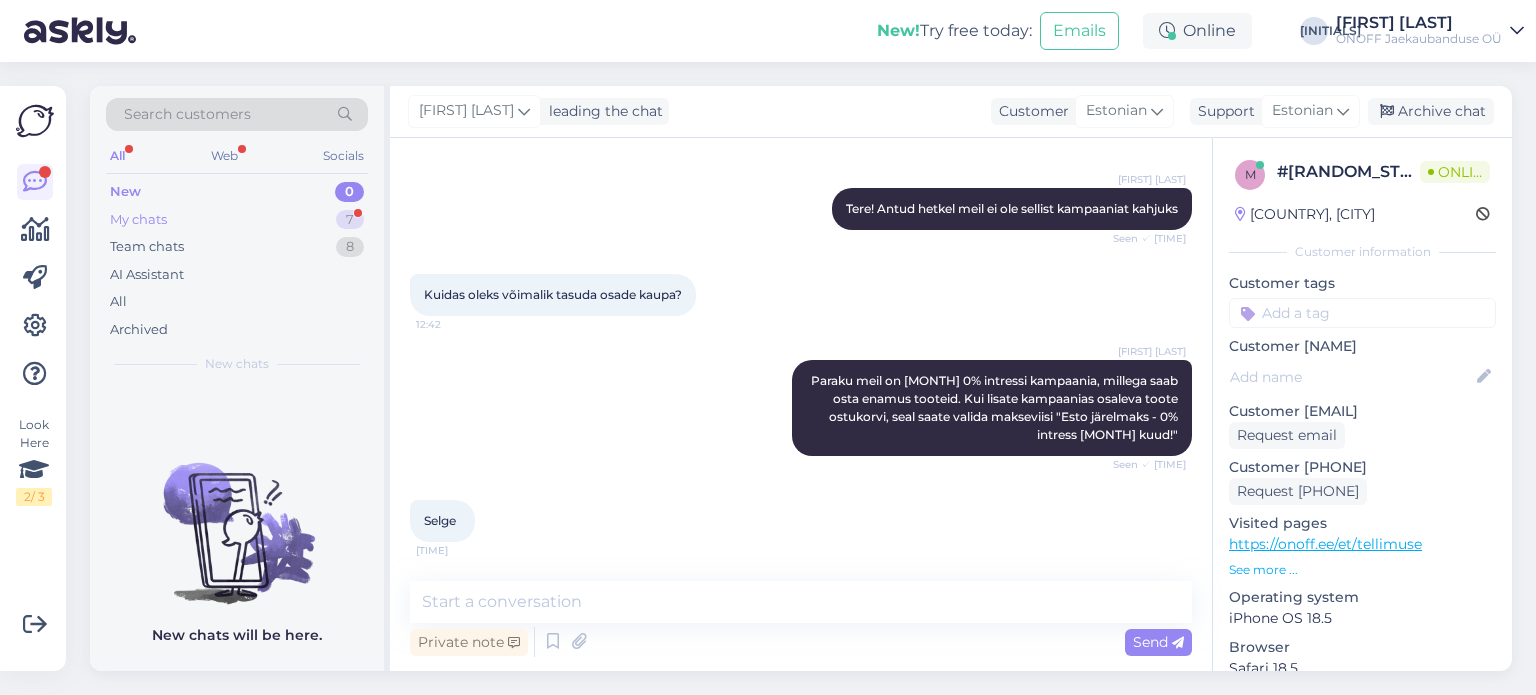 click on "My chats [NUMBER]" at bounding box center (237, 220) 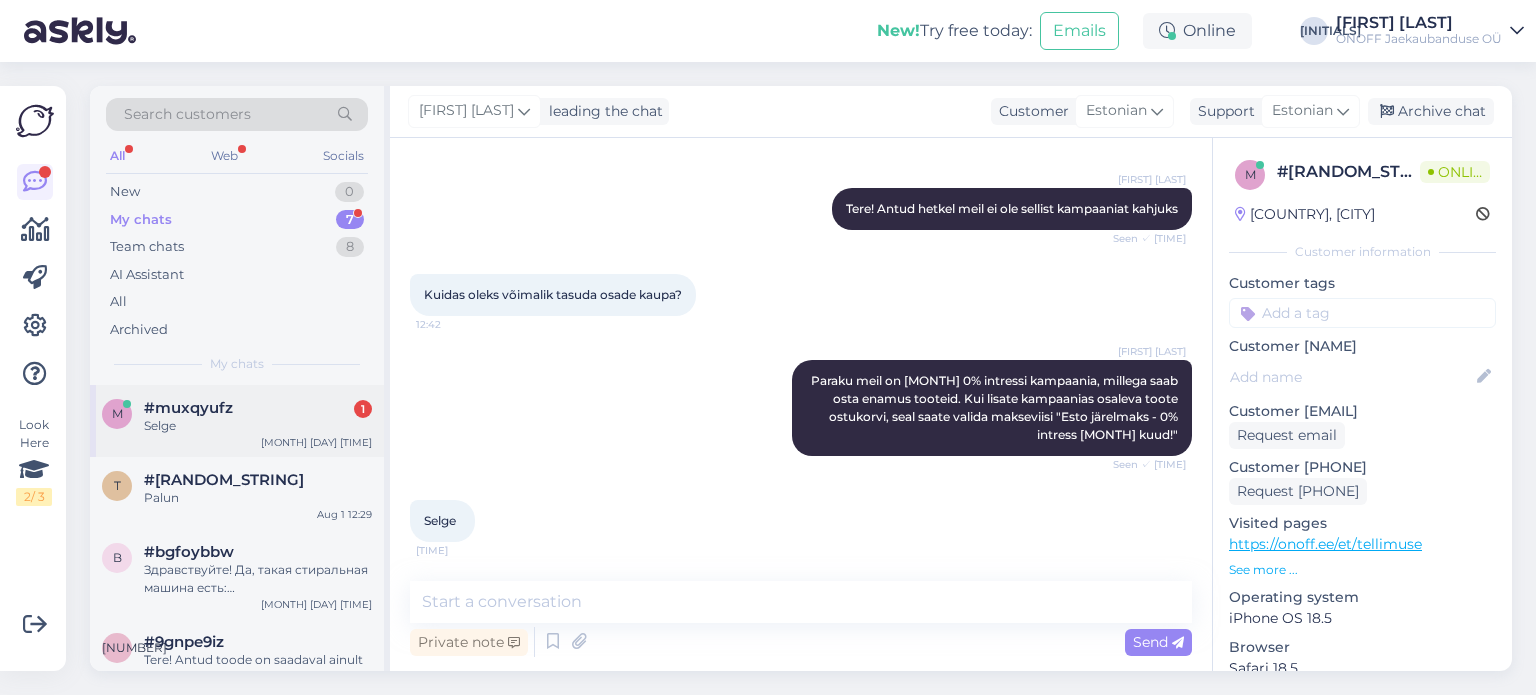 click on "#[ALPHANUMERIC] [NUMBER]" at bounding box center (258, 408) 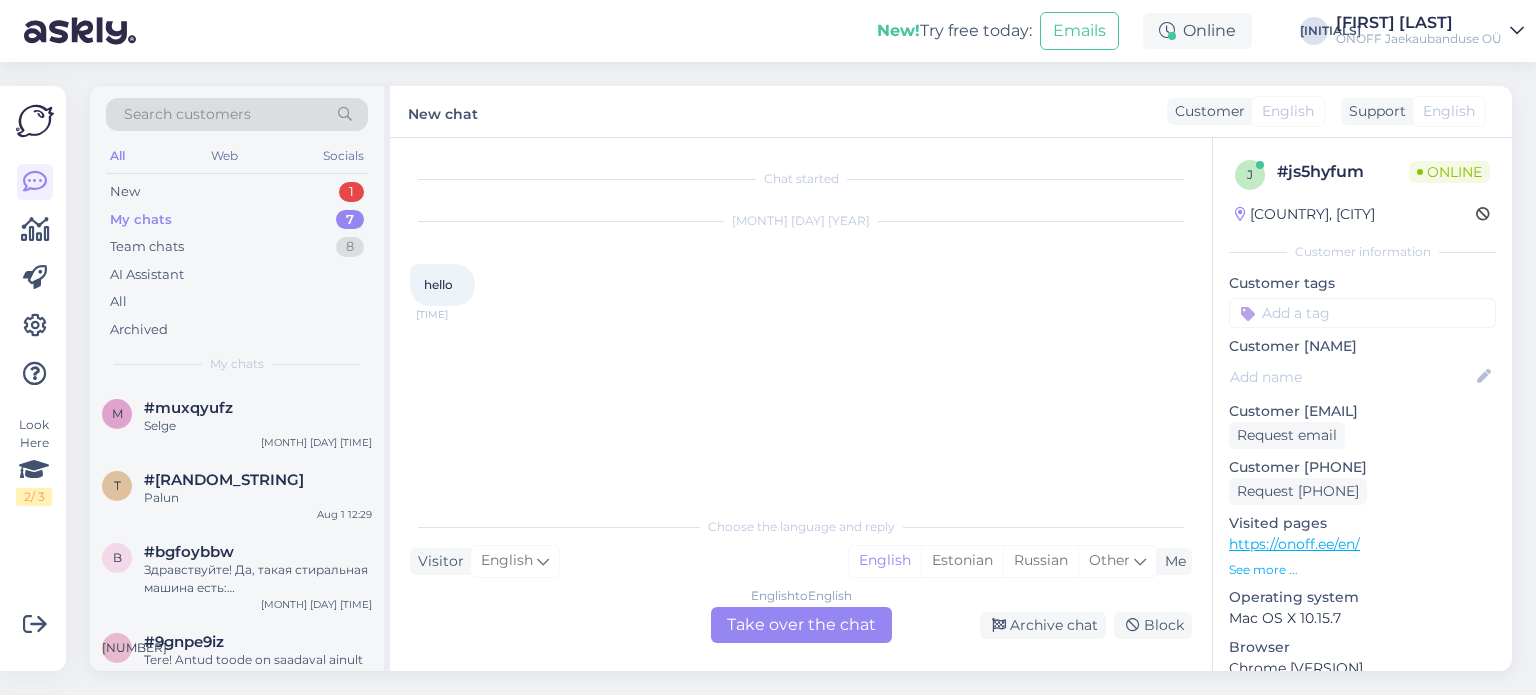 scroll, scrollTop: 0, scrollLeft: 0, axis: both 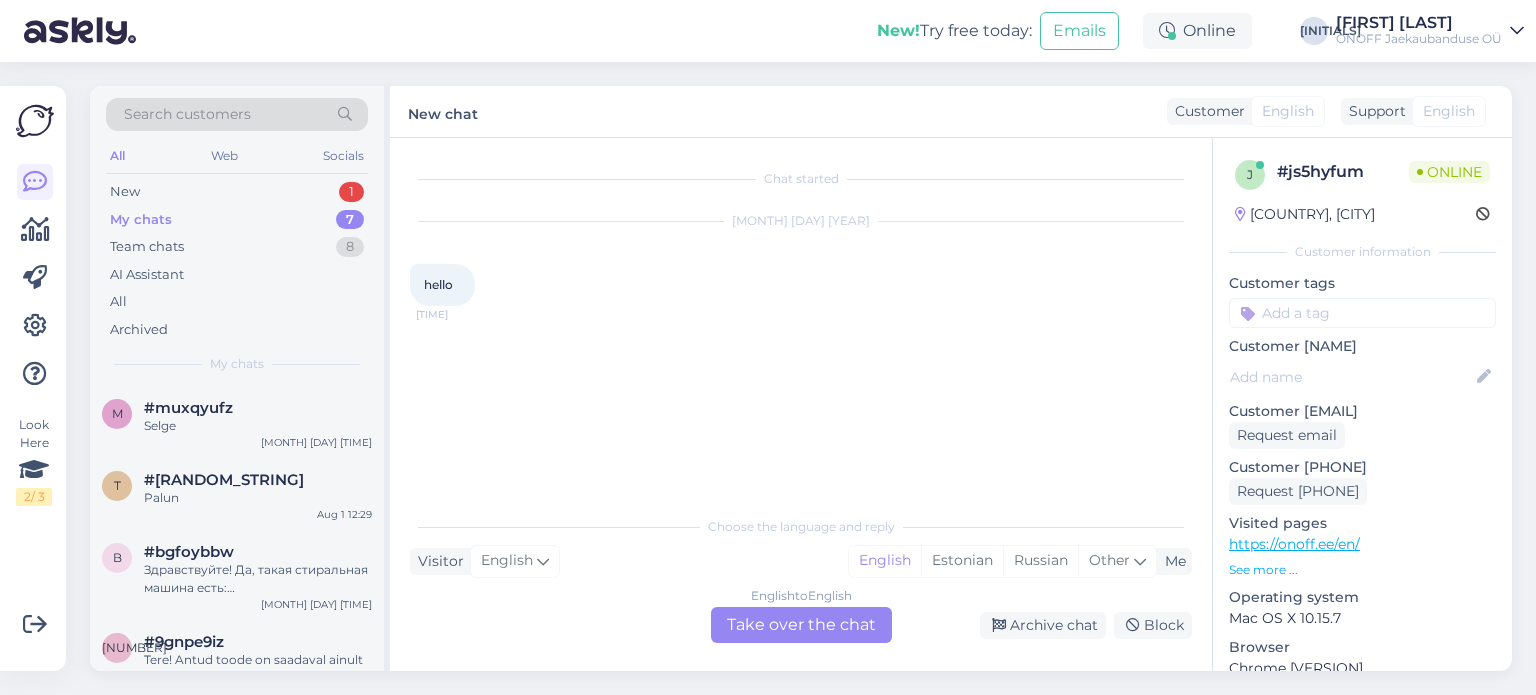 click on "English to English Take over the chat" at bounding box center [801, 625] 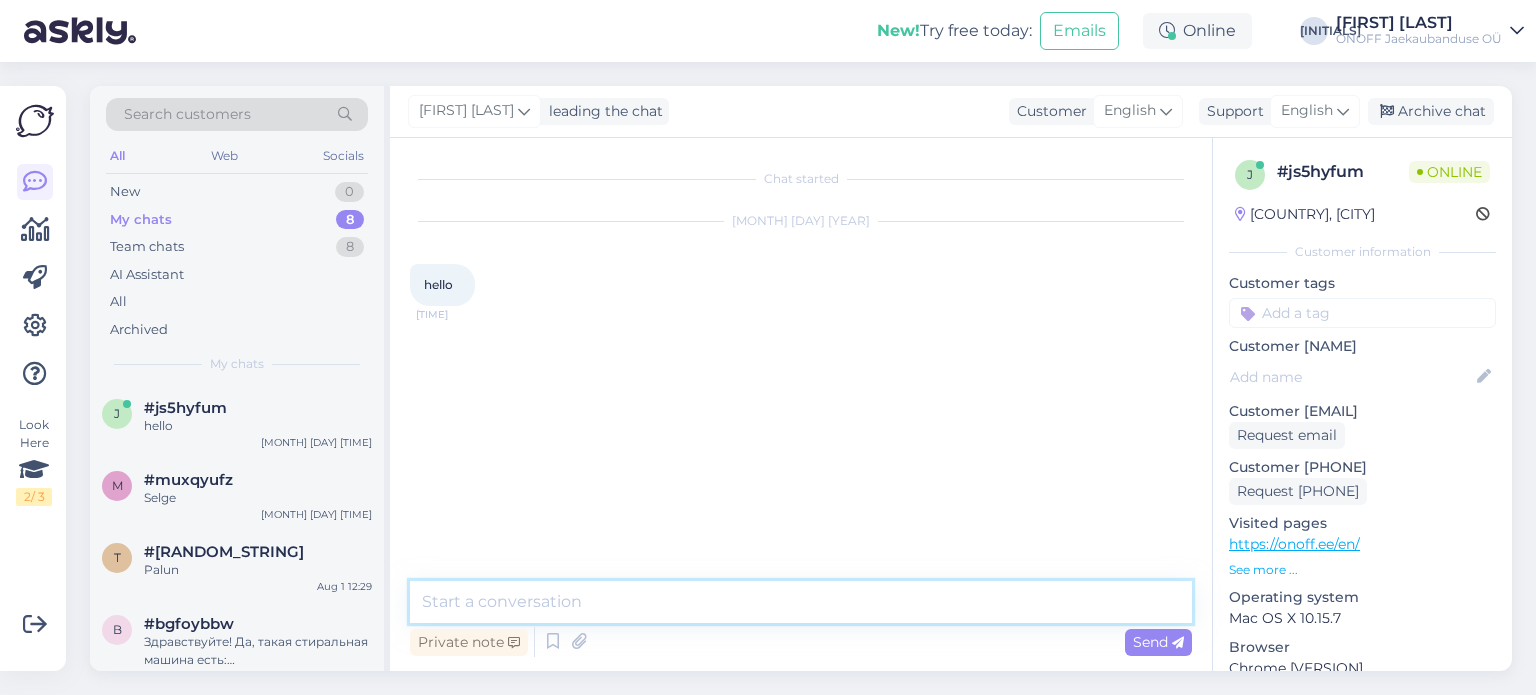 click at bounding box center [801, 602] 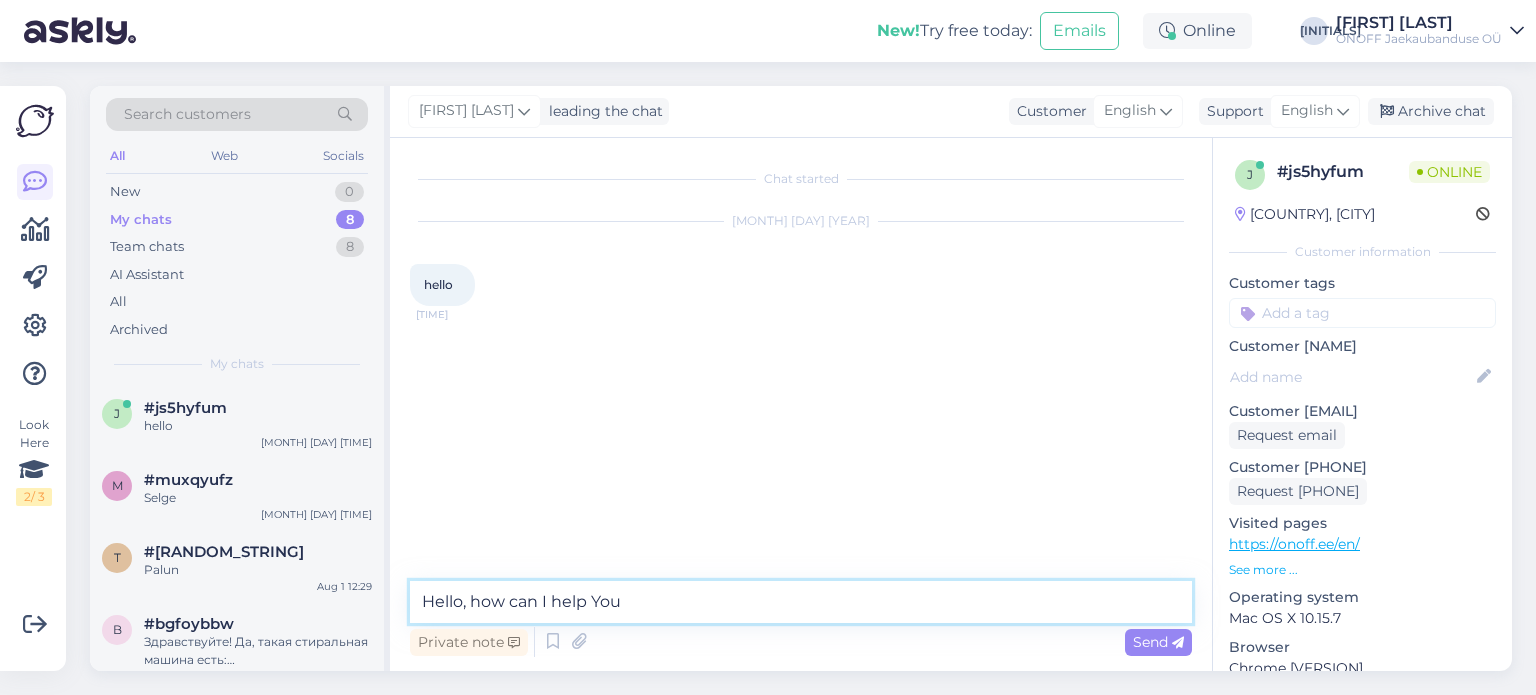 type on "Hello, how can I help You?" 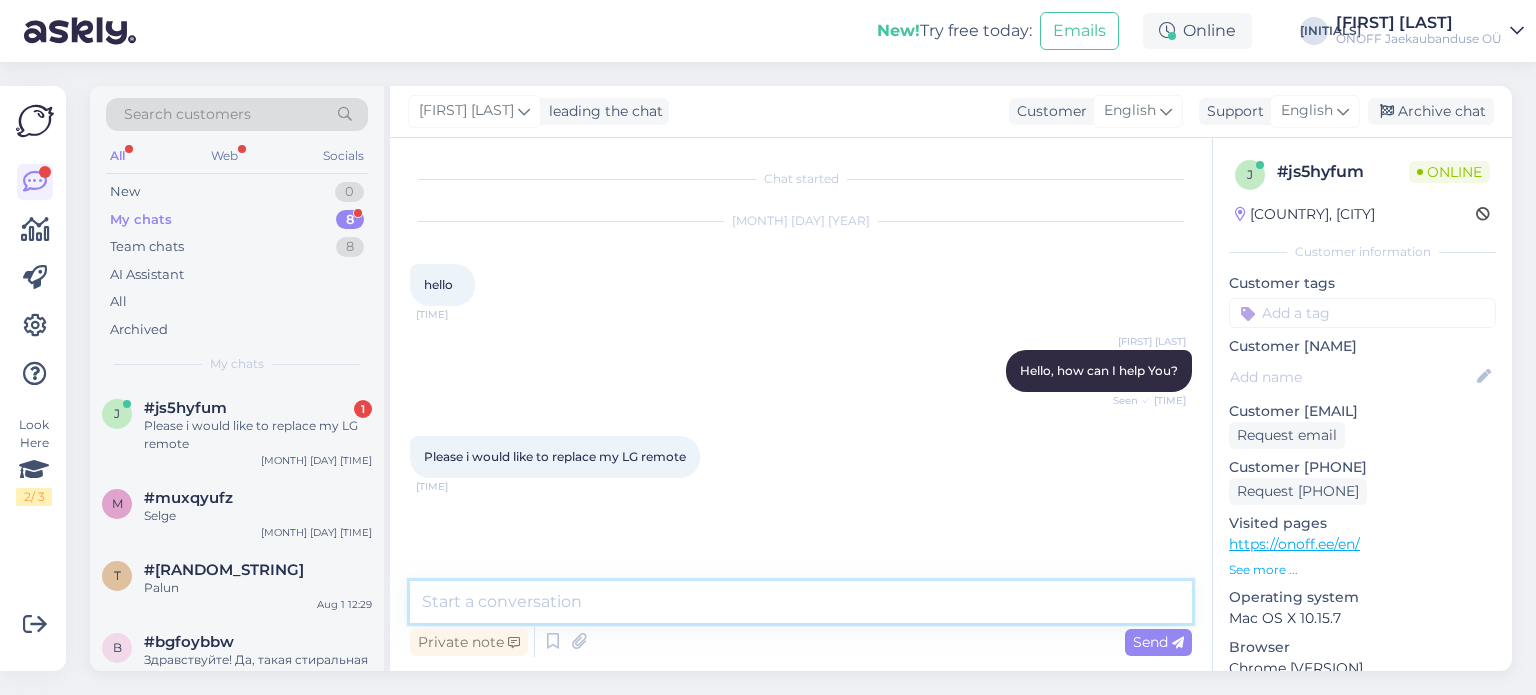 scroll, scrollTop: 22, scrollLeft: 0, axis: vertical 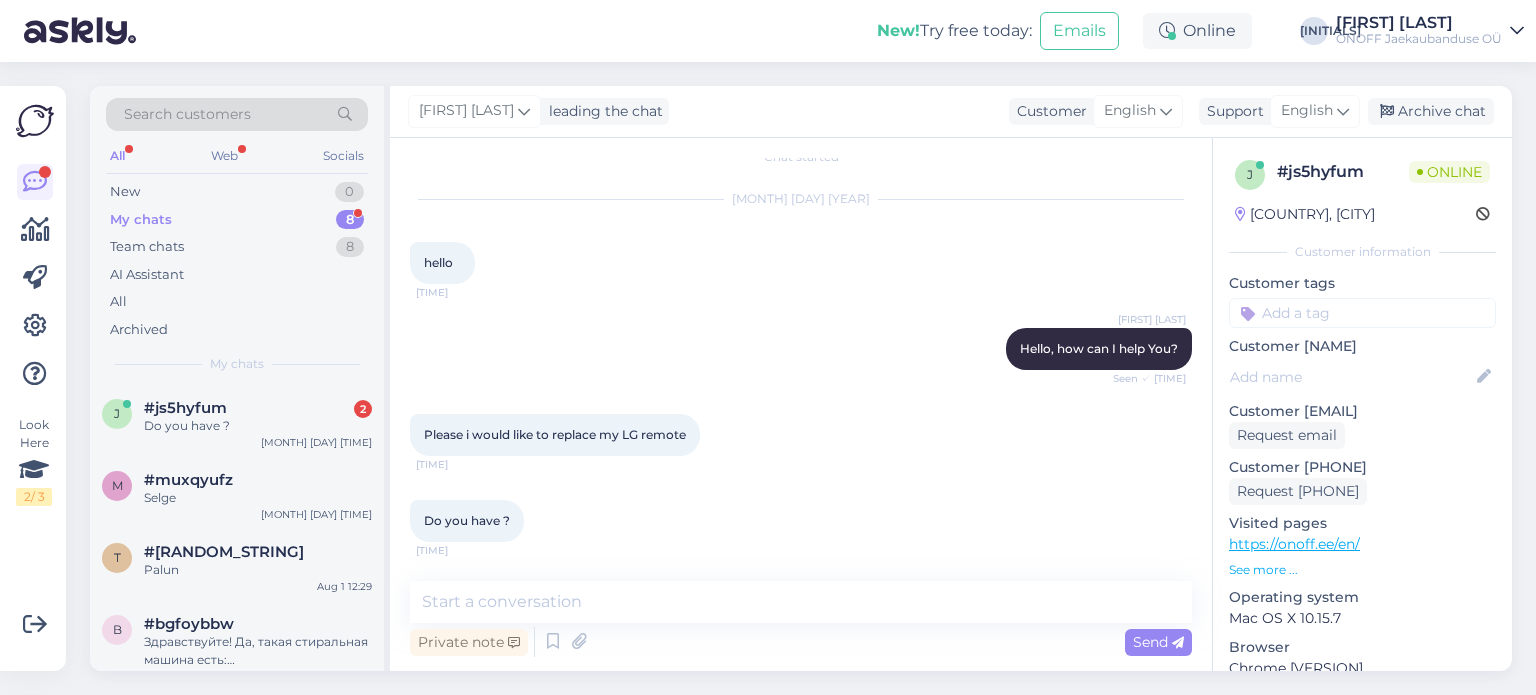 click on "https://onoff.ee/en/" at bounding box center (1294, 544) 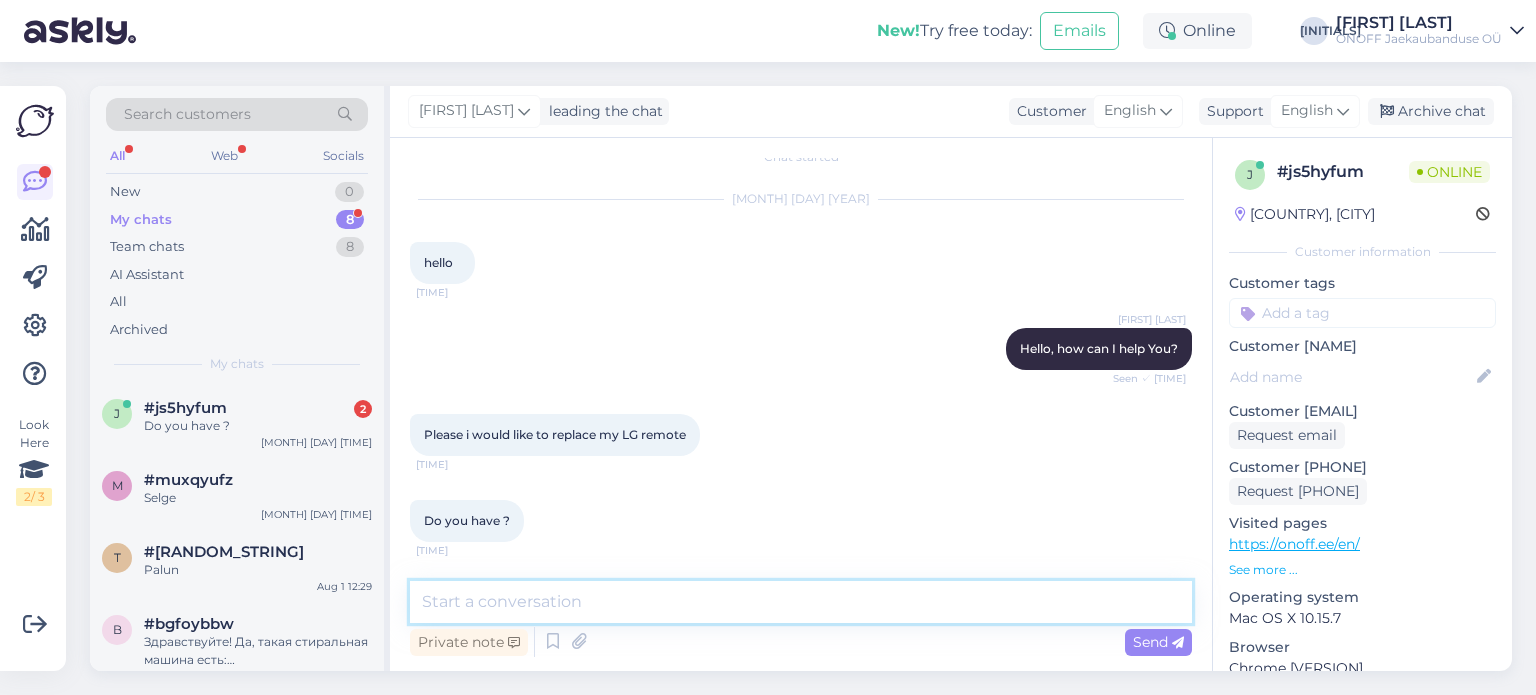 click at bounding box center (801, 602) 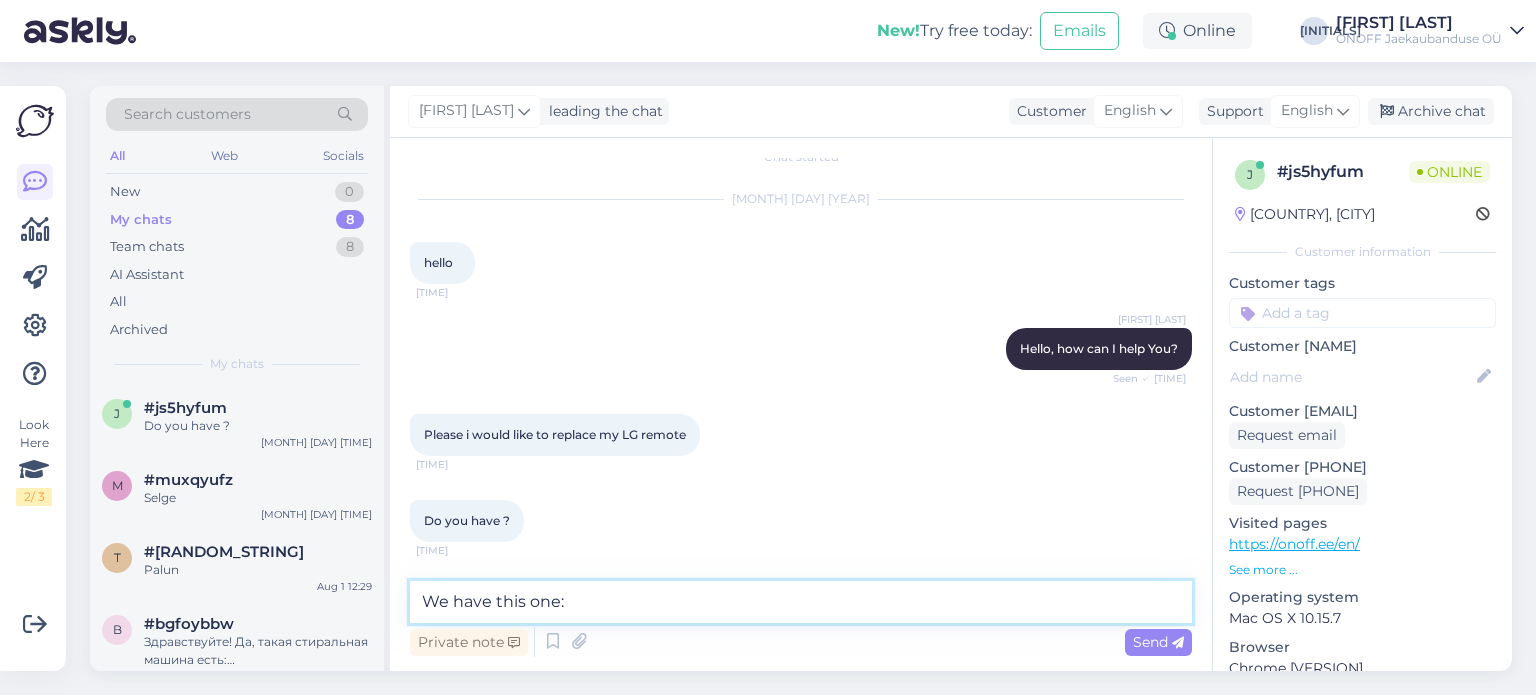 paste on "https://onoff.ee/en/tarvikud/106480-lg-mr24gn-magic-remote--241089273-8806096025840.html" 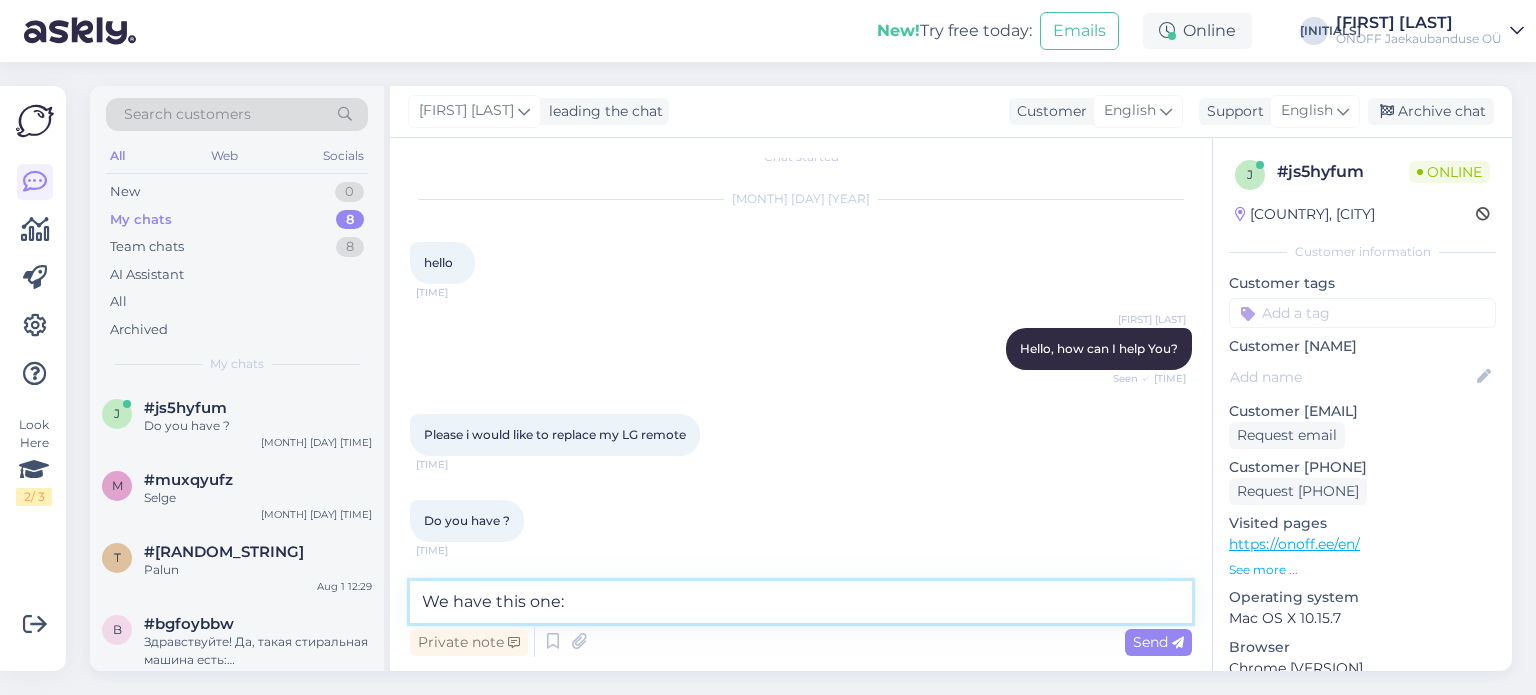 type on "We have this one: https://onoff.ee/en/tarvikud/106480-lg-mr24gn-magic-remote--241089273-8806096025840.html" 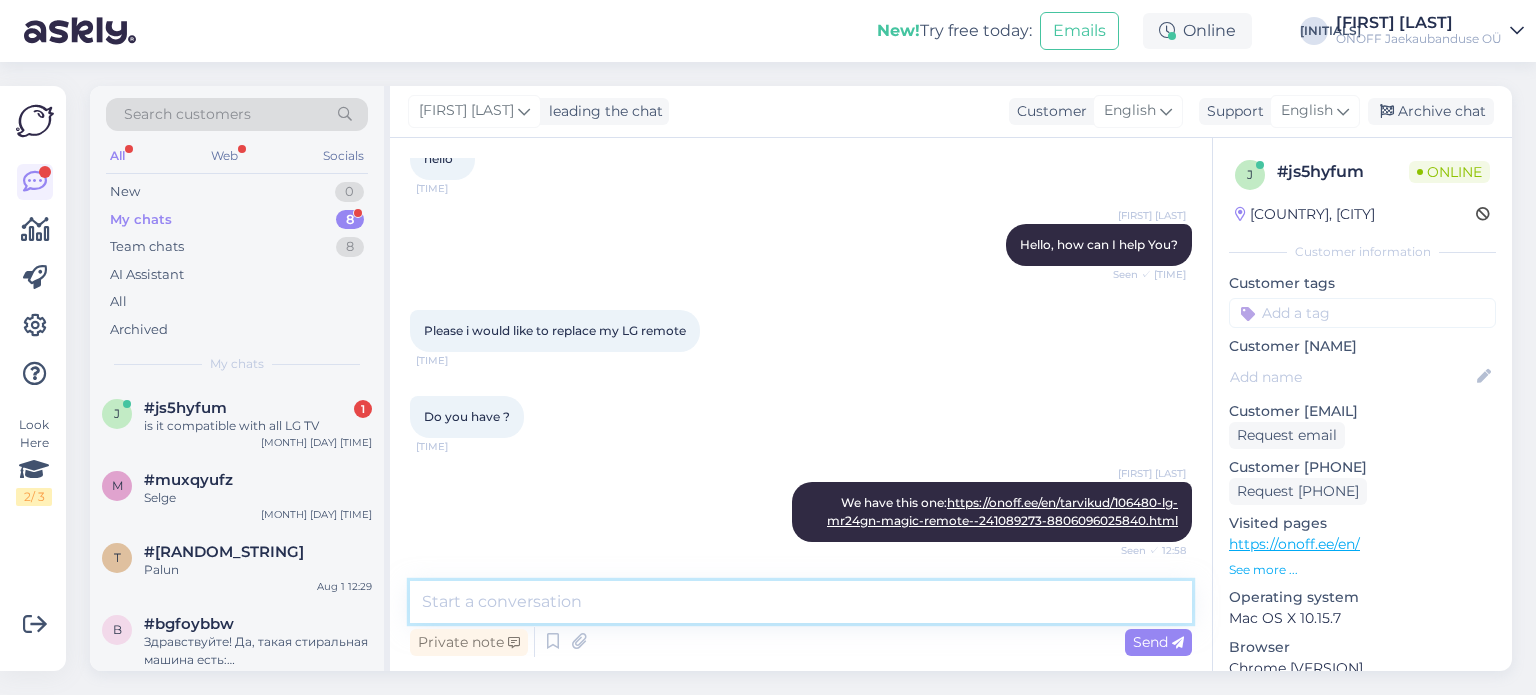 scroll, scrollTop: 212, scrollLeft: 0, axis: vertical 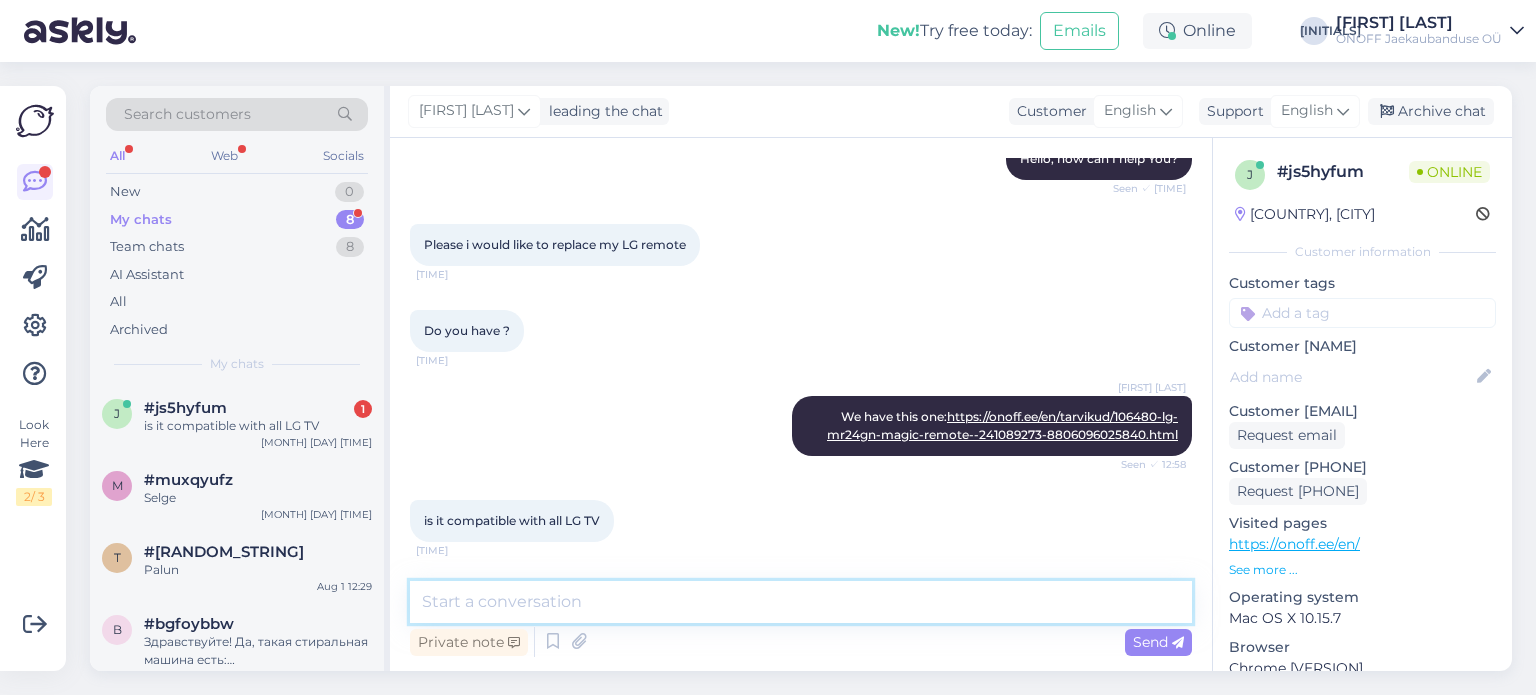 click at bounding box center (801, 602) 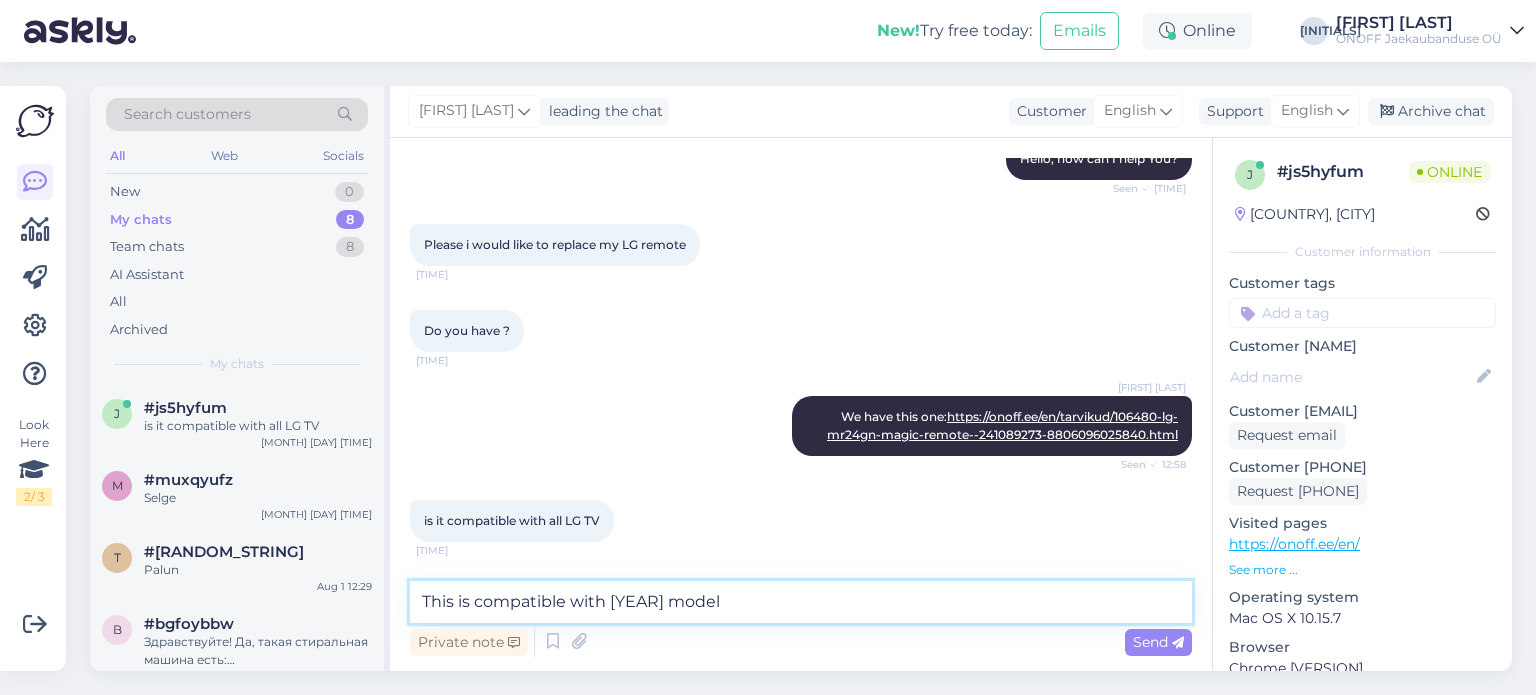 type on "This is compatible with [YEAR] models" 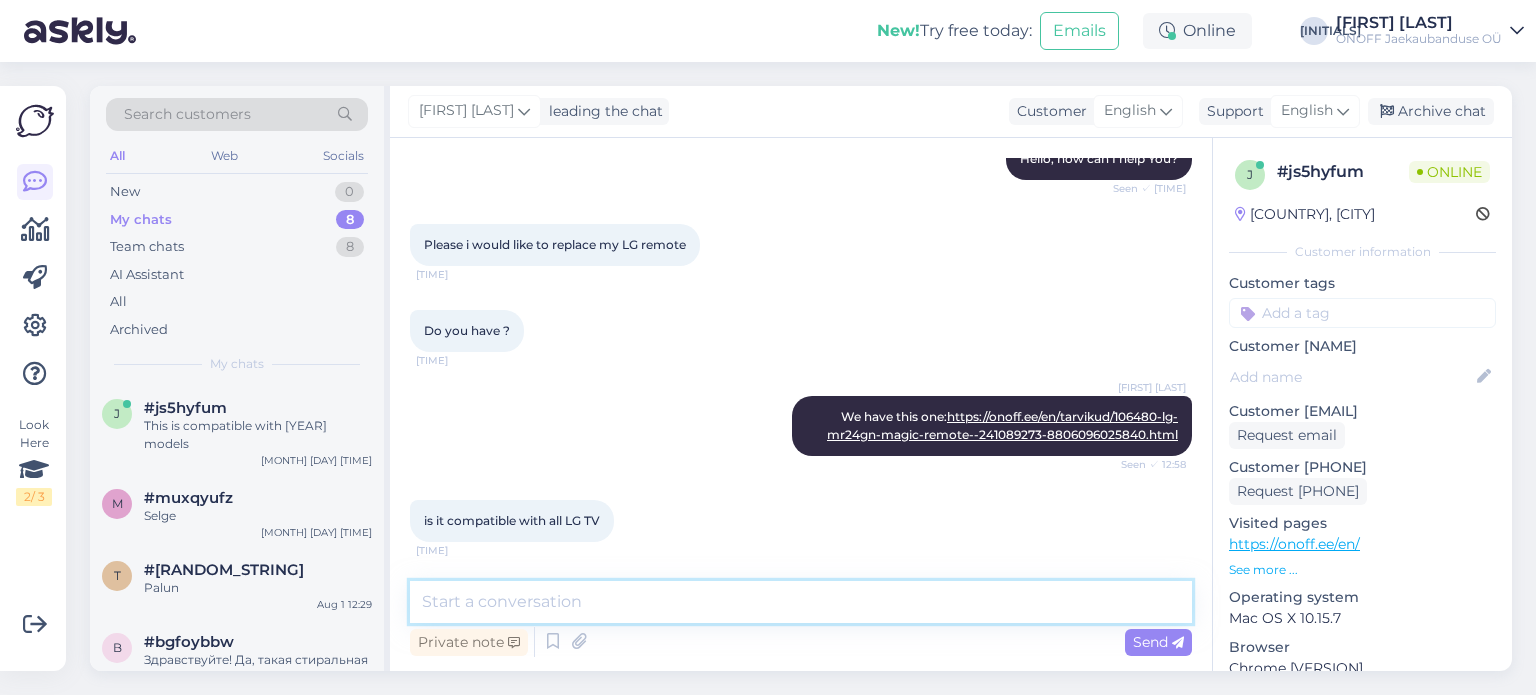 scroll, scrollTop: 298, scrollLeft: 0, axis: vertical 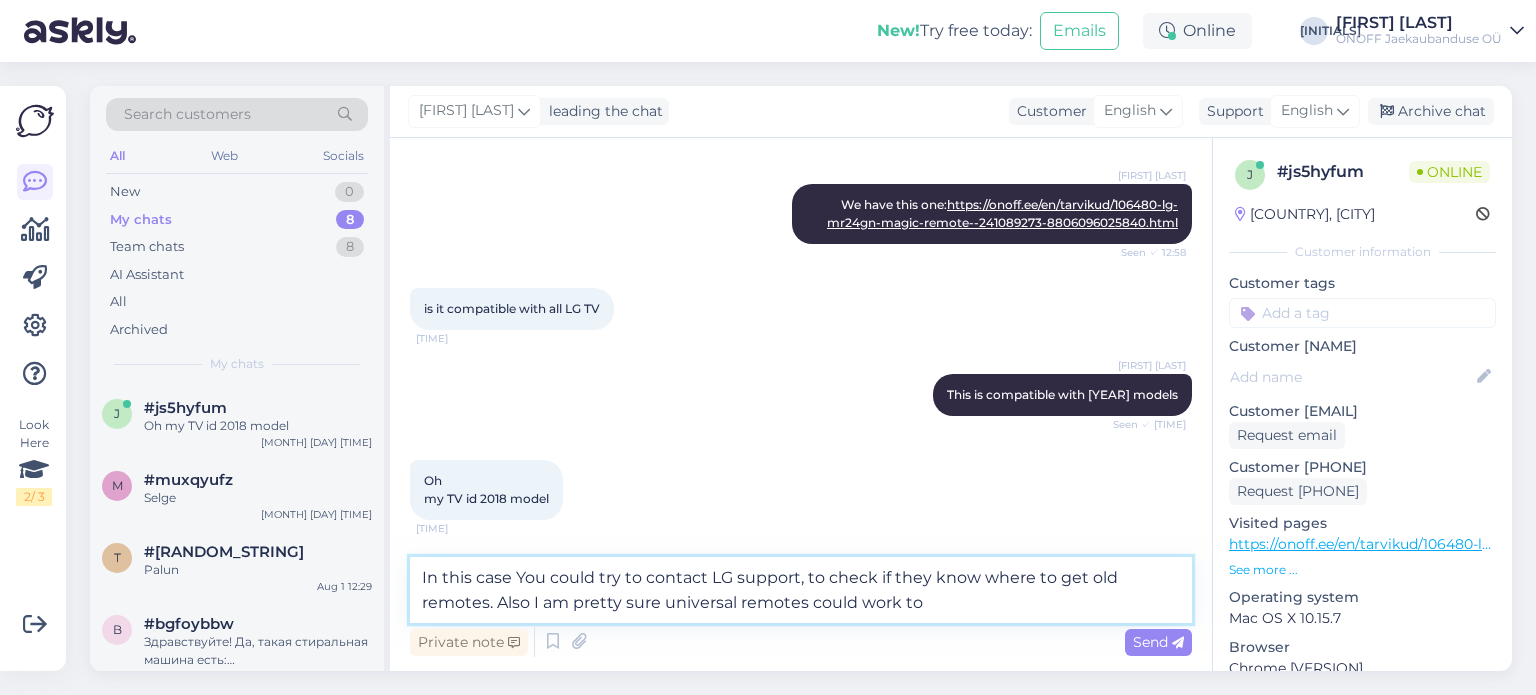 type on "In this case You could try to contact LG support, to check if they know where to get old remotes. Also I am pretty sure universal remotes could work too" 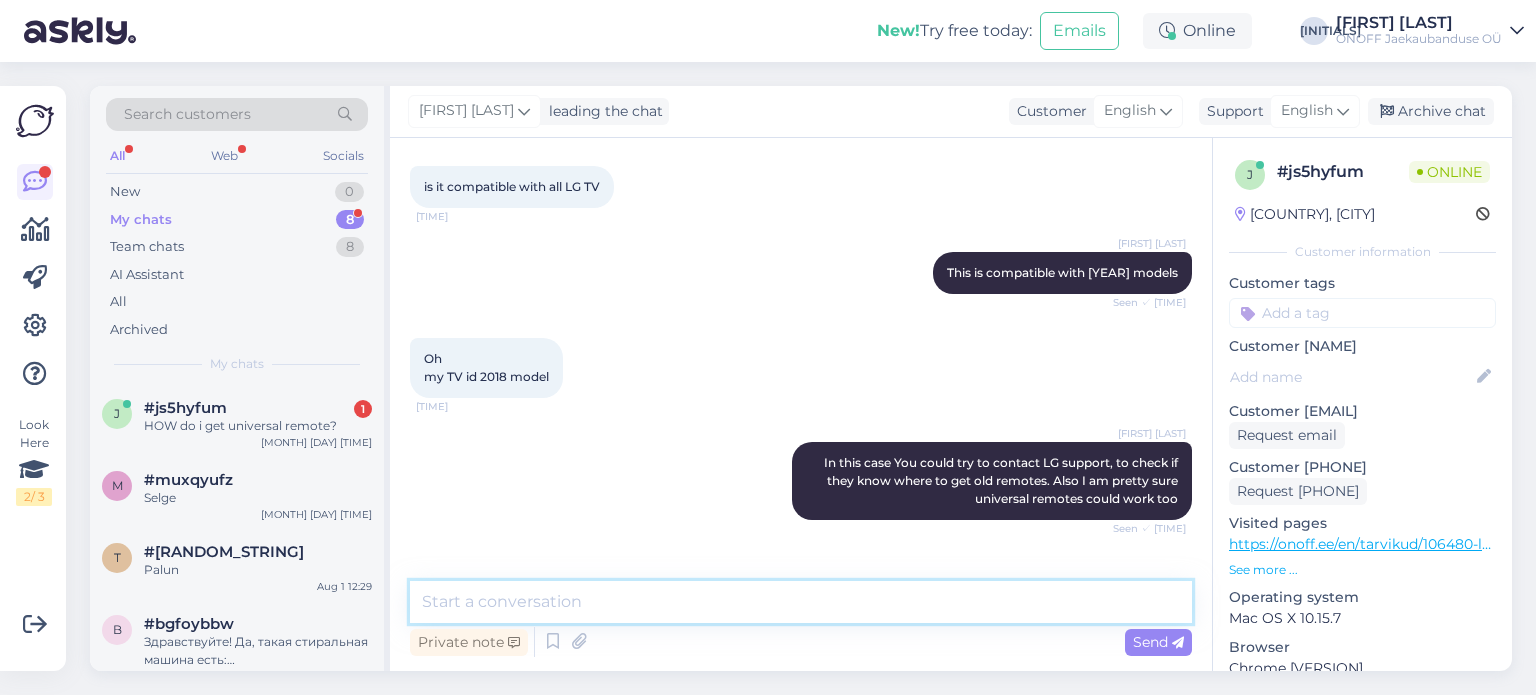 scroll, scrollTop: 610, scrollLeft: 0, axis: vertical 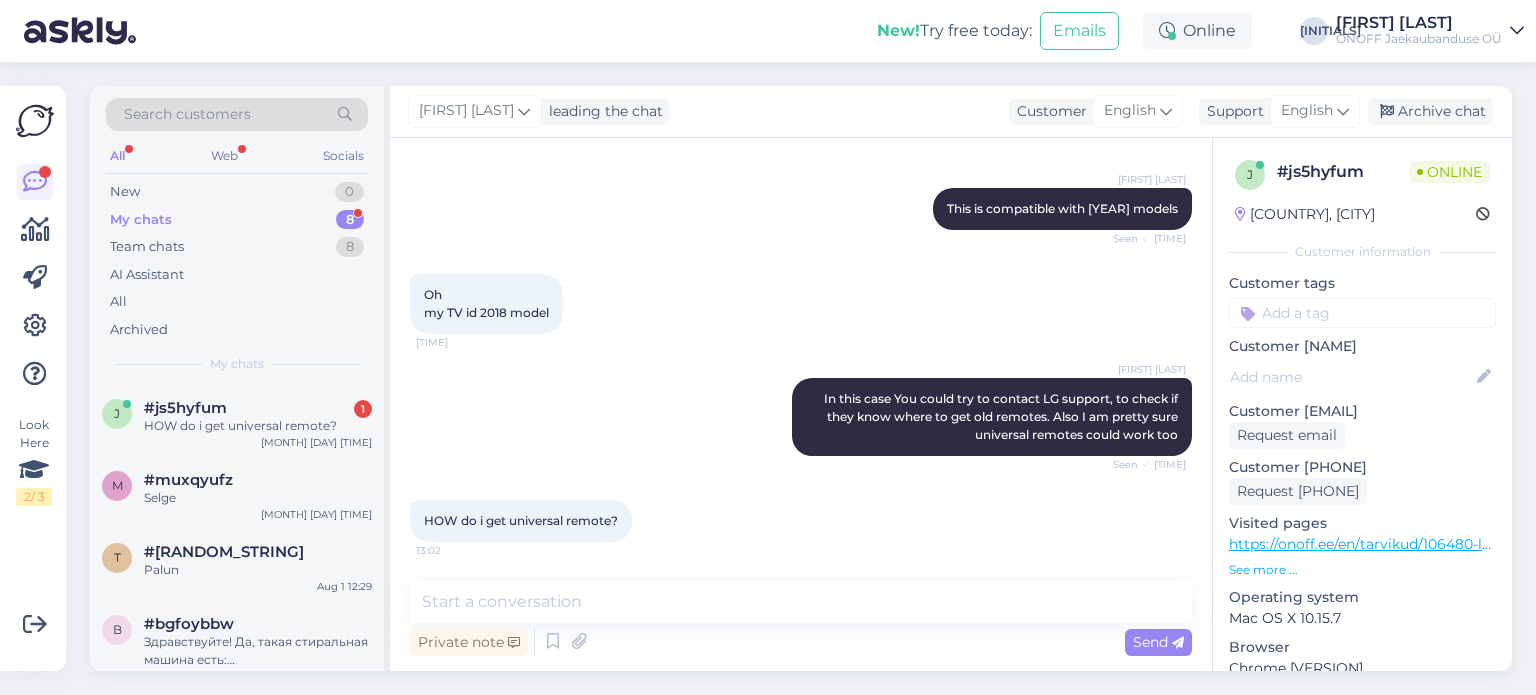 click on "Visited pages" at bounding box center [1362, 523] 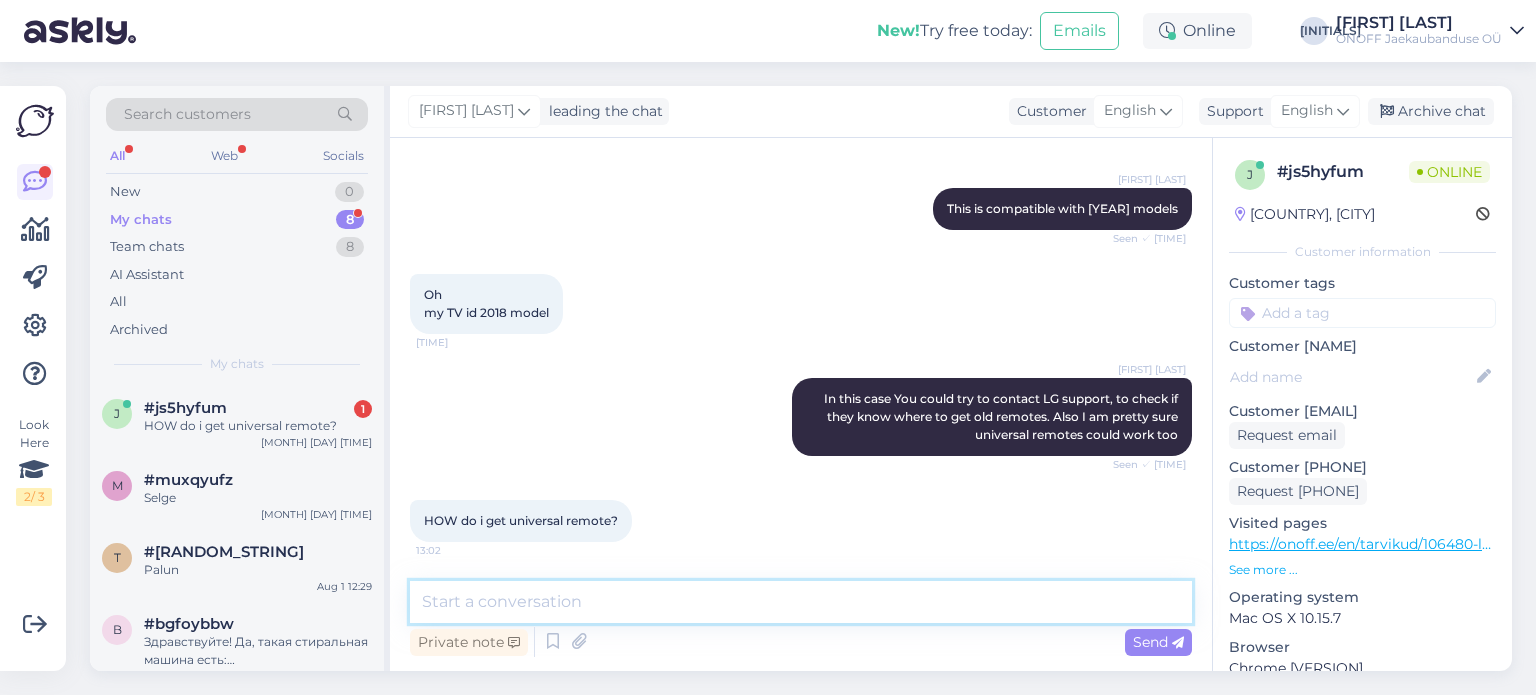 click at bounding box center (801, 602) 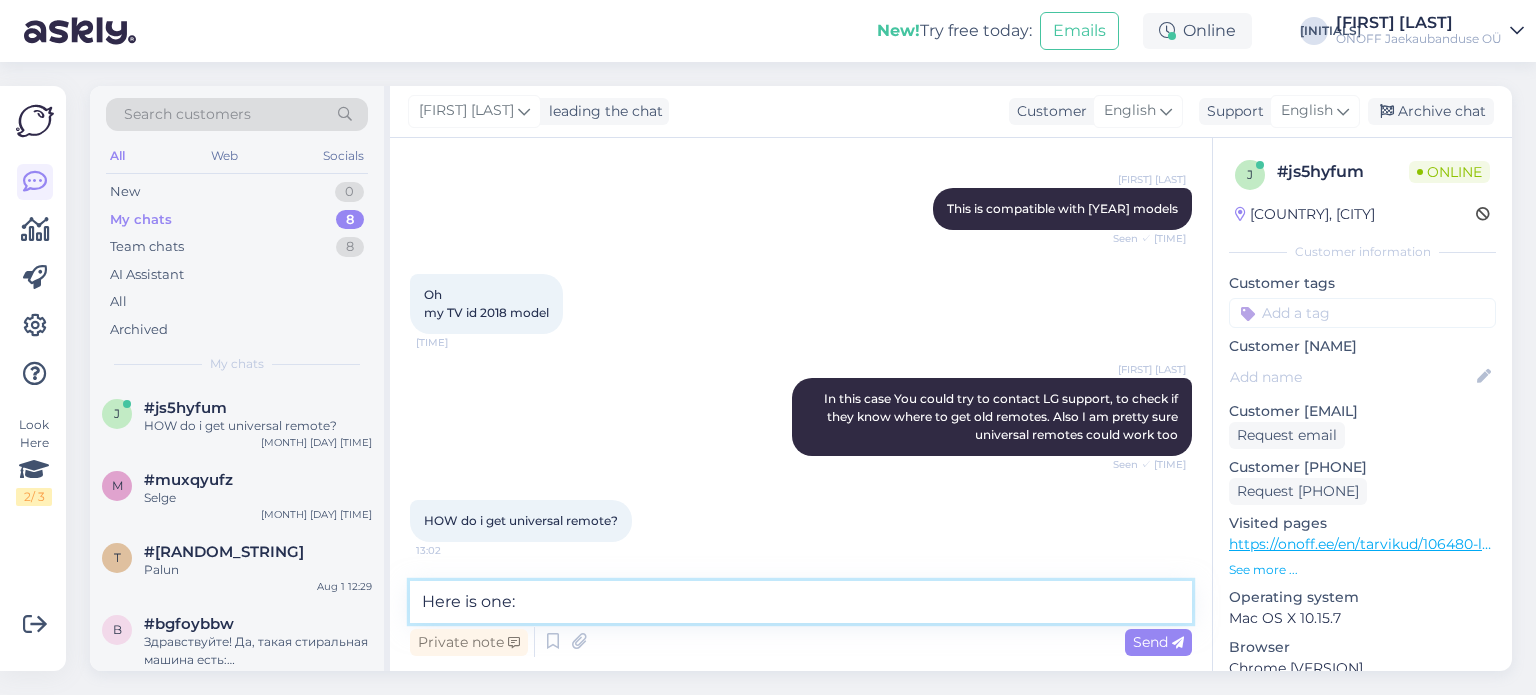 paste on "Here is one: https://onoff.ee/en/tarvikud/33079-nedis-universaalpult-kuni-10-seadet-eelprogrammeeritud-9030226700-5412810322633.html" 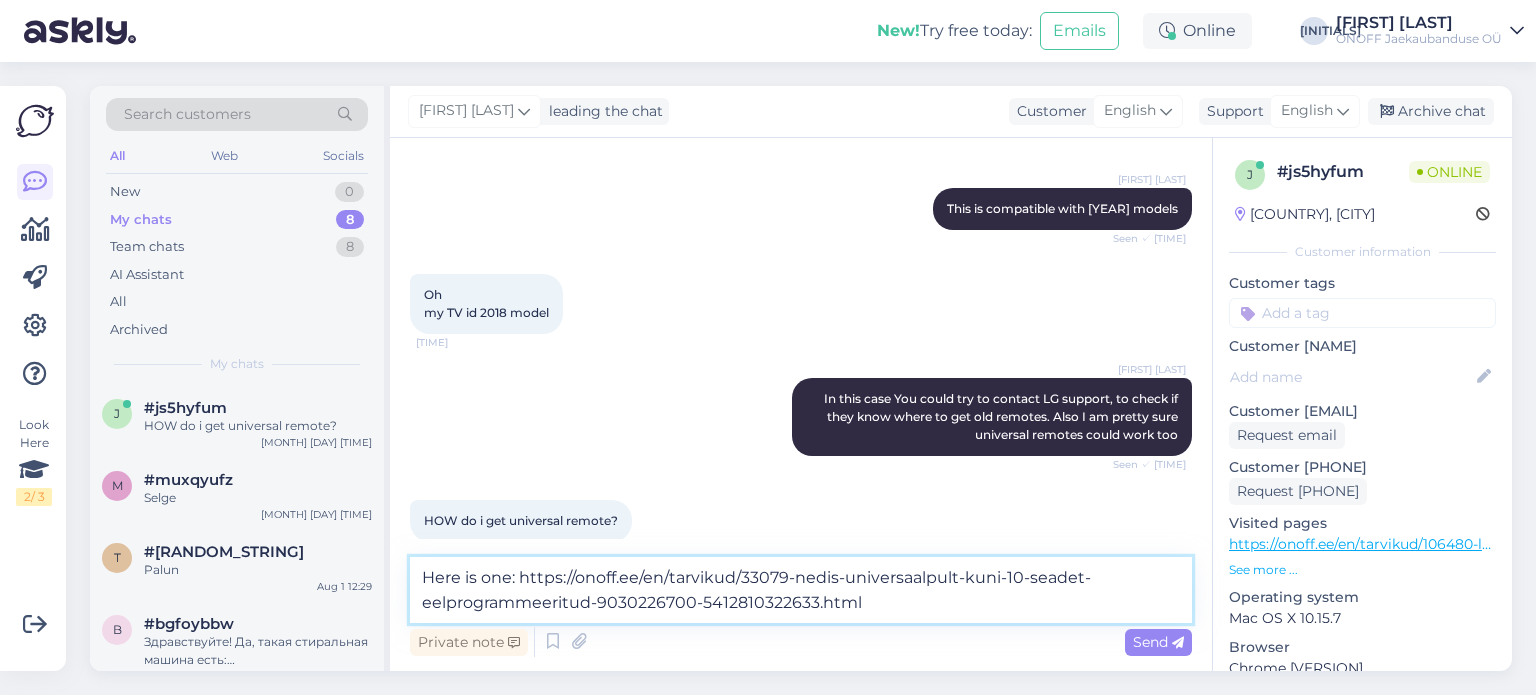 scroll, scrollTop: 632, scrollLeft: 0, axis: vertical 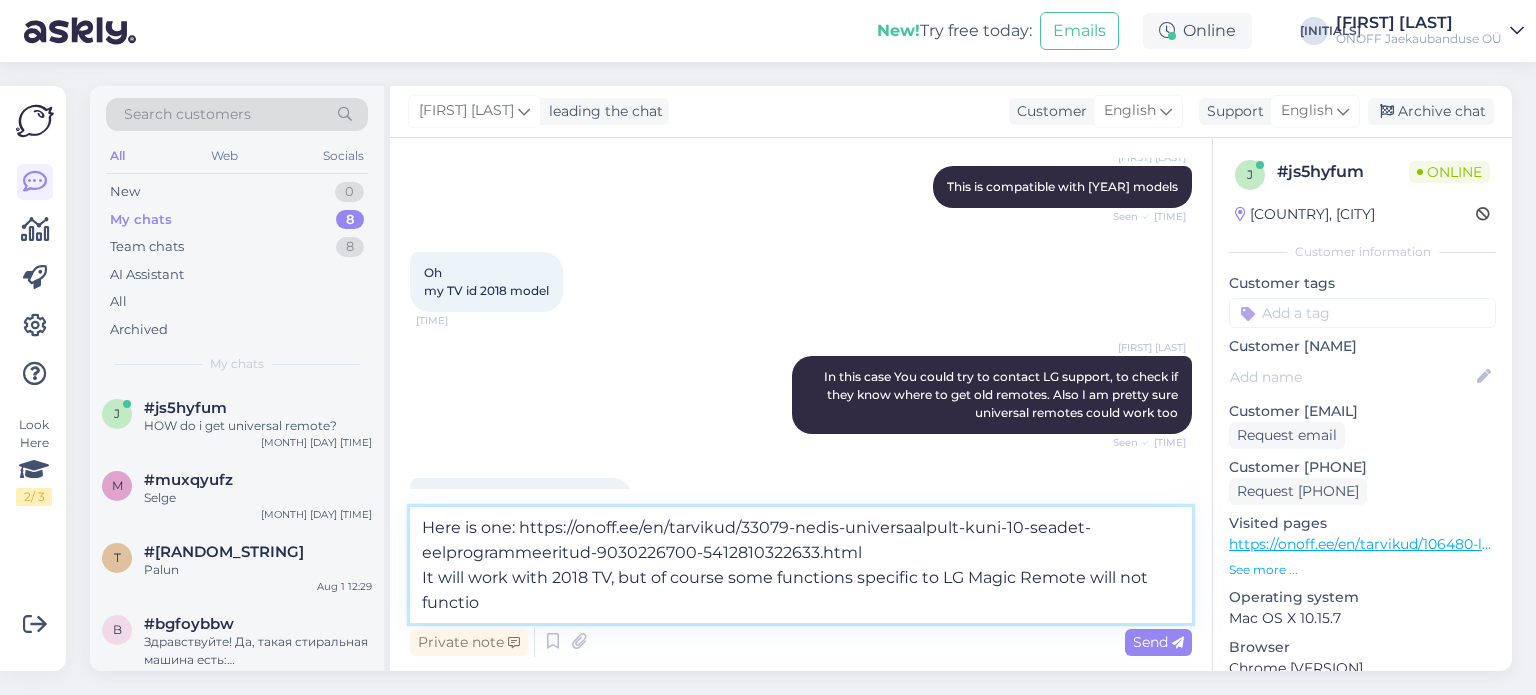 type on "Here is one: https://onoff.ee/en/tarvikud/33079-nedis-universaalpult-kuni-10-seadet-eelprogrammeeritud-9030226700-5412810322633.html
It will work with 2018 TV, but of course some functions specific to LG Magic Remote will not function" 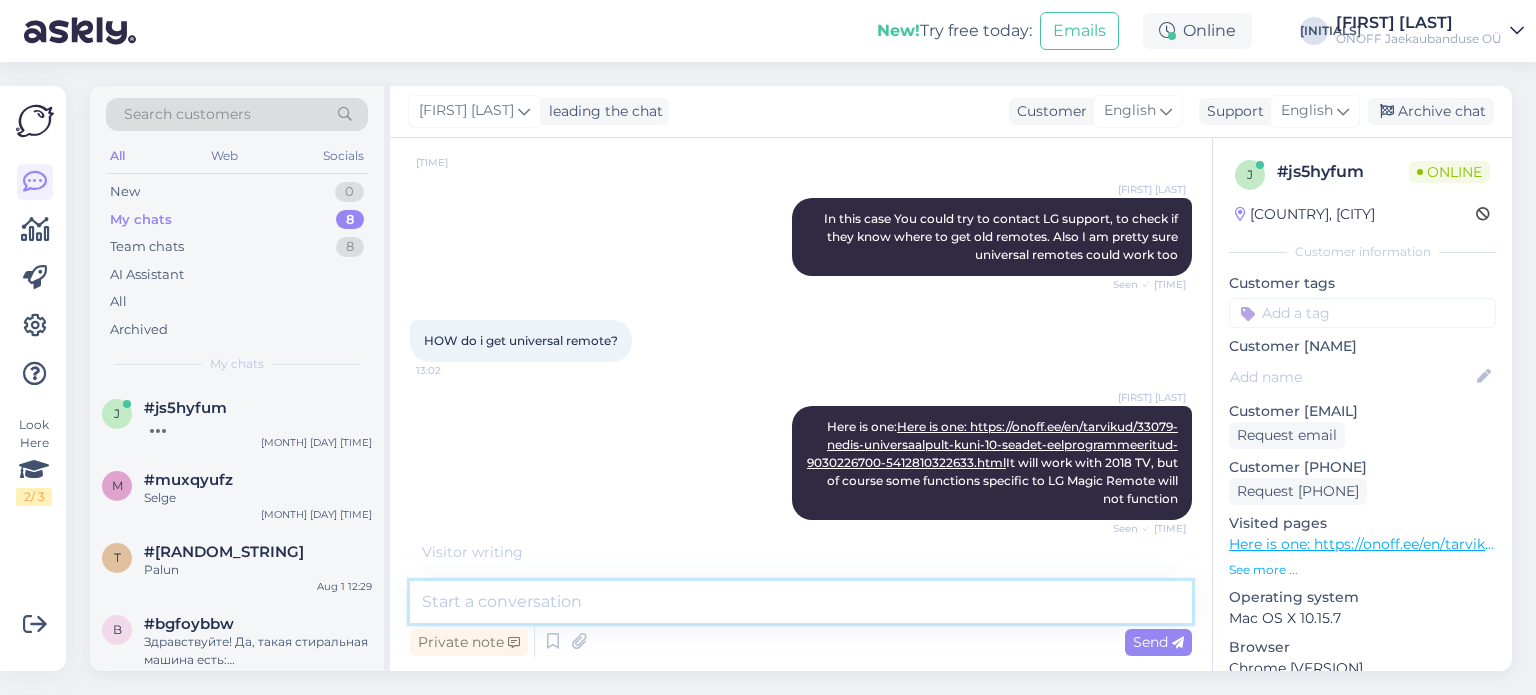 scroll, scrollTop: 872, scrollLeft: 0, axis: vertical 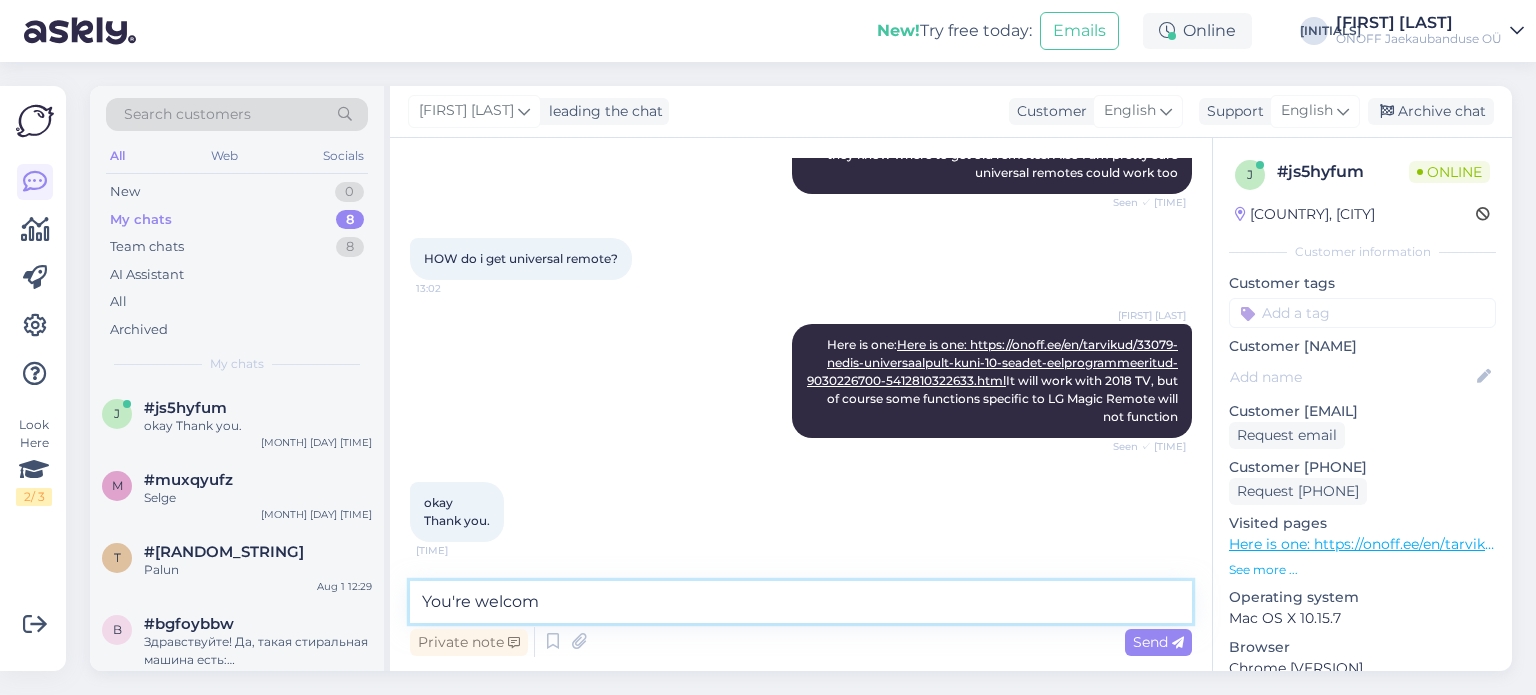 type on "You're welcome" 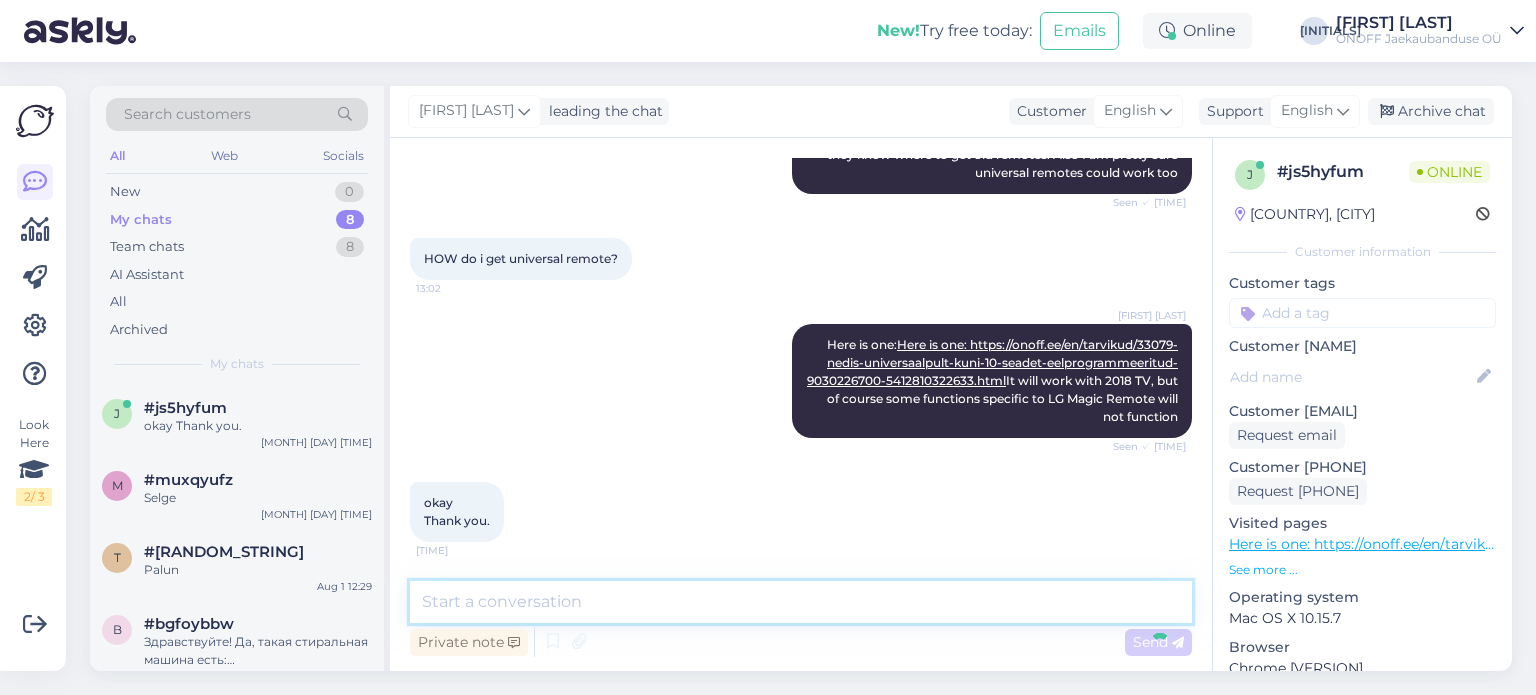 scroll, scrollTop: 958, scrollLeft: 0, axis: vertical 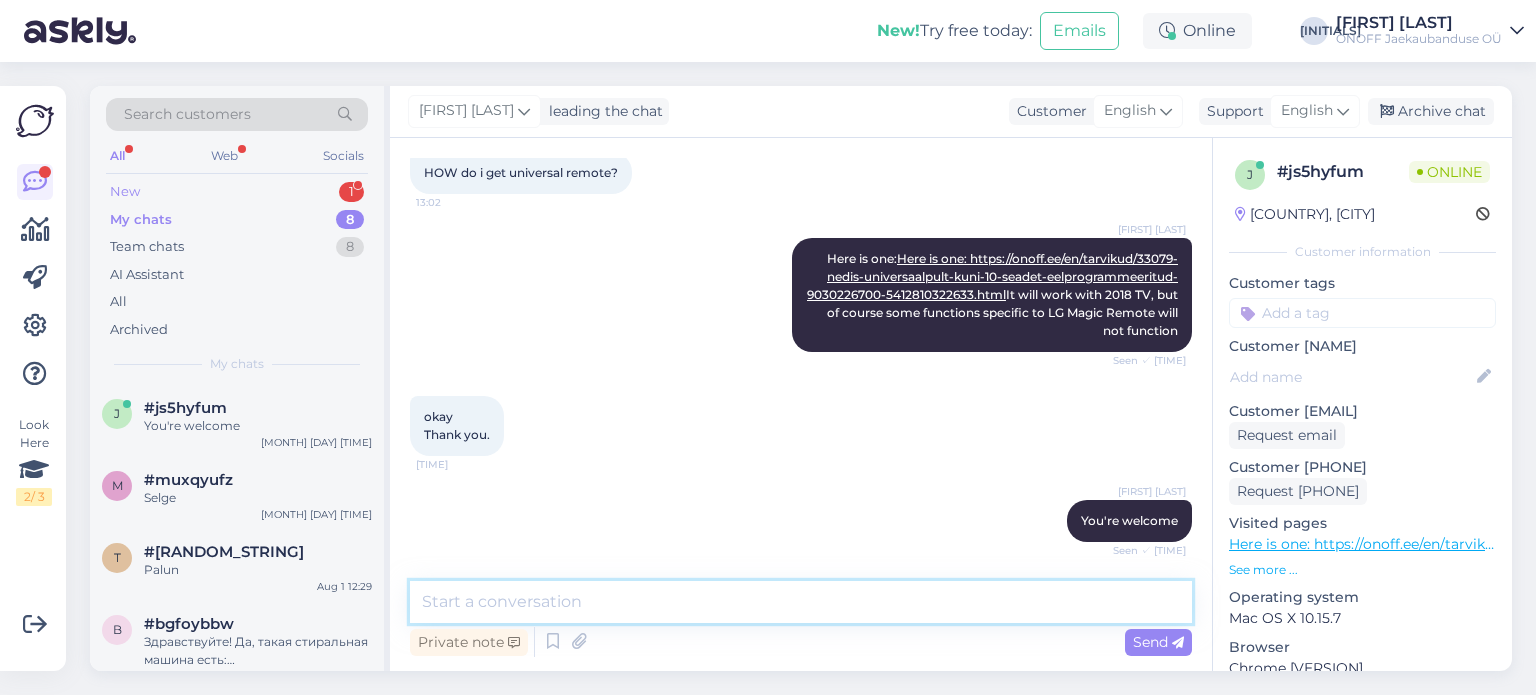 type 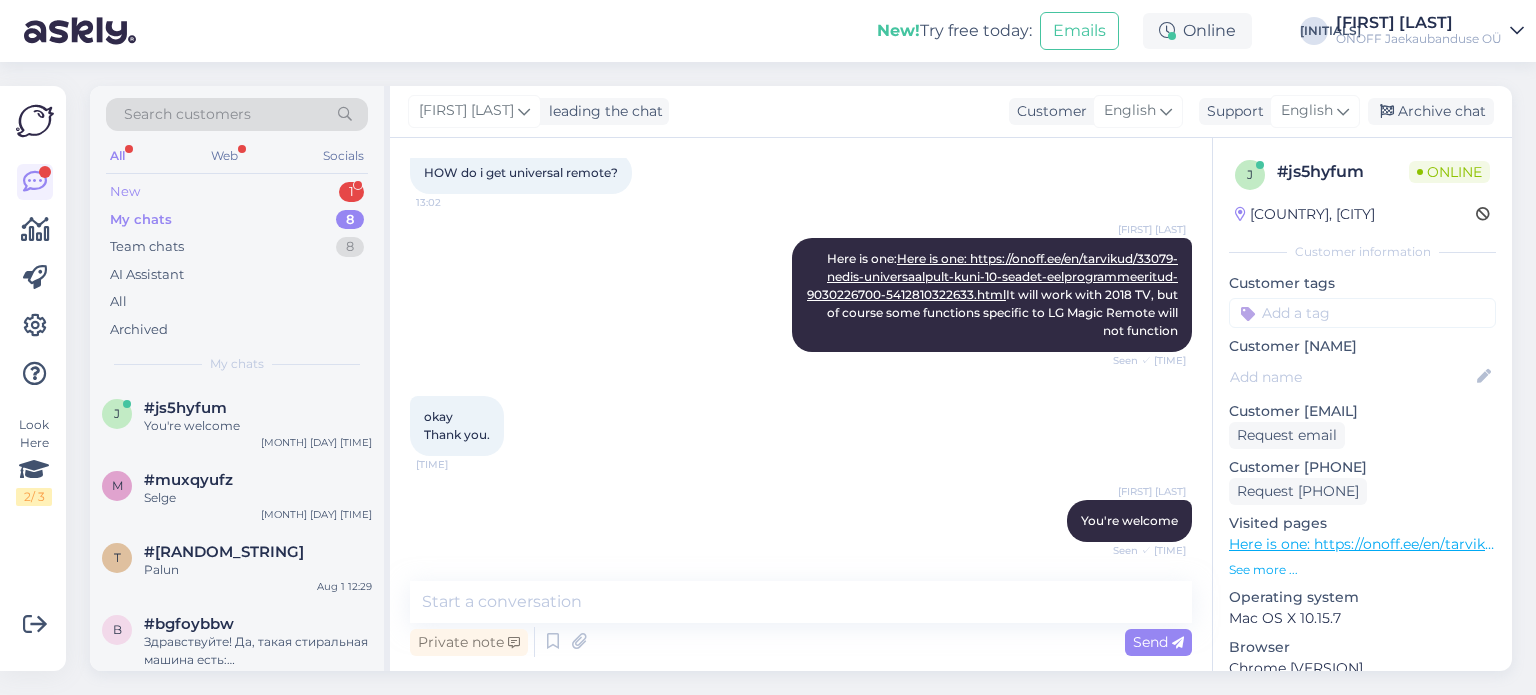 click on "New 1" at bounding box center [237, 192] 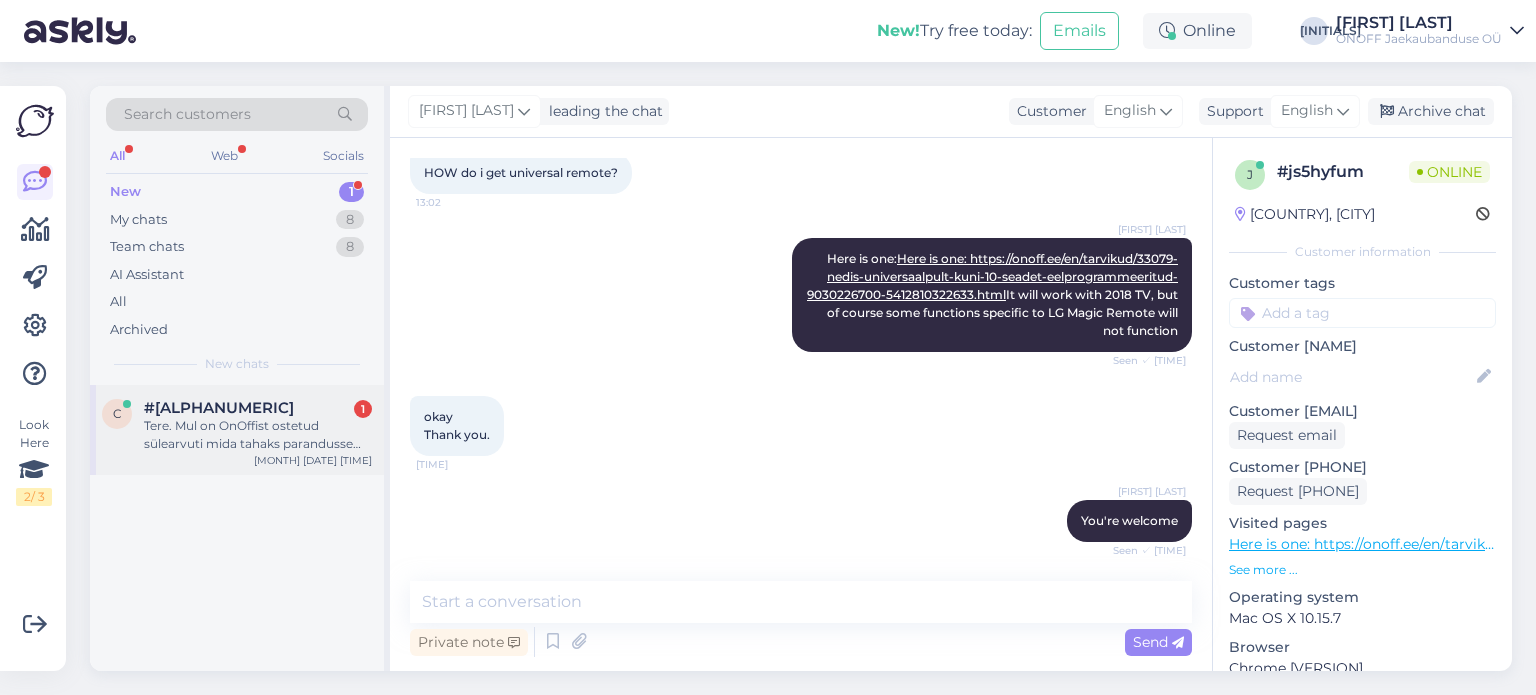 click on "Tere. Mul on OnOffist ostetud sülearvuti mida tahaks parandusse tuua, garantii raames, kuid ma ei saa MinuOnoff’i sisse, annab errorit Smart-IDga. Kas te saate tellimuse nr alusel ise ostuarvet kontrollida? Ja kas võin seadme viia ükskõik millisesse OnOffi?" at bounding box center [258, 435] 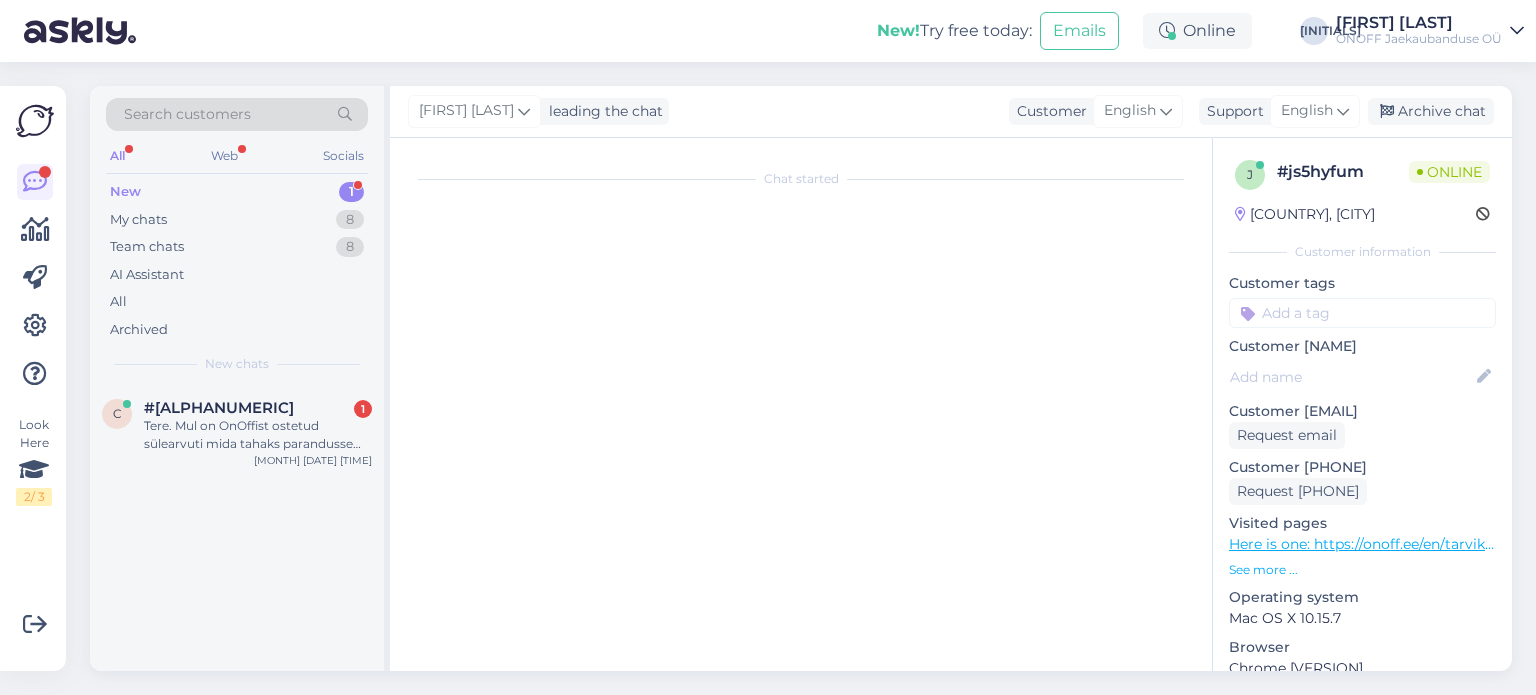 scroll, scrollTop: 0, scrollLeft: 0, axis: both 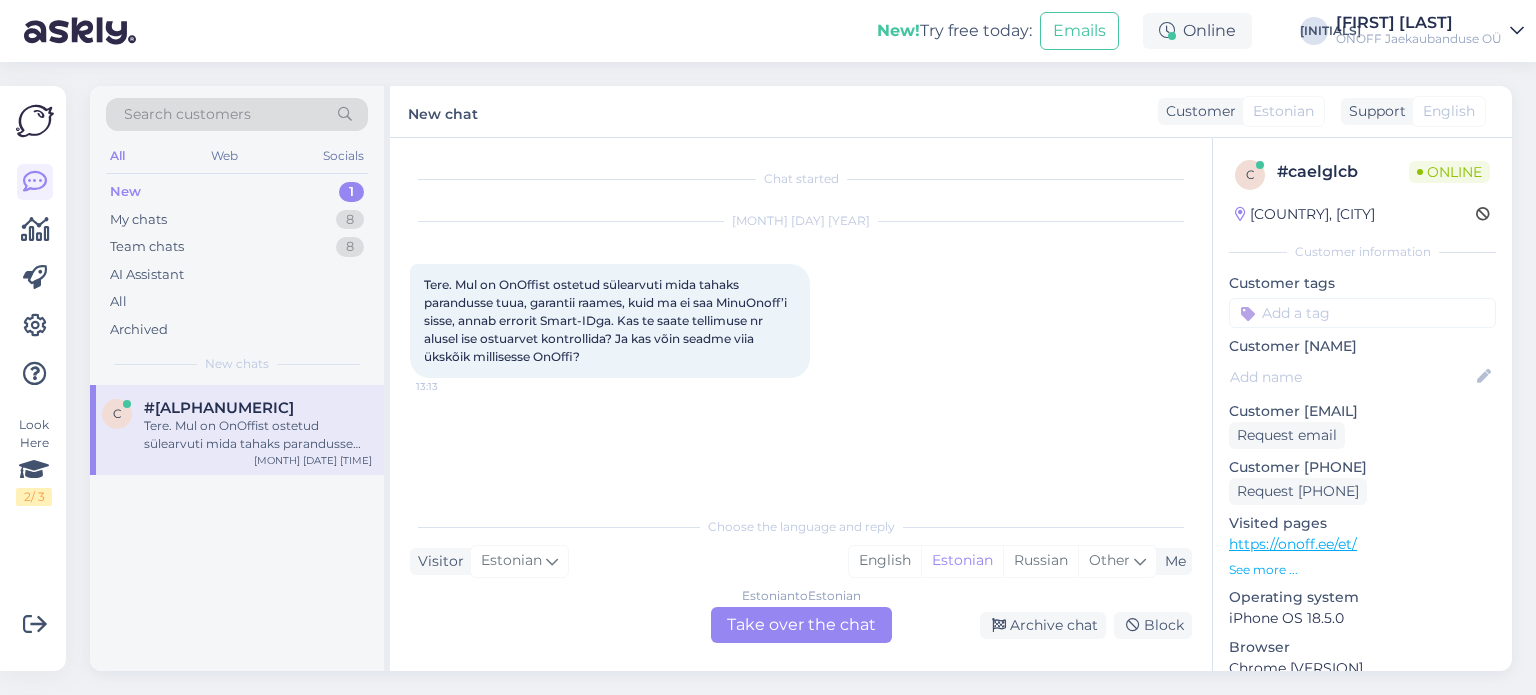 click on "Estonian  to  Estonian Take over the chat" at bounding box center [801, 625] 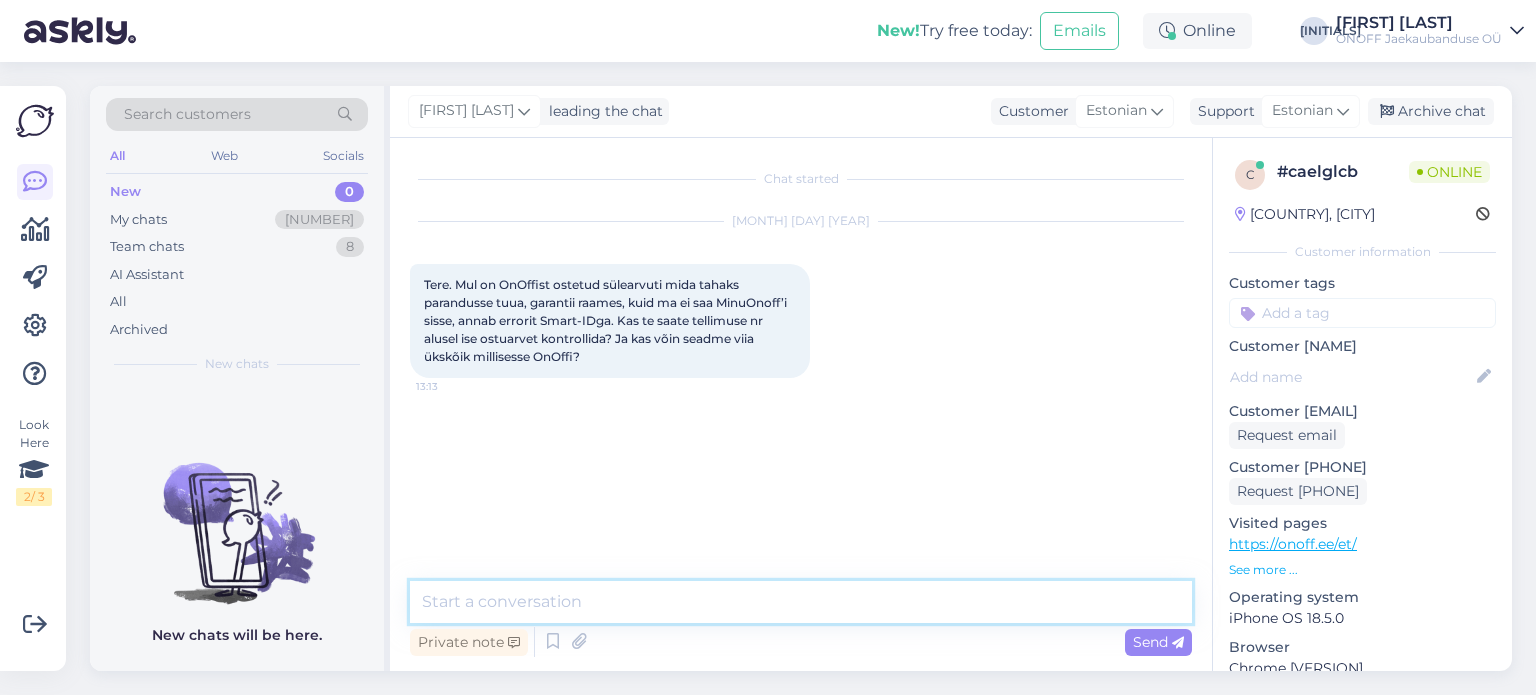 click at bounding box center (801, 602) 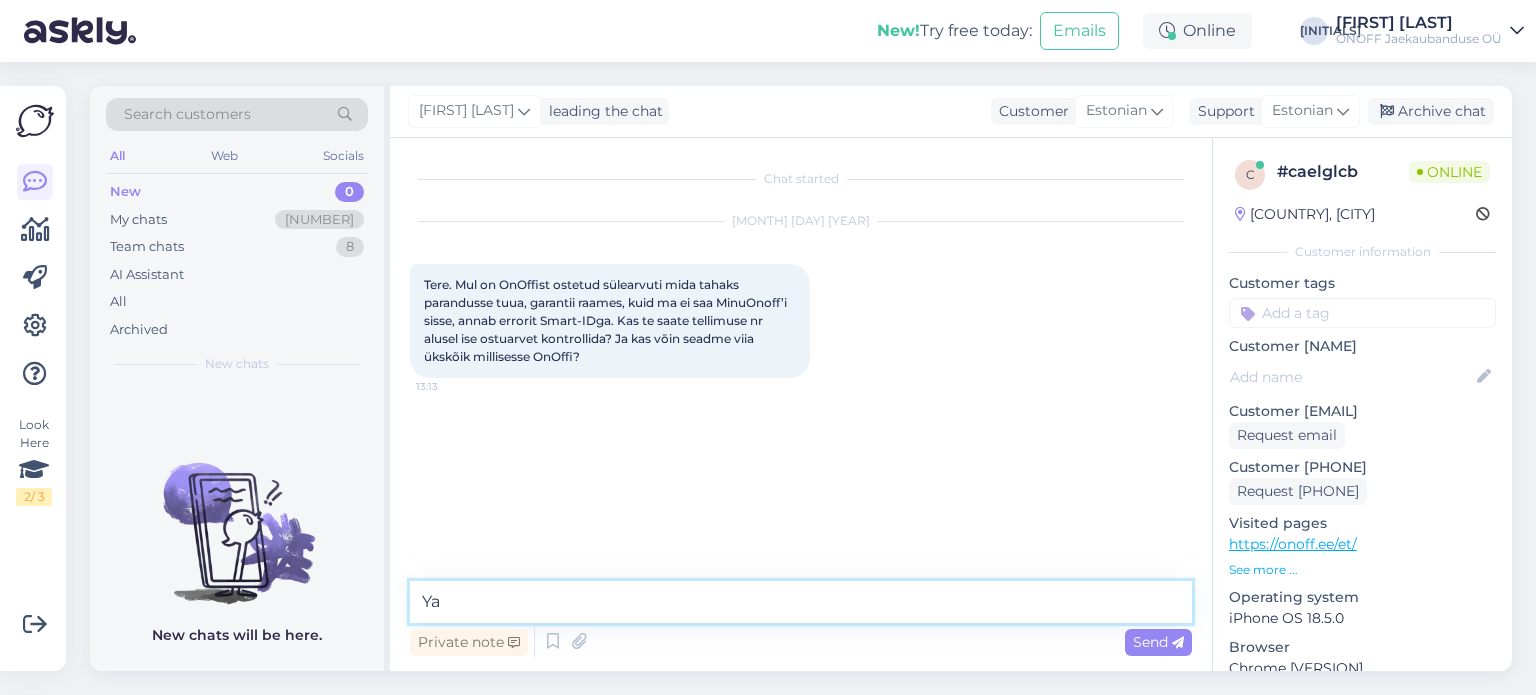 type on "Y" 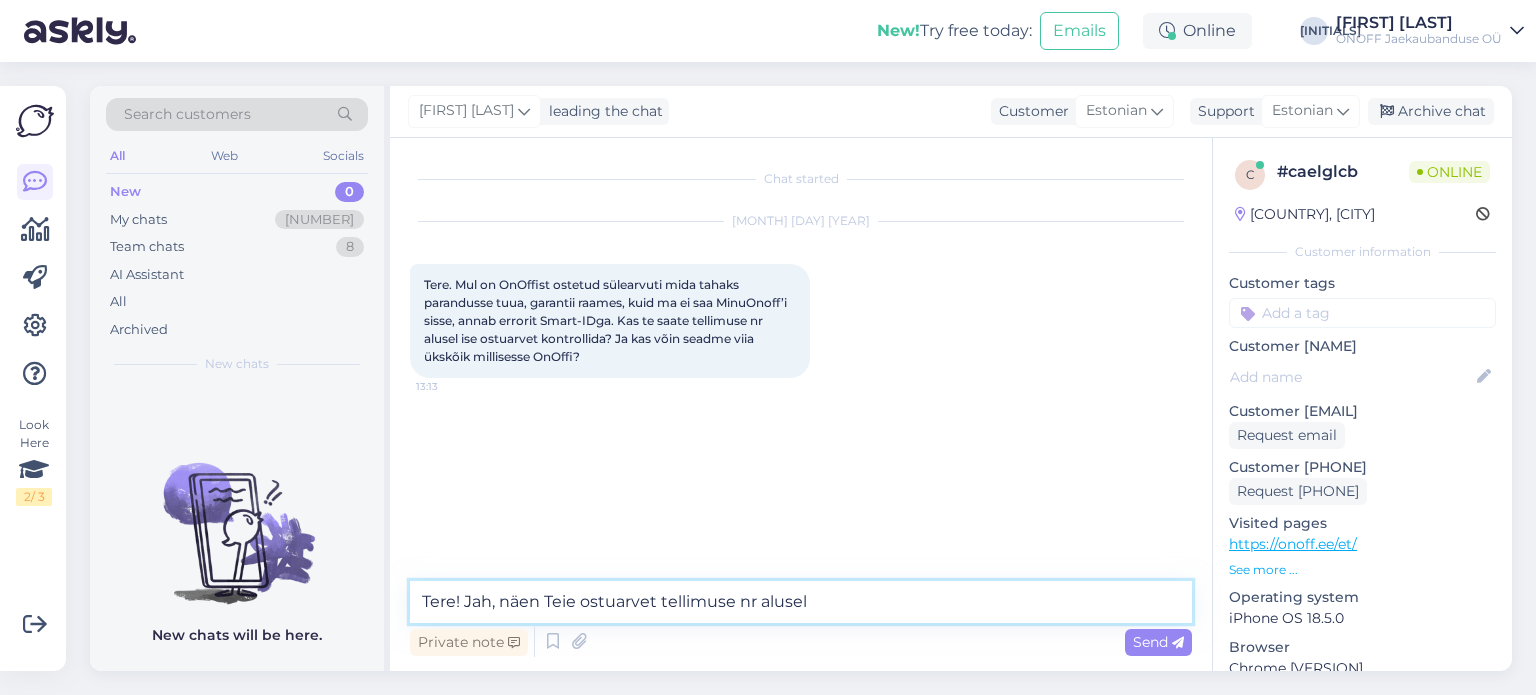 click on "Tere! Jah, näen Teie ostuarvet tellimuse nr alusel" at bounding box center (801, 602) 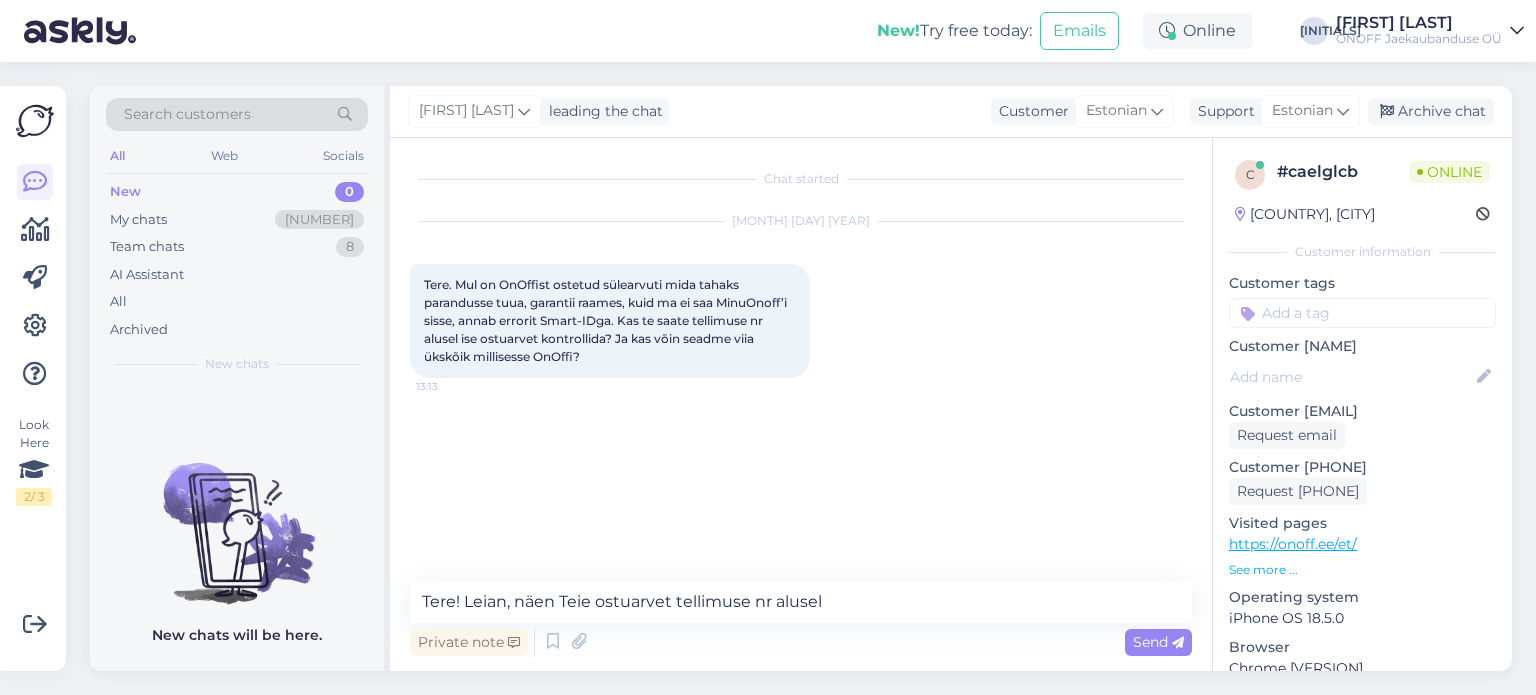 click on "Private note Send" at bounding box center [801, 642] 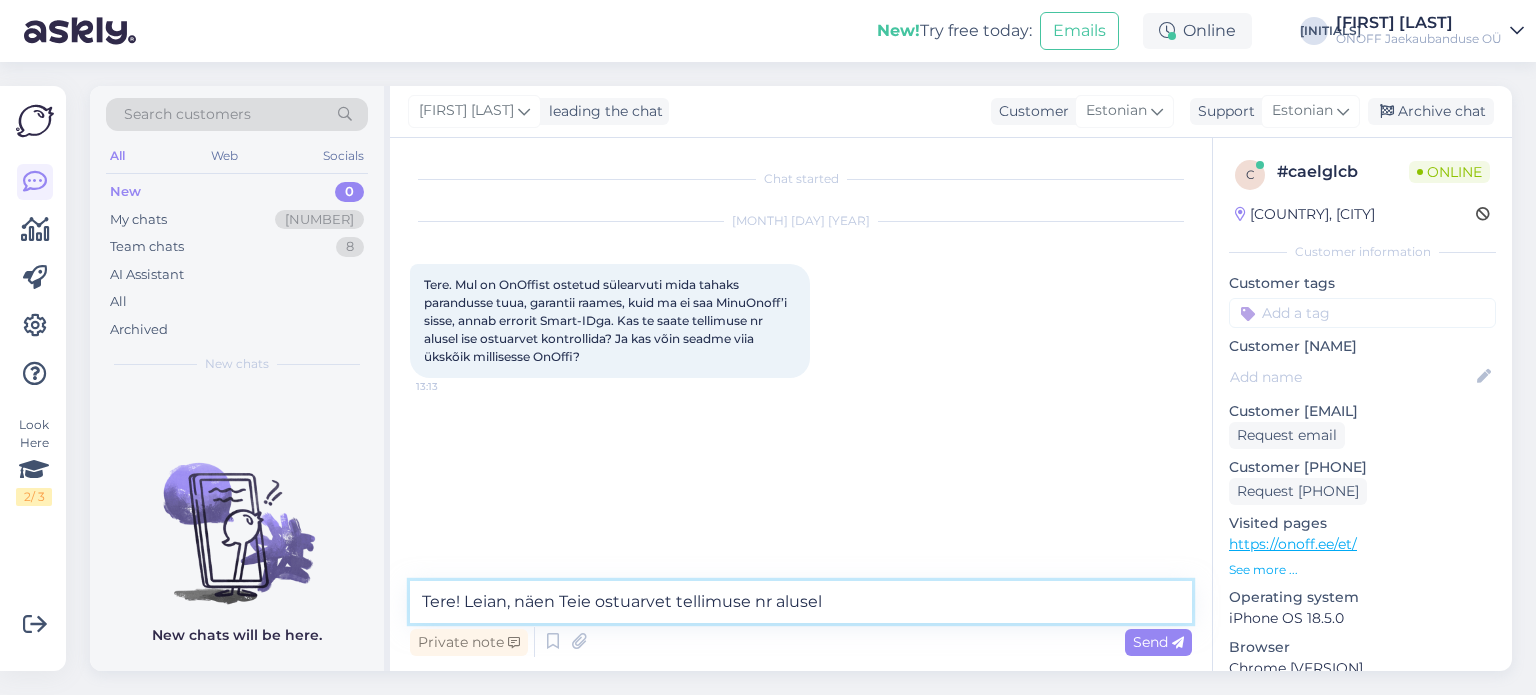 click on "Tere! Leian, näen Teie ostuarvet tellimuse nr alusel" at bounding box center (801, 602) 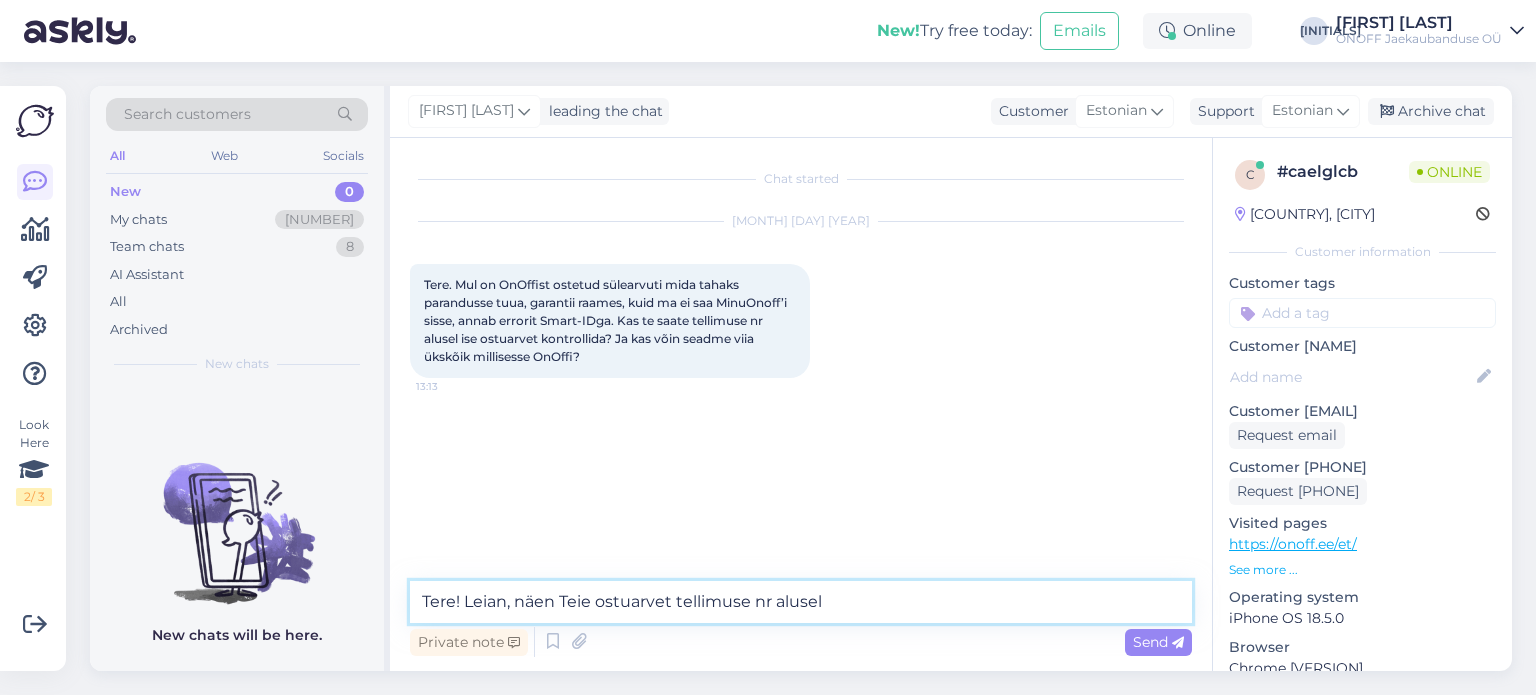 click on "Tere! Leian, näen Teie ostuarvet tellimuse nr alusel" at bounding box center (801, 602) 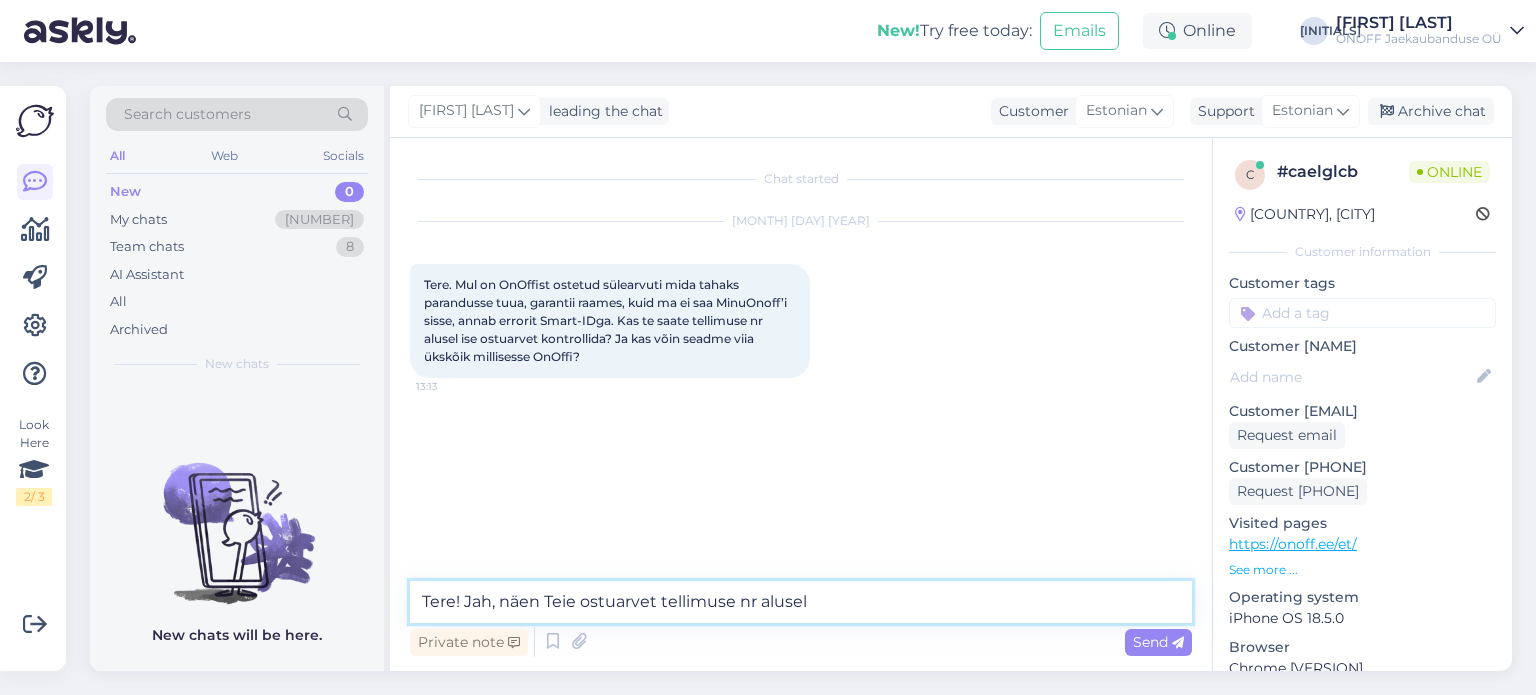 click on "Tere! Jah, näen Teie ostuarvet tellimuse nr alusel" at bounding box center [801, 602] 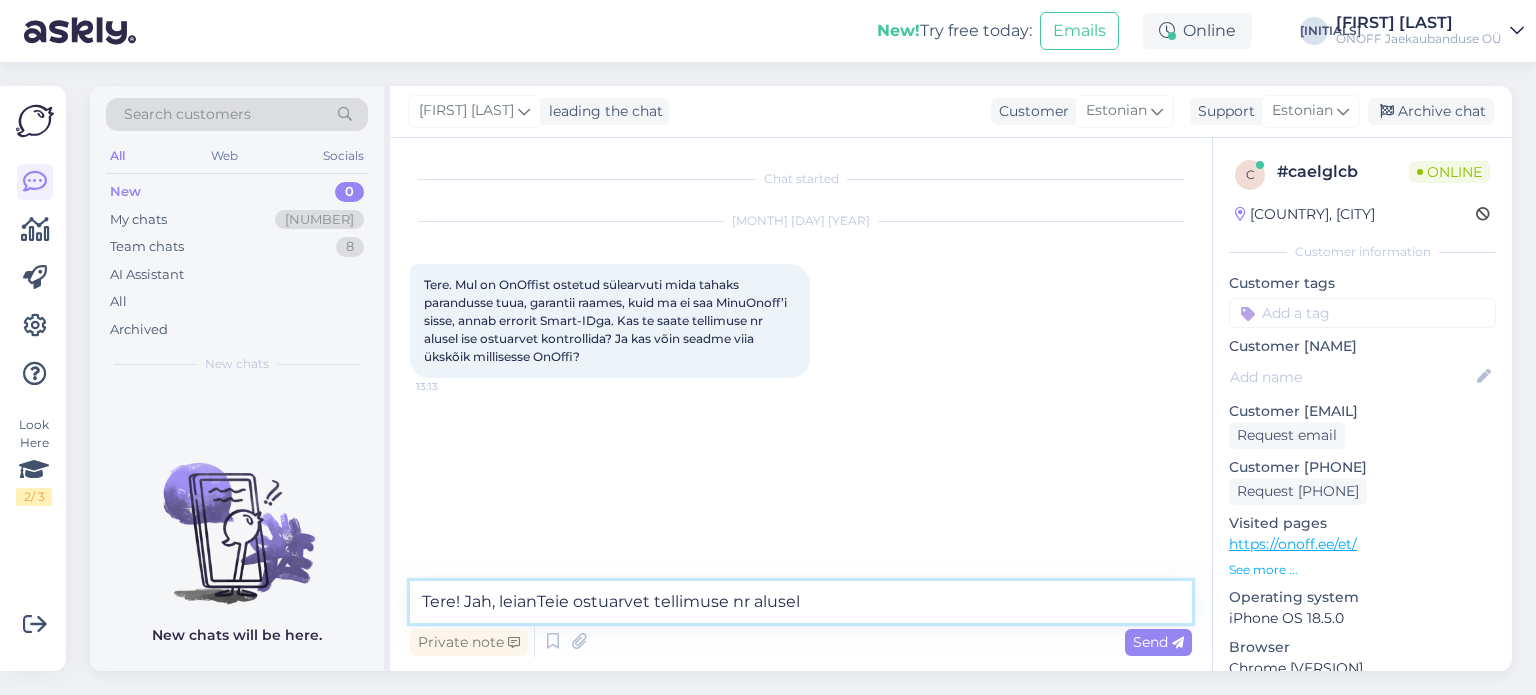 click on "Tere! Jah, leianTeie ostuarvet tellimuse nr alusel" at bounding box center [801, 602] 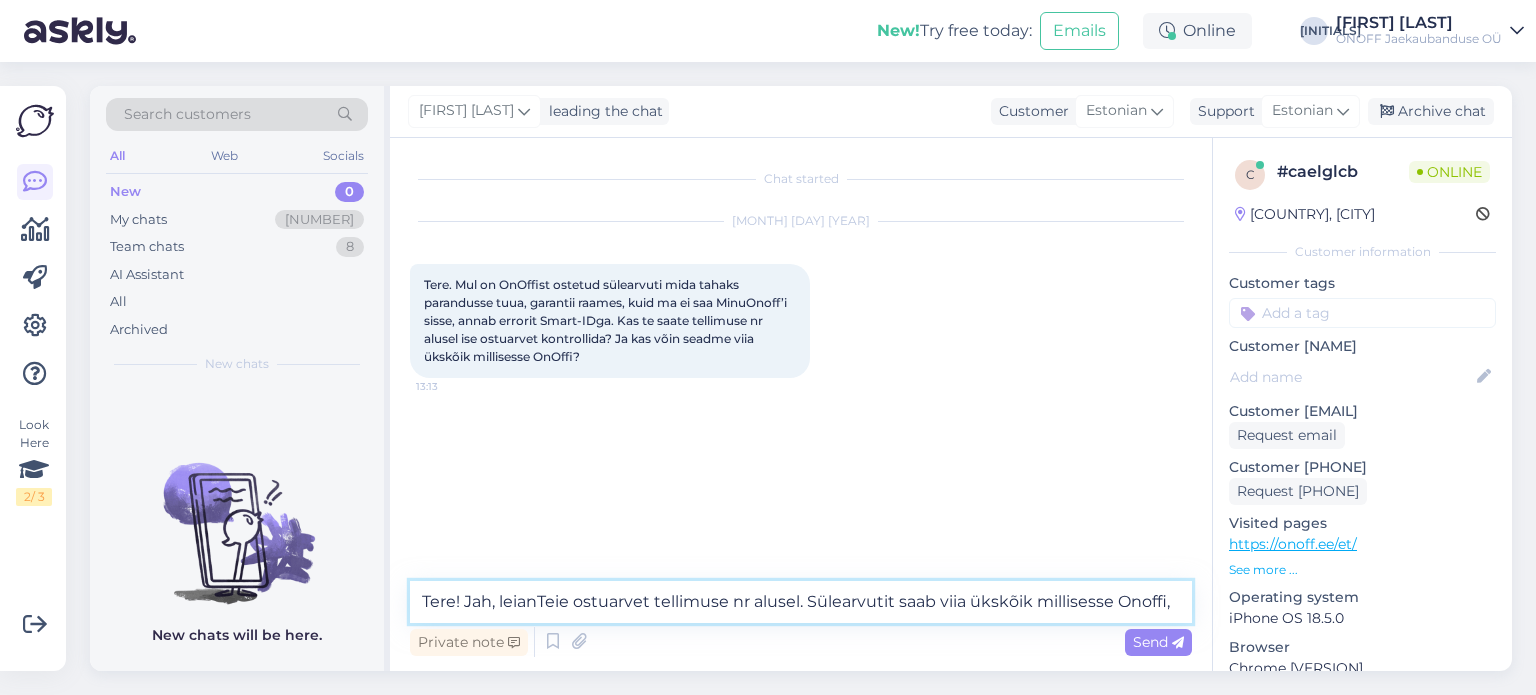 type on "Tere! Jah, leianTeie ostuarvet tellimuse nr alusel. Sülearvutit saab viia ükskõik millisesse Onoffi" 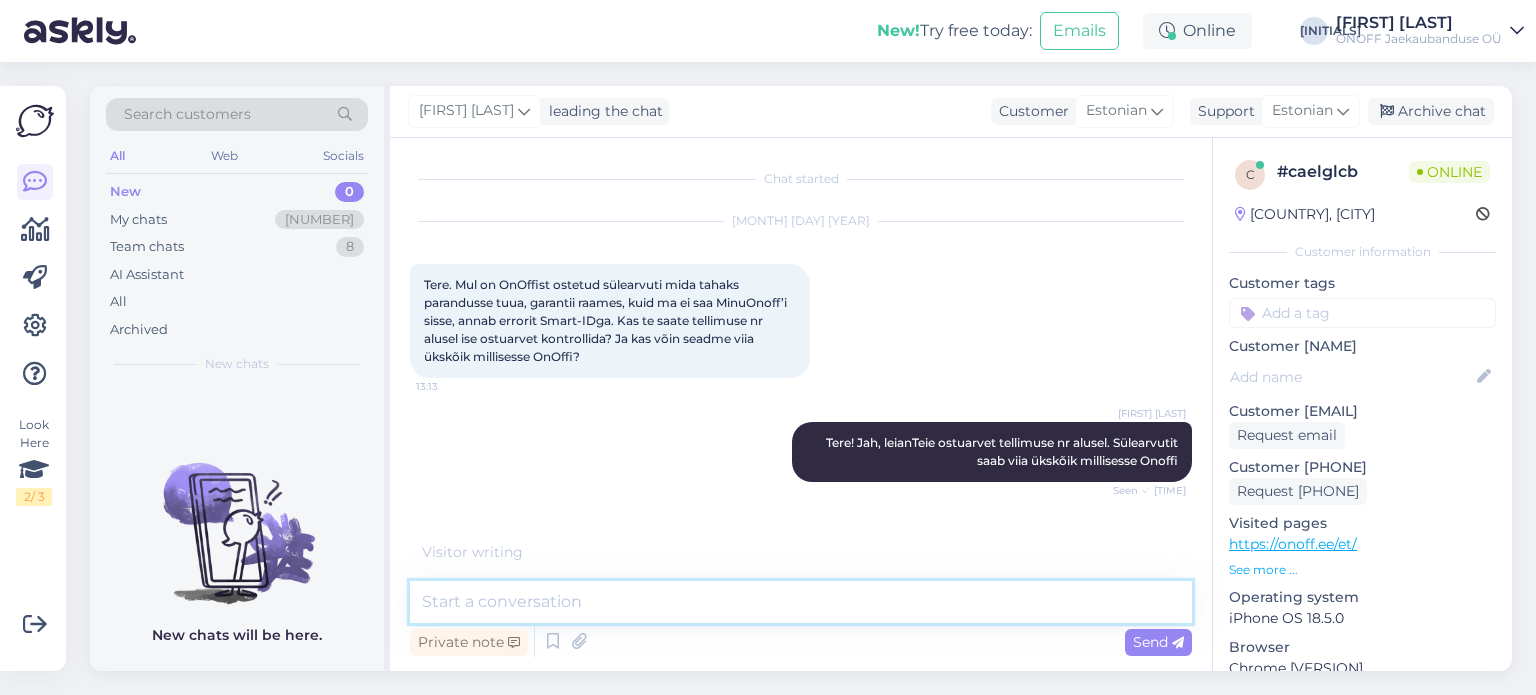 scroll, scrollTop: 26, scrollLeft: 0, axis: vertical 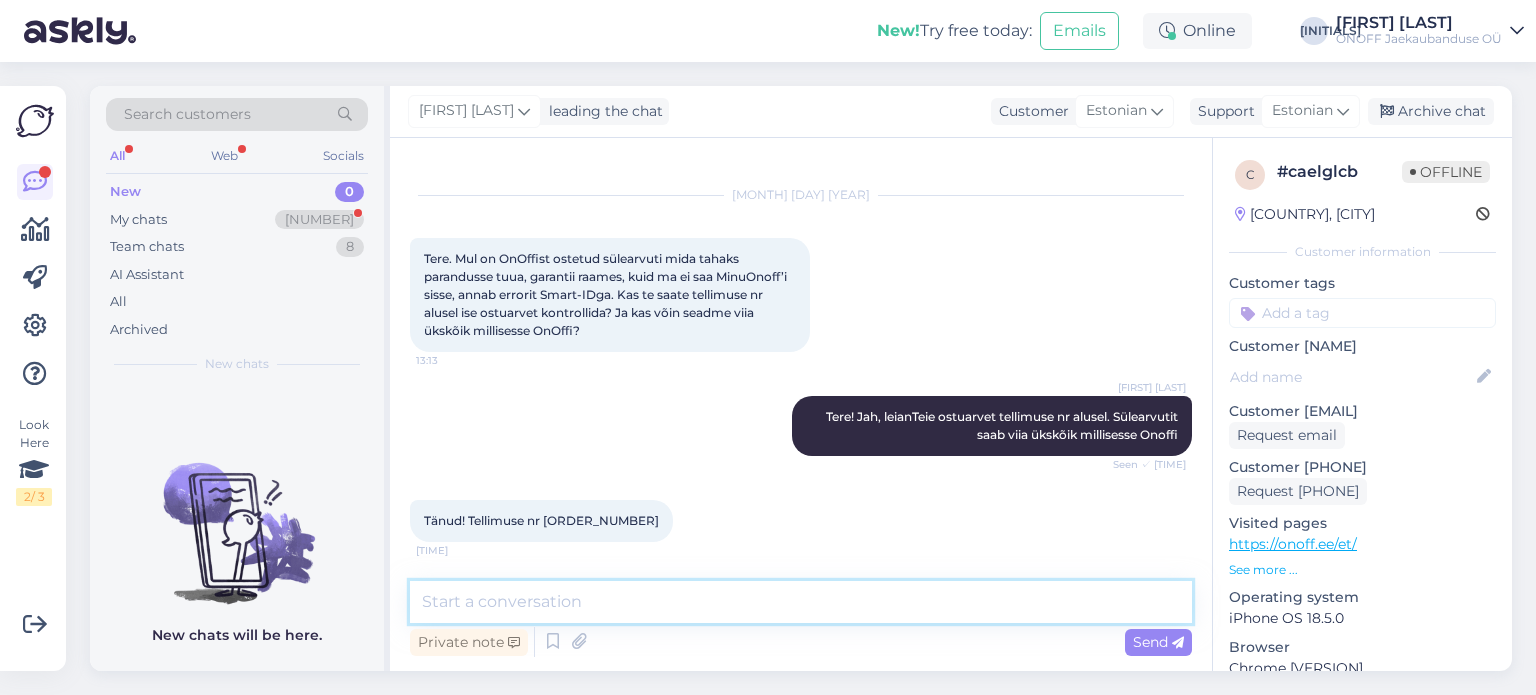 type 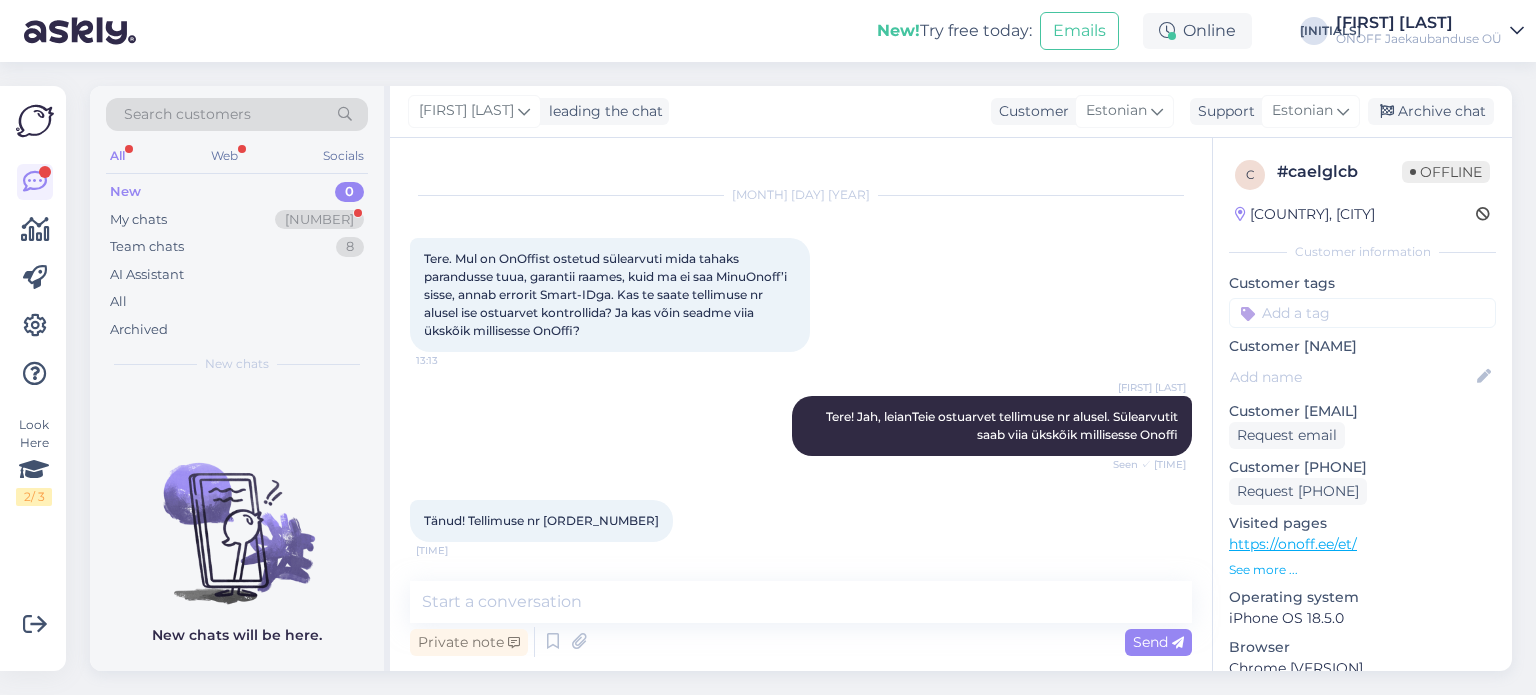 click on "Tänud! Tellimuse nr [ORDER_NUMBER]" at bounding box center [541, 520] 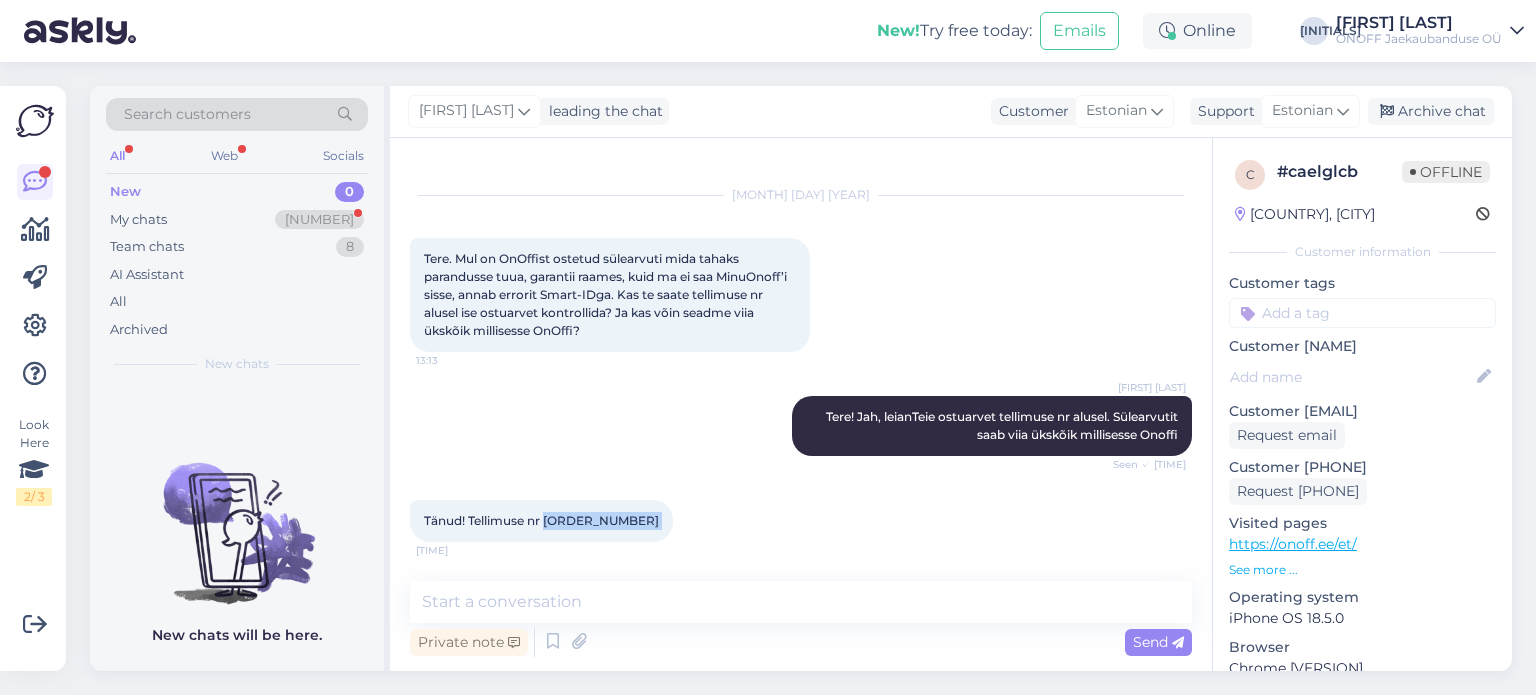 click on "Tänud! Tellimuse nr [ORDER_NUMBER]" at bounding box center [541, 520] 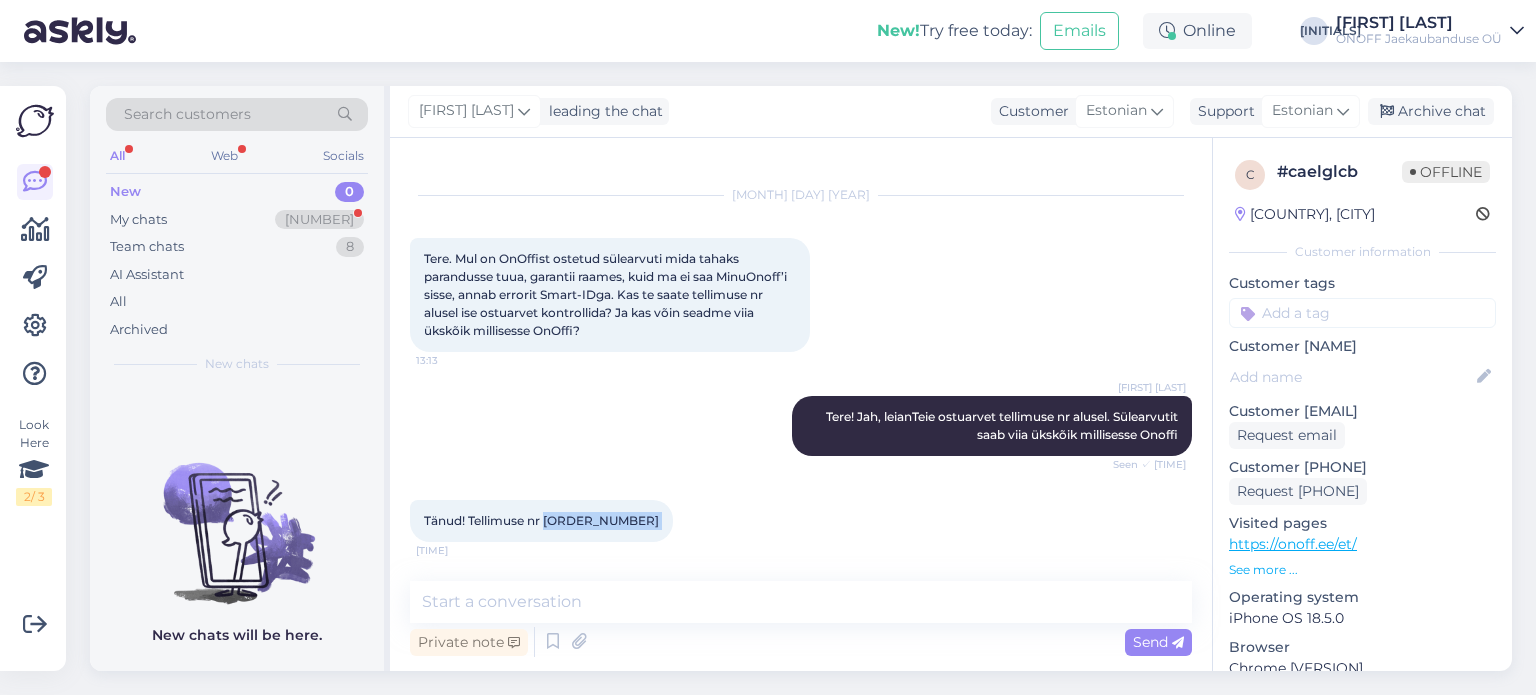 copy on "[ORDER_NUMBER] [TIME]" 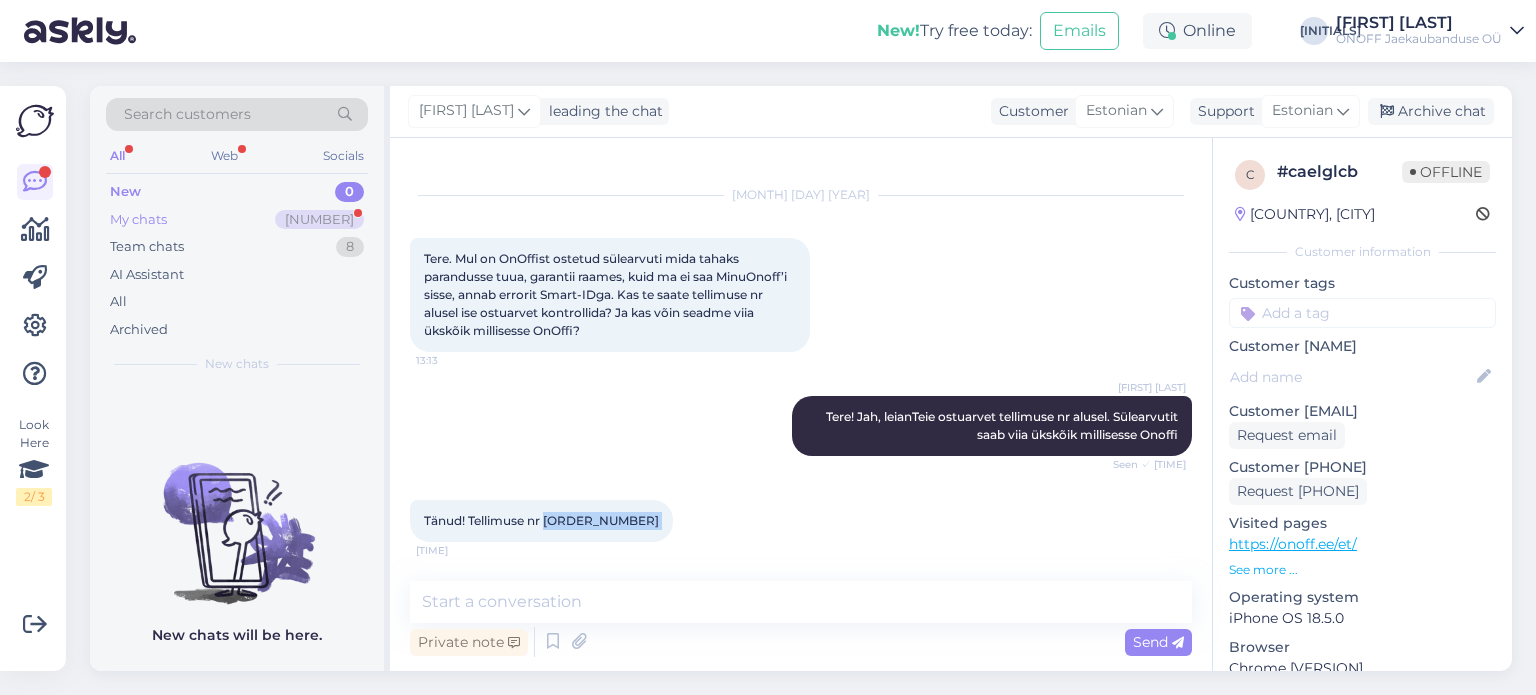 click on "My chats [NUMBER]" at bounding box center (237, 220) 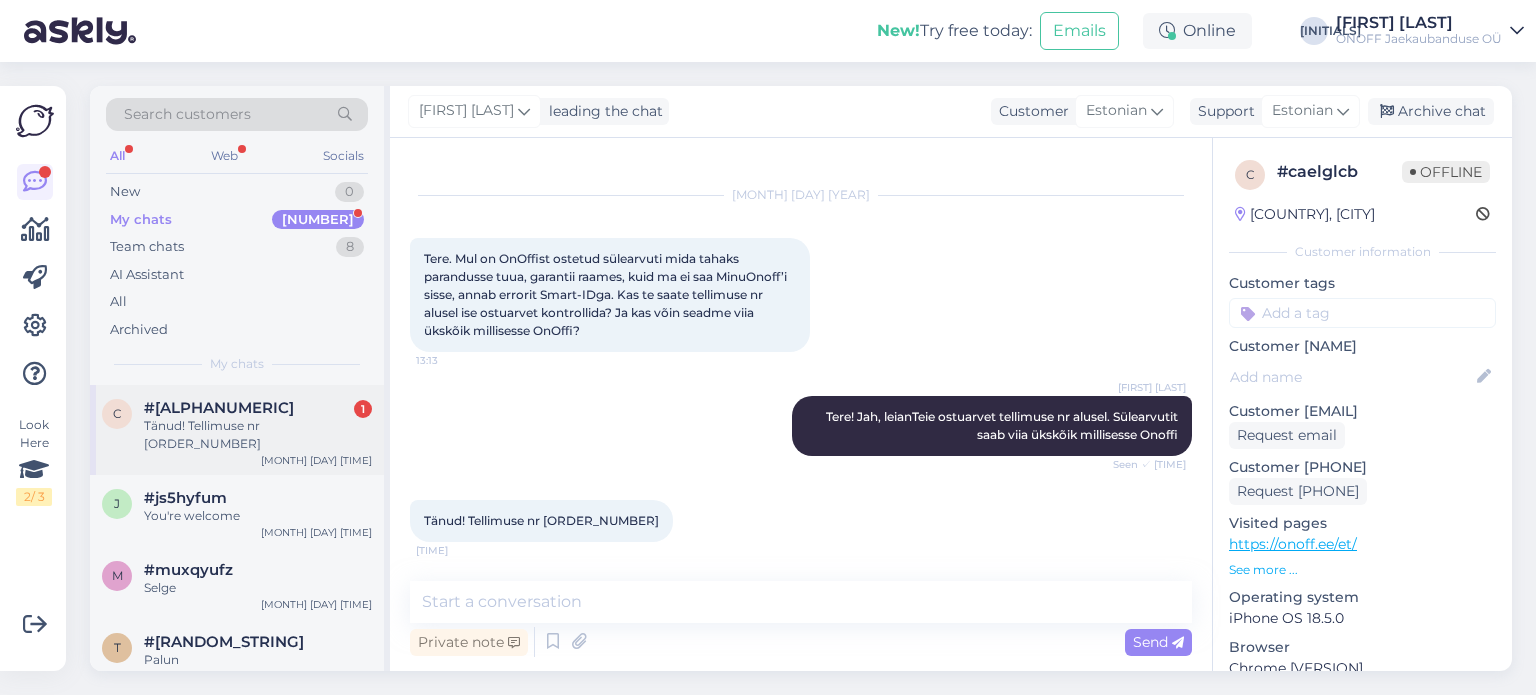 click on "c #caelglcb 1 Tänud! Tellimuse nr 2024052256939 Aug 1 13:15" at bounding box center [237, 430] 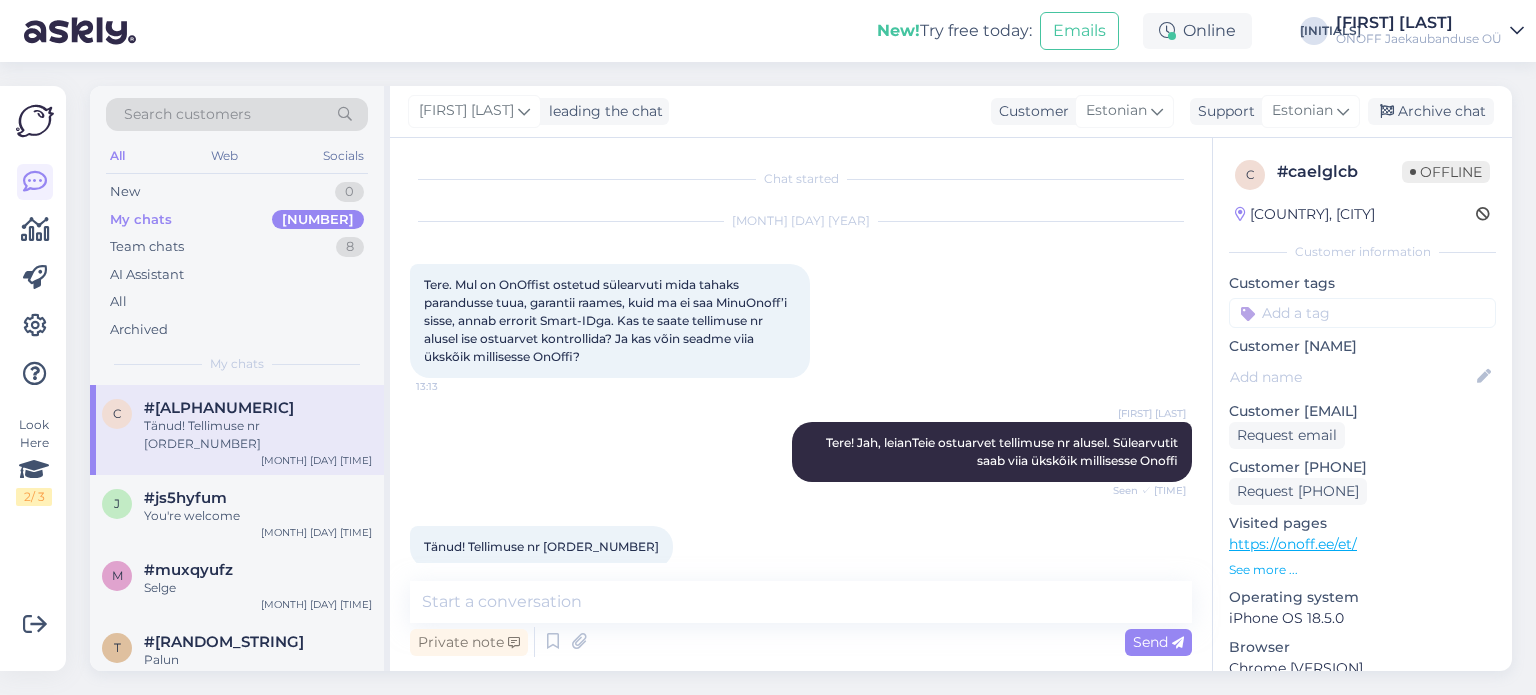 scroll, scrollTop: 26, scrollLeft: 0, axis: vertical 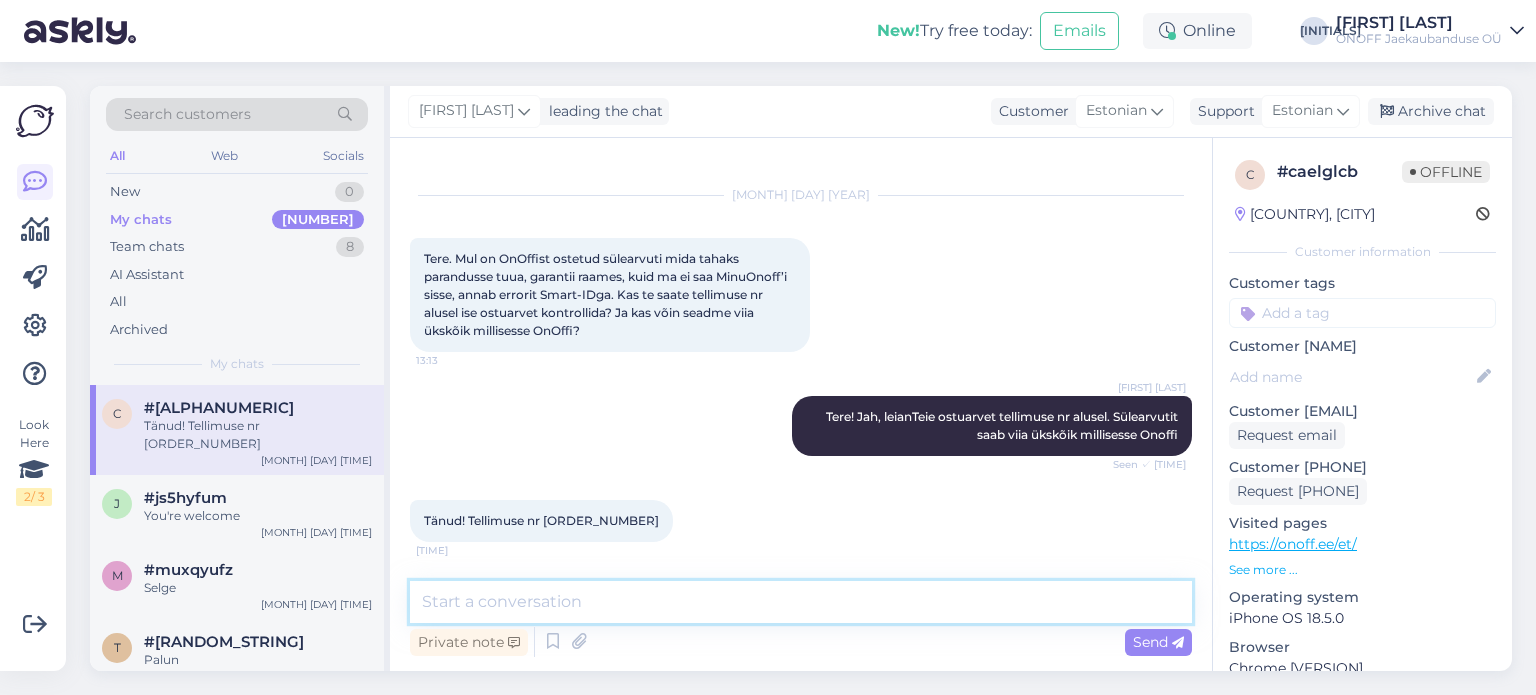 click at bounding box center (801, 602) 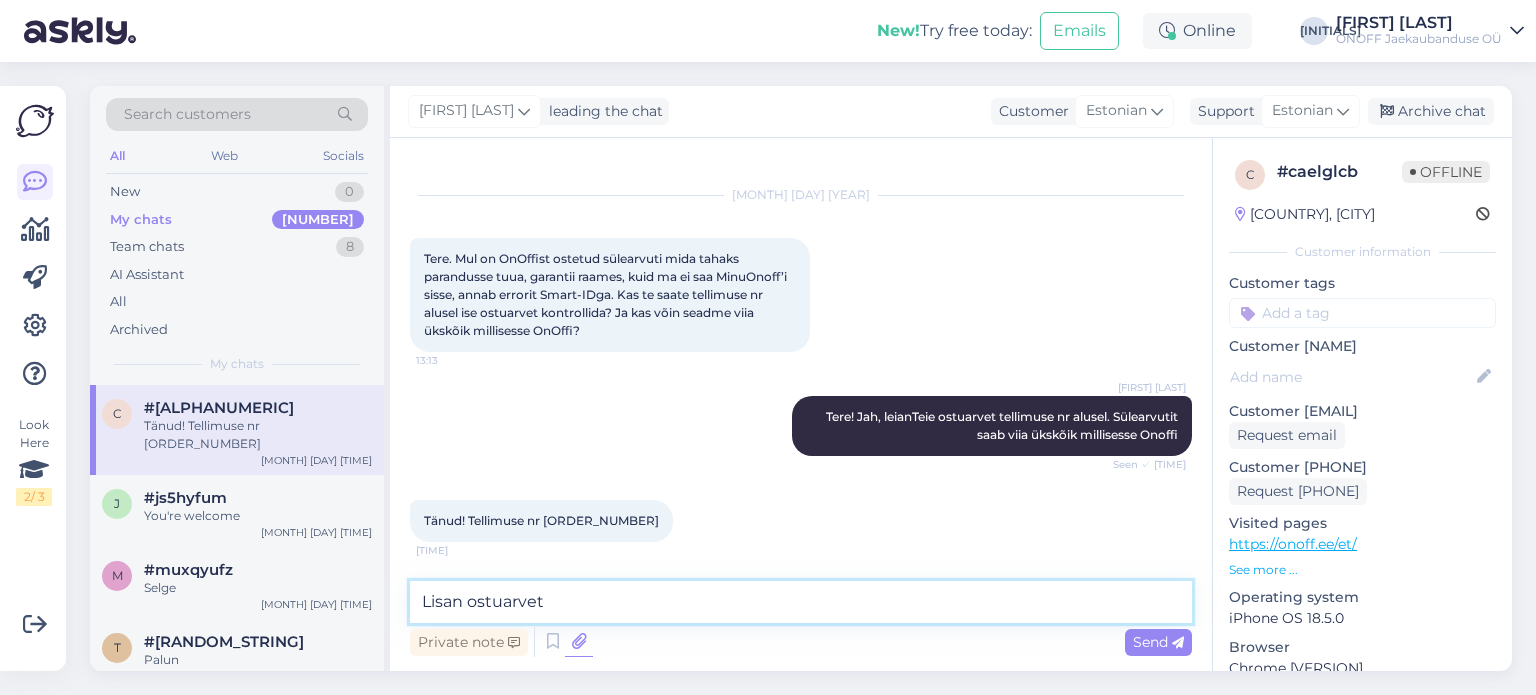 type on "Lisan ostuarvet" 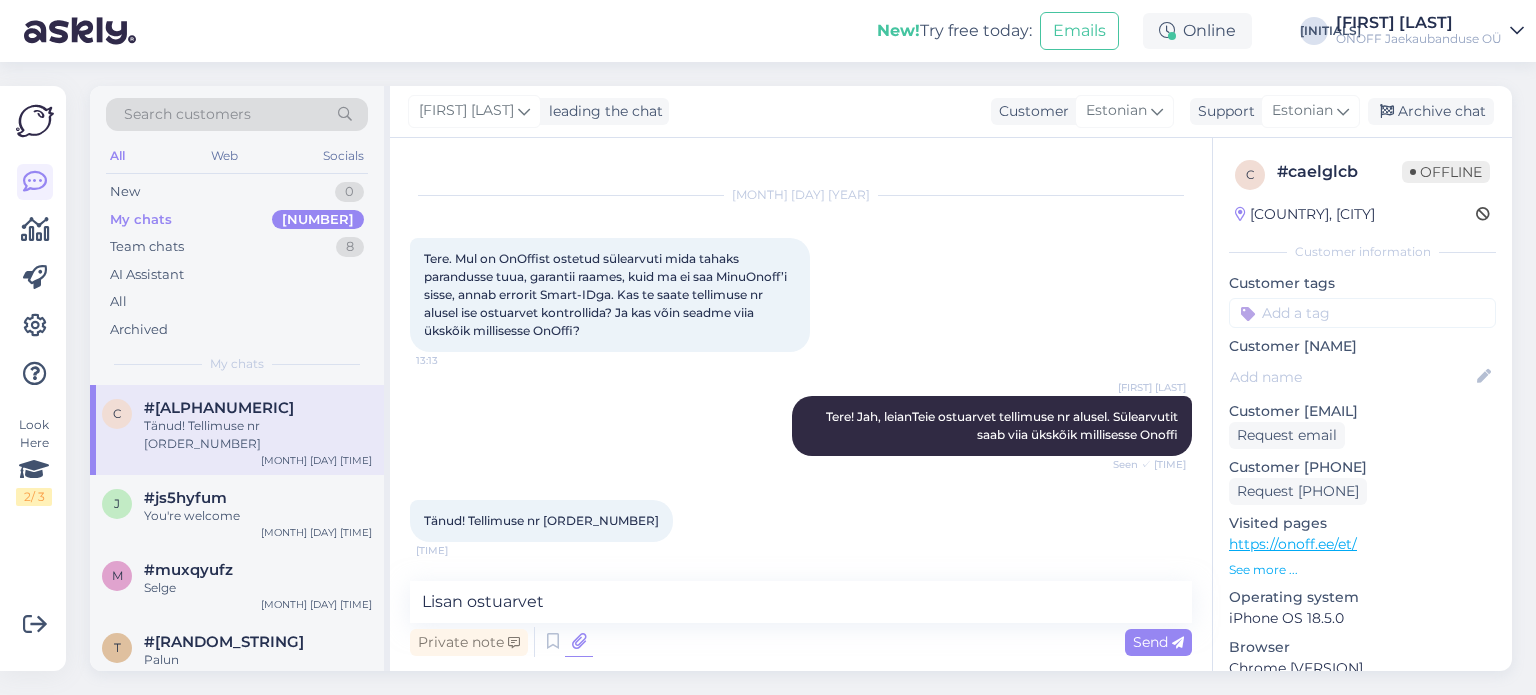 click at bounding box center (579, 642) 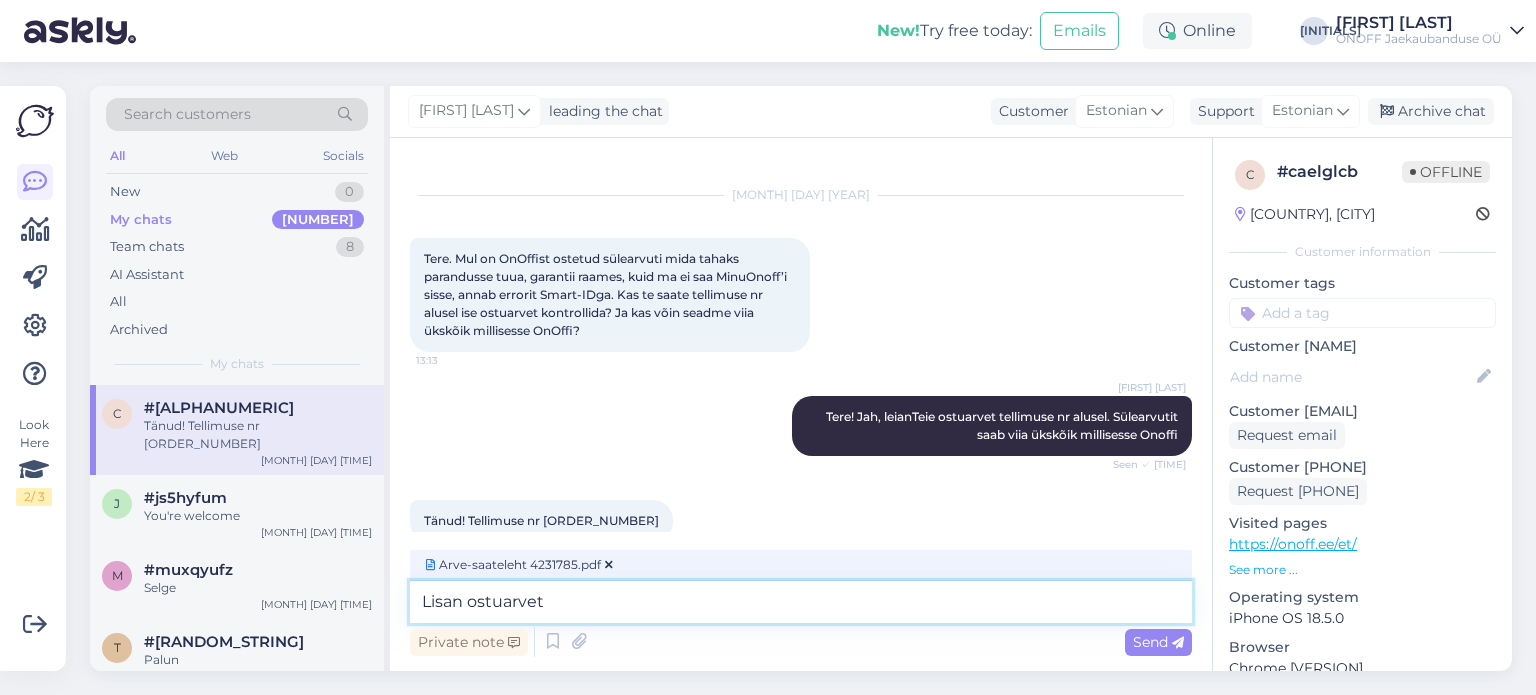 click on "Lisan ostuarvet" at bounding box center (801, 602) 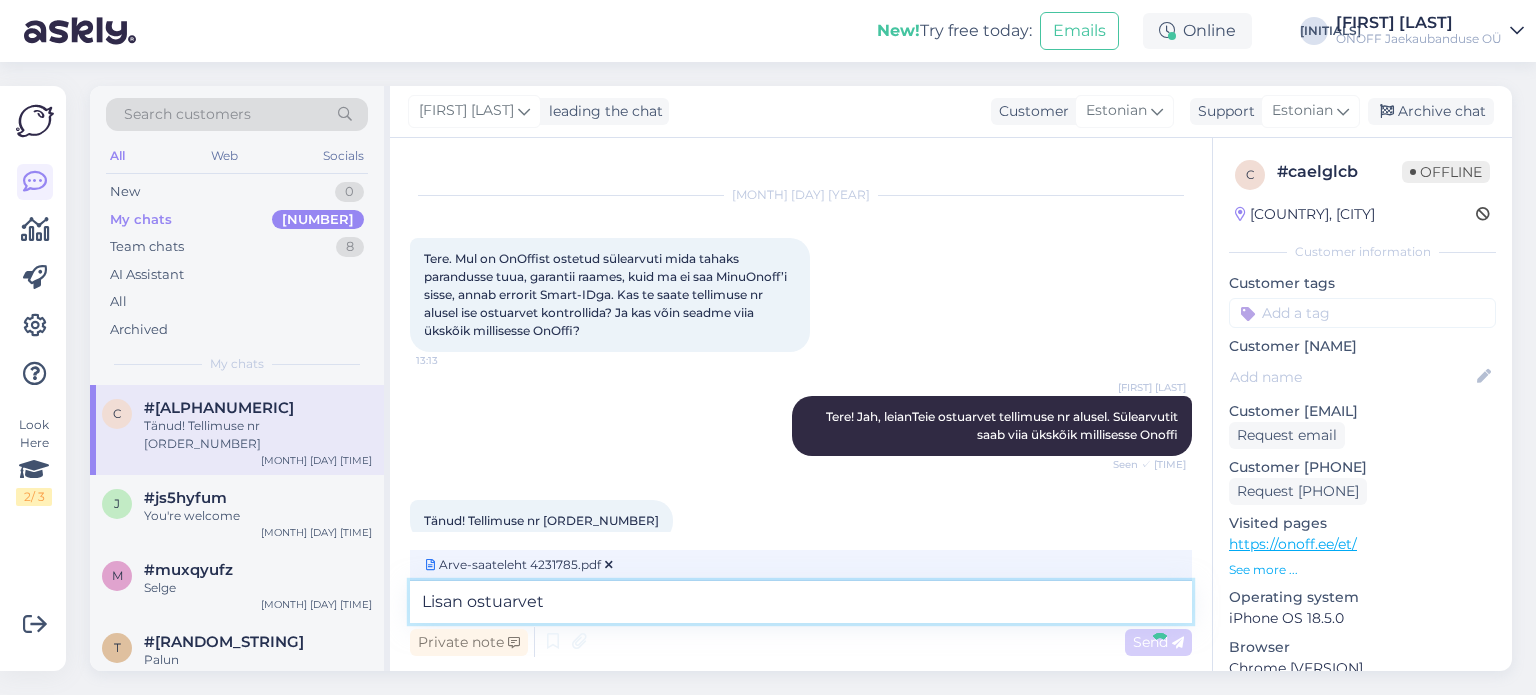 type 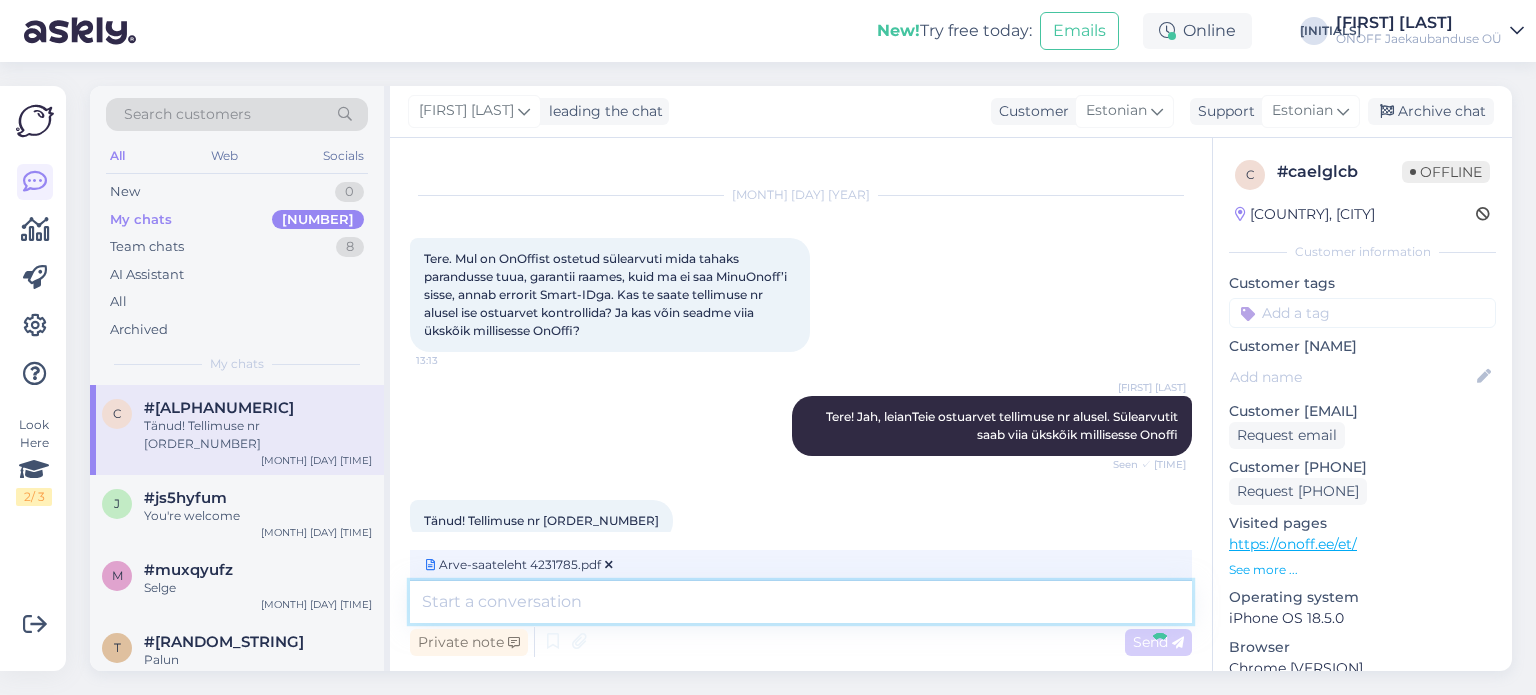 scroll, scrollTop: 199, scrollLeft: 0, axis: vertical 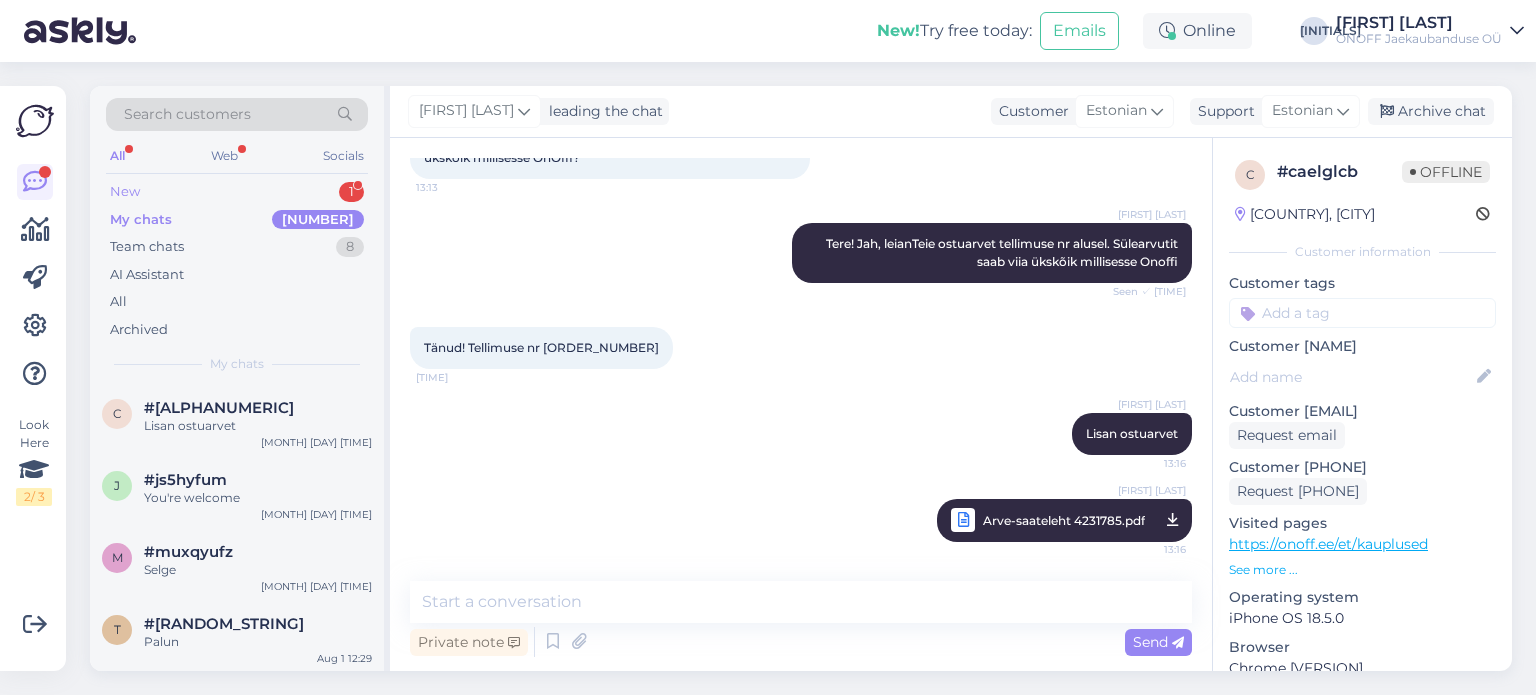 click on "New 1" at bounding box center (237, 192) 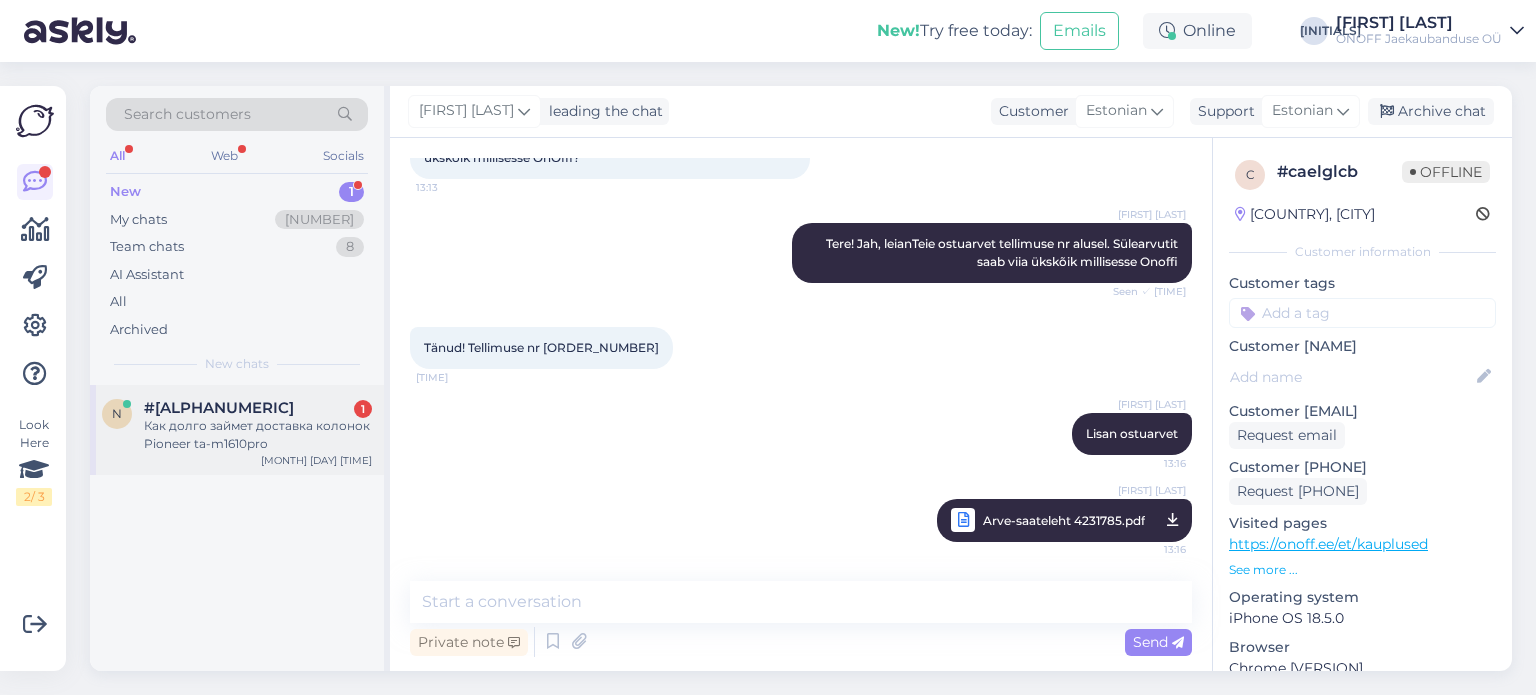 click on "Как долго займет доставка колонок Pioneer ta-m1610pro" at bounding box center [258, 435] 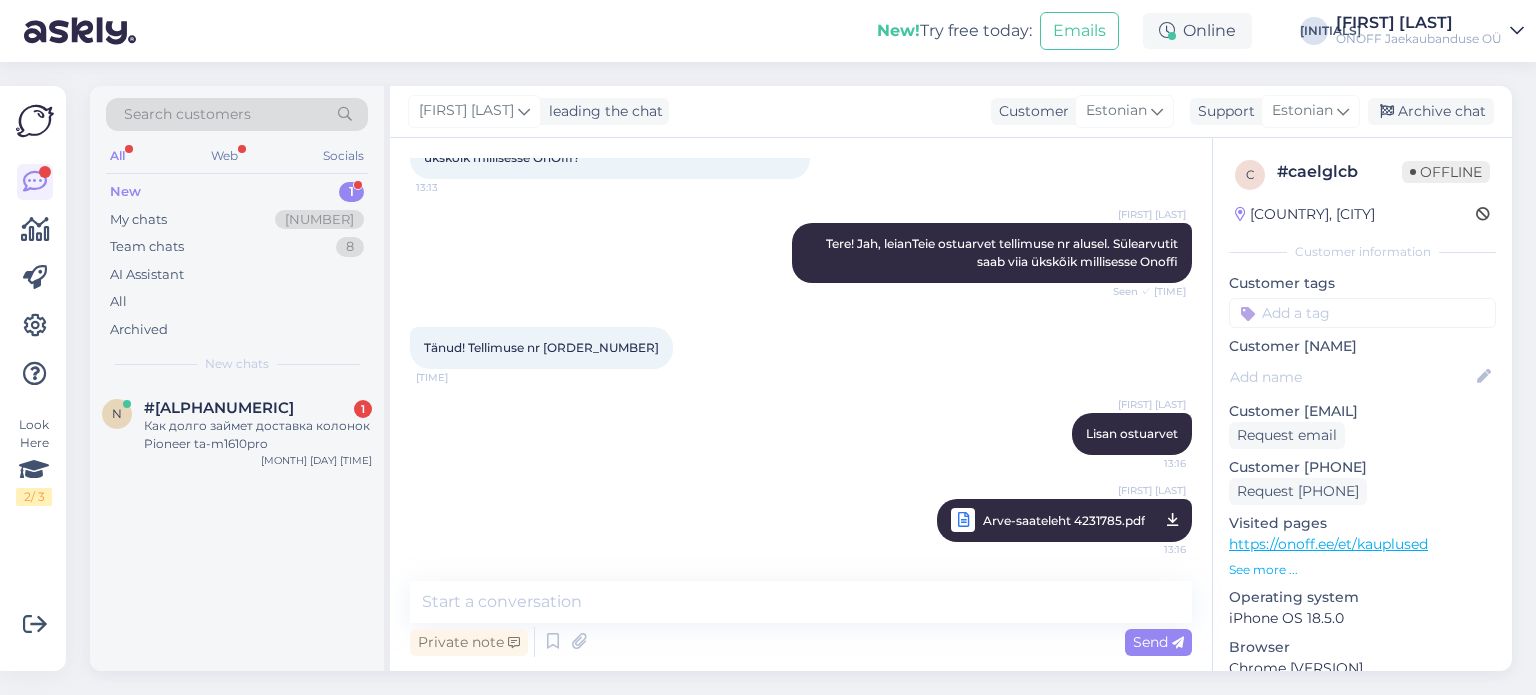 scroll, scrollTop: 0, scrollLeft: 0, axis: both 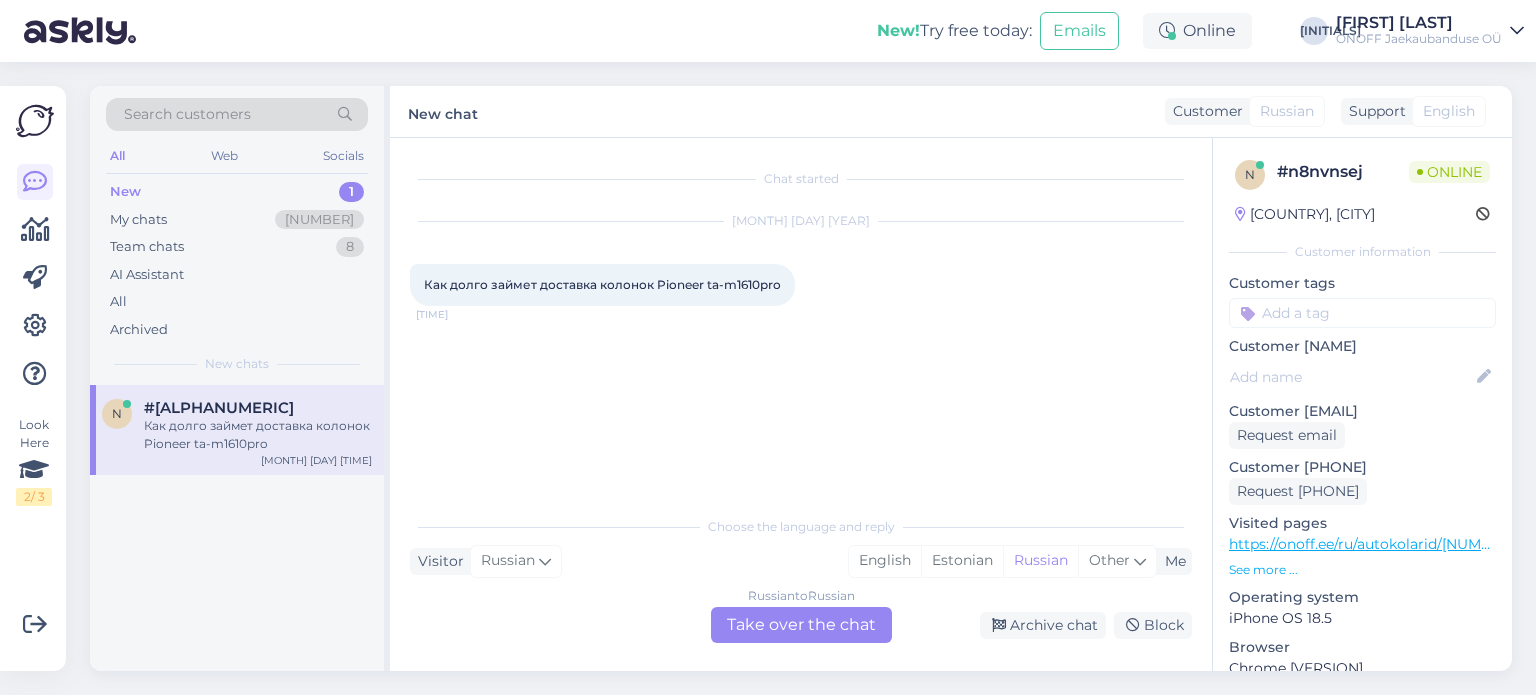 click on "https://onoff.ee/ru/autokolarid/[NUMBER]-ts-m1610pro-ts-m1610pro-[NUMBER].html" at bounding box center [1519, 544] 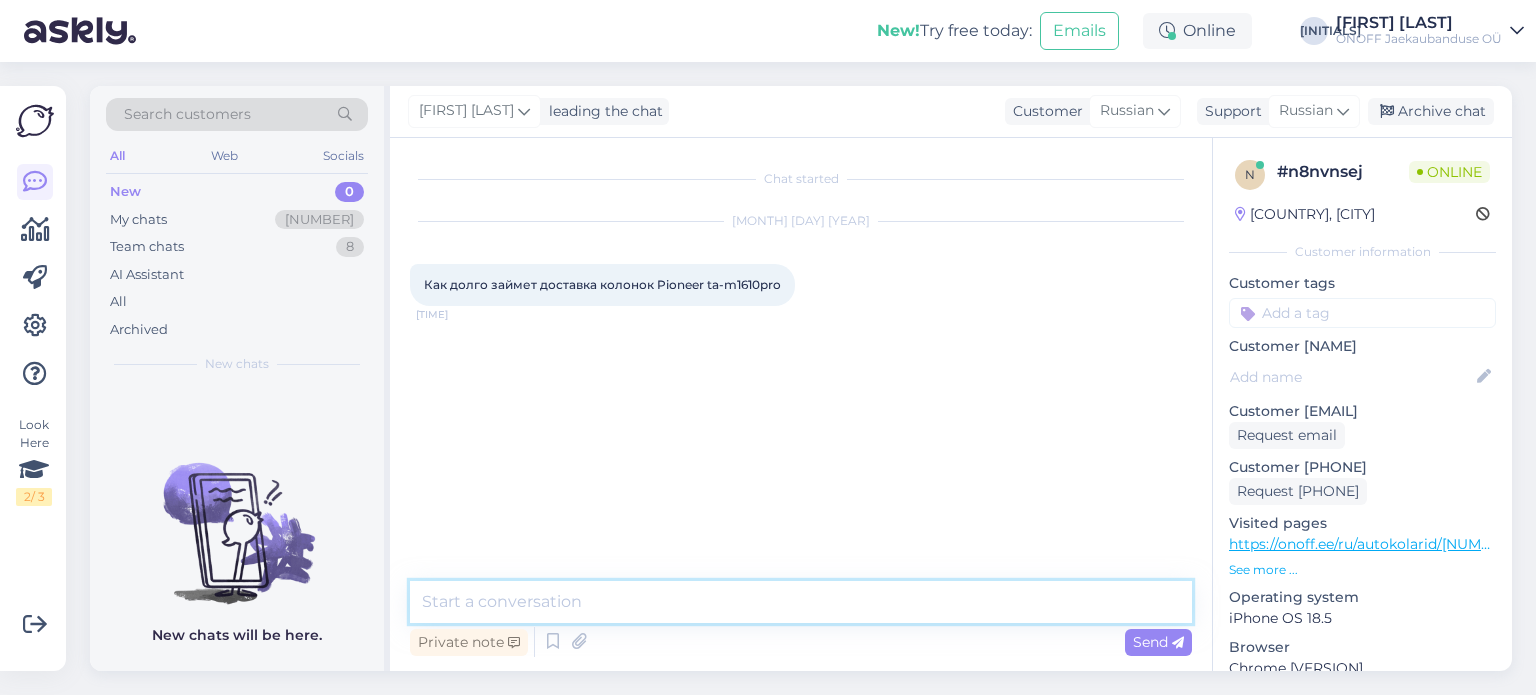 click at bounding box center (801, 602) 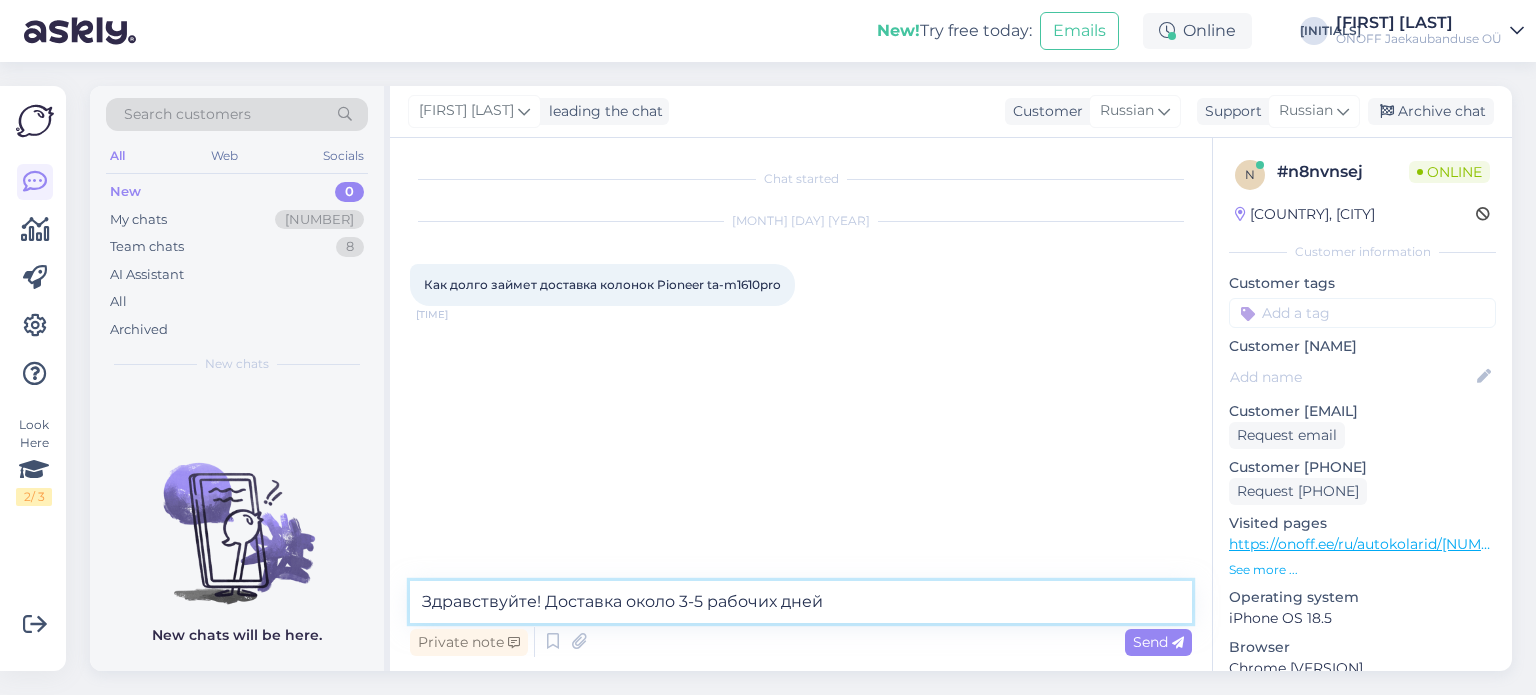 click on "Здравствуйте! Доставка около 3-5 рабочих дней" at bounding box center [801, 602] 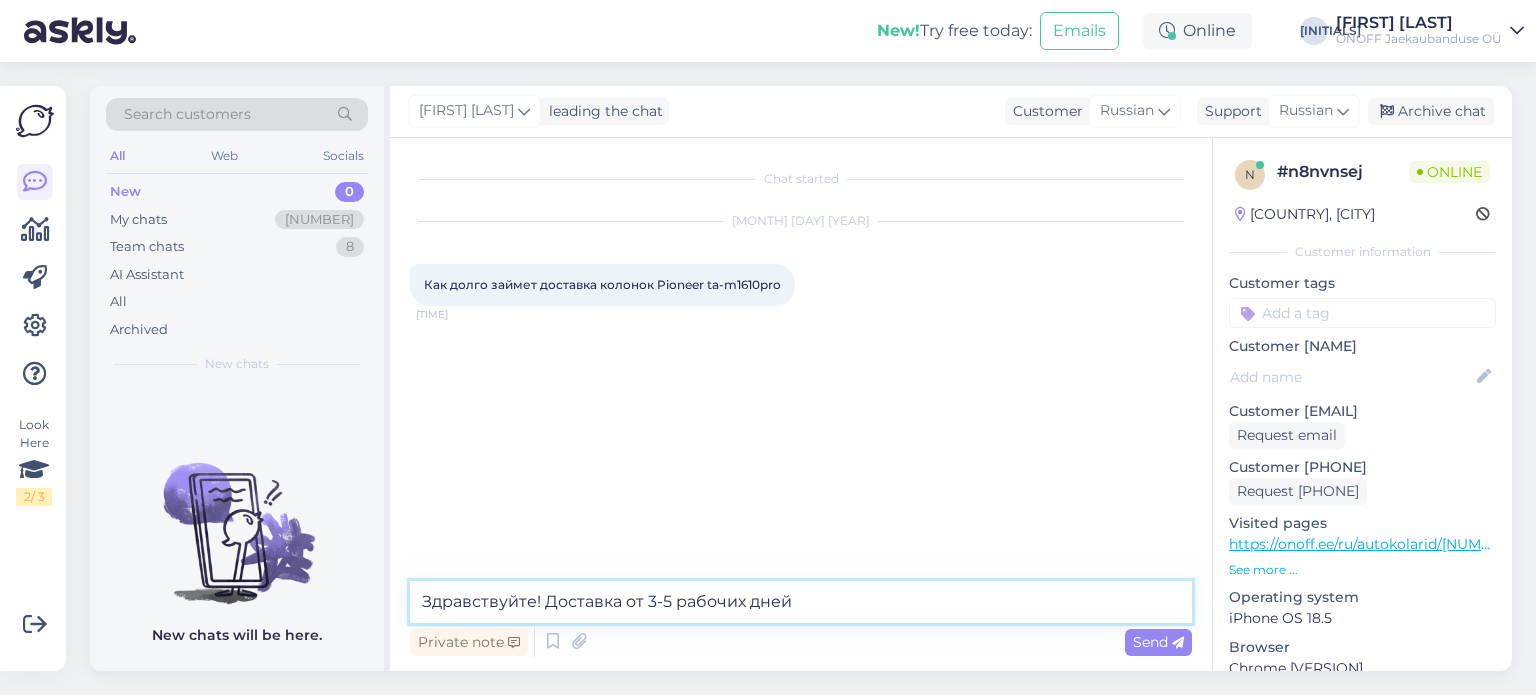 click on "Здравствуйте! Доставка от 3-5 рабочих дней" at bounding box center (801, 602) 